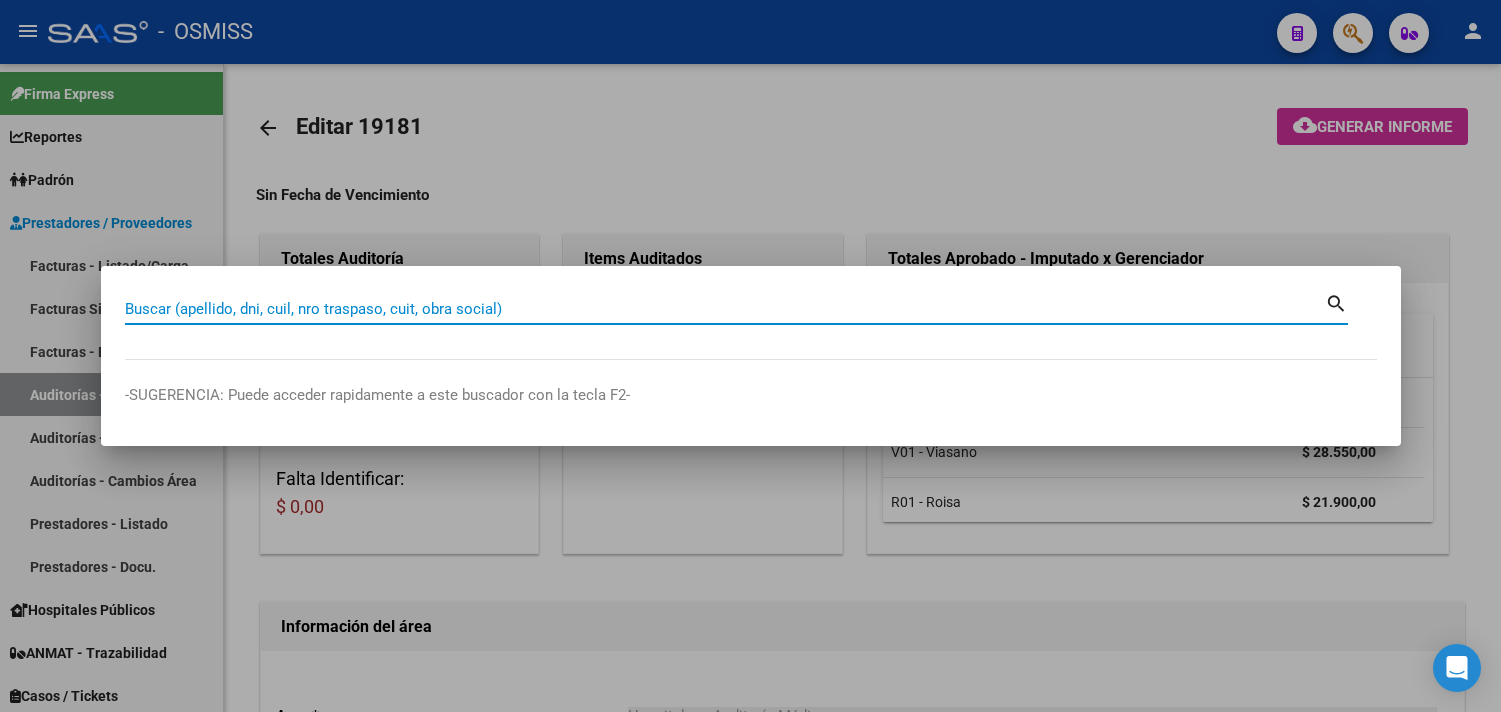scroll, scrollTop: 0, scrollLeft: 0, axis: both 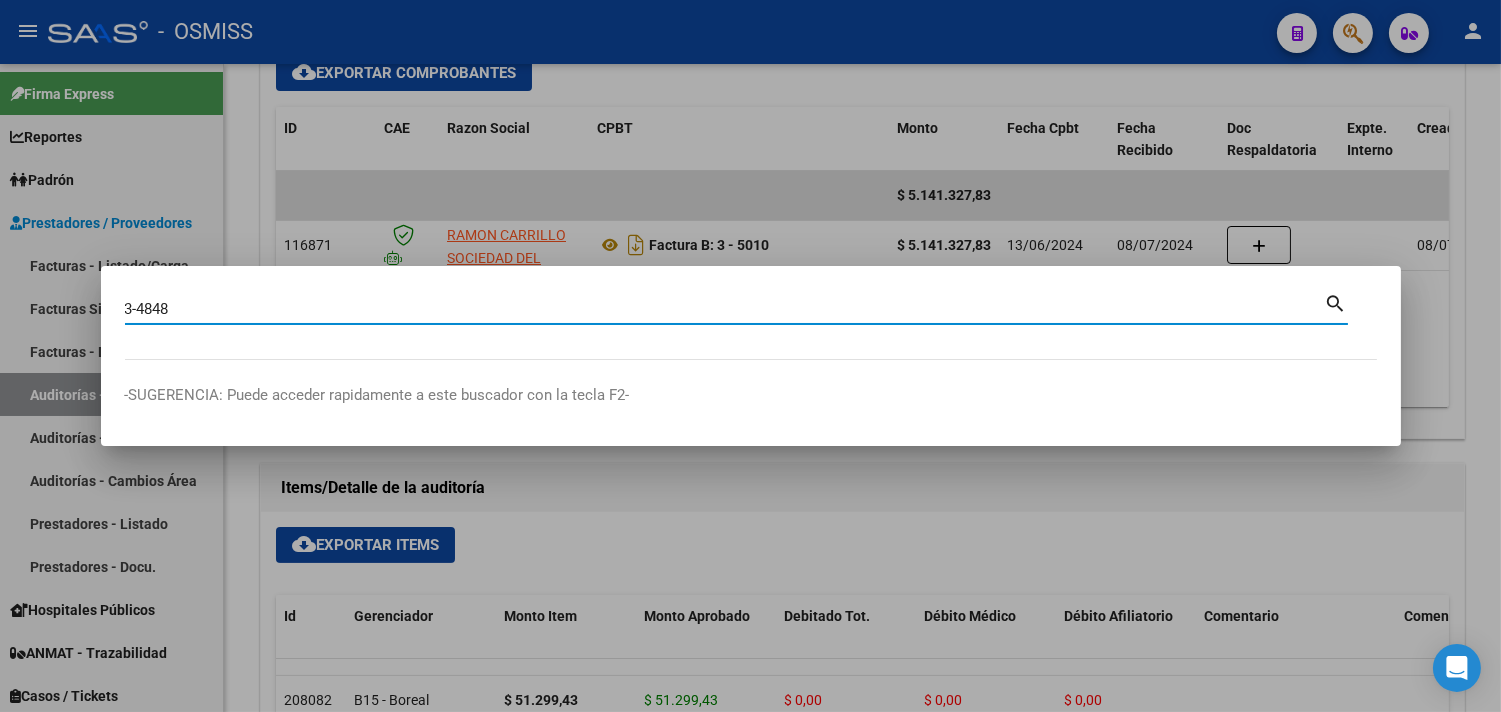 type on "3-4848" 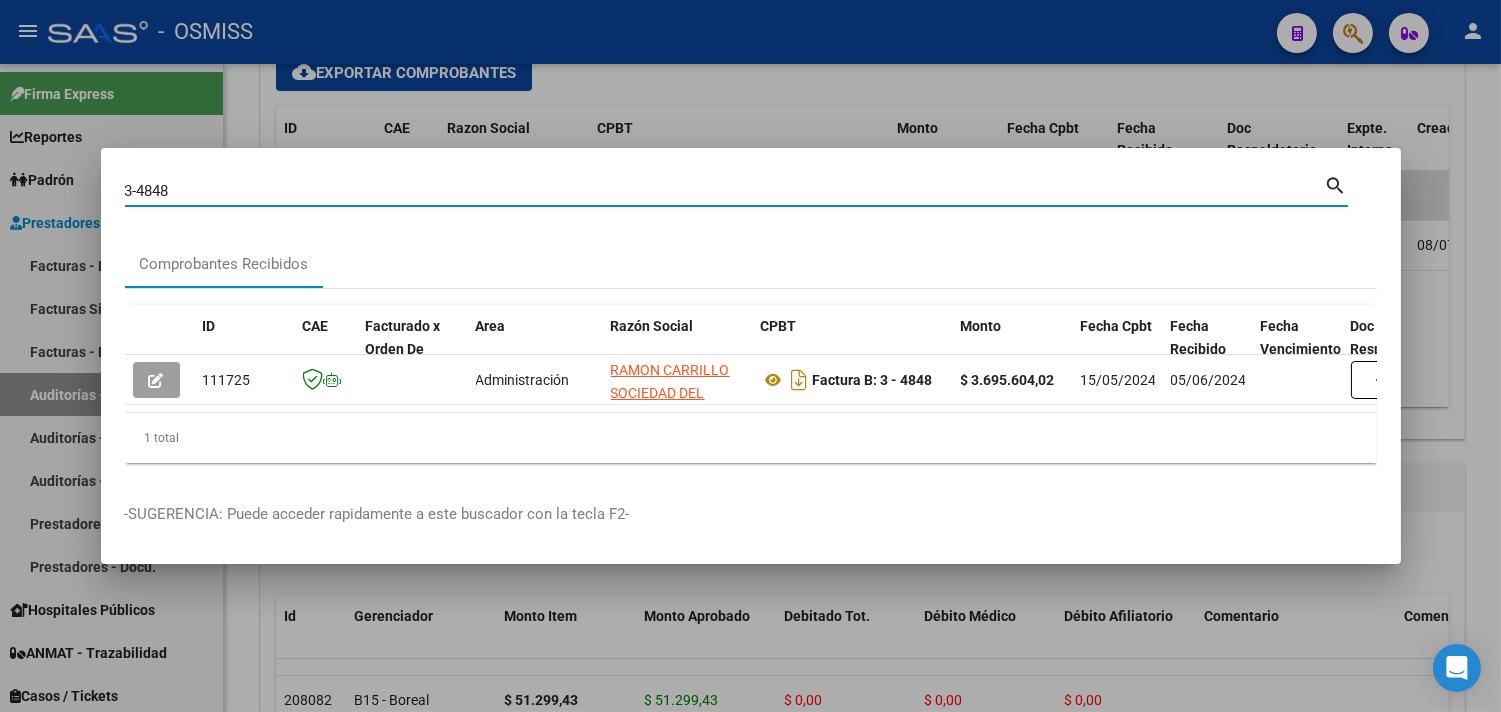 click at bounding box center (750, 356) 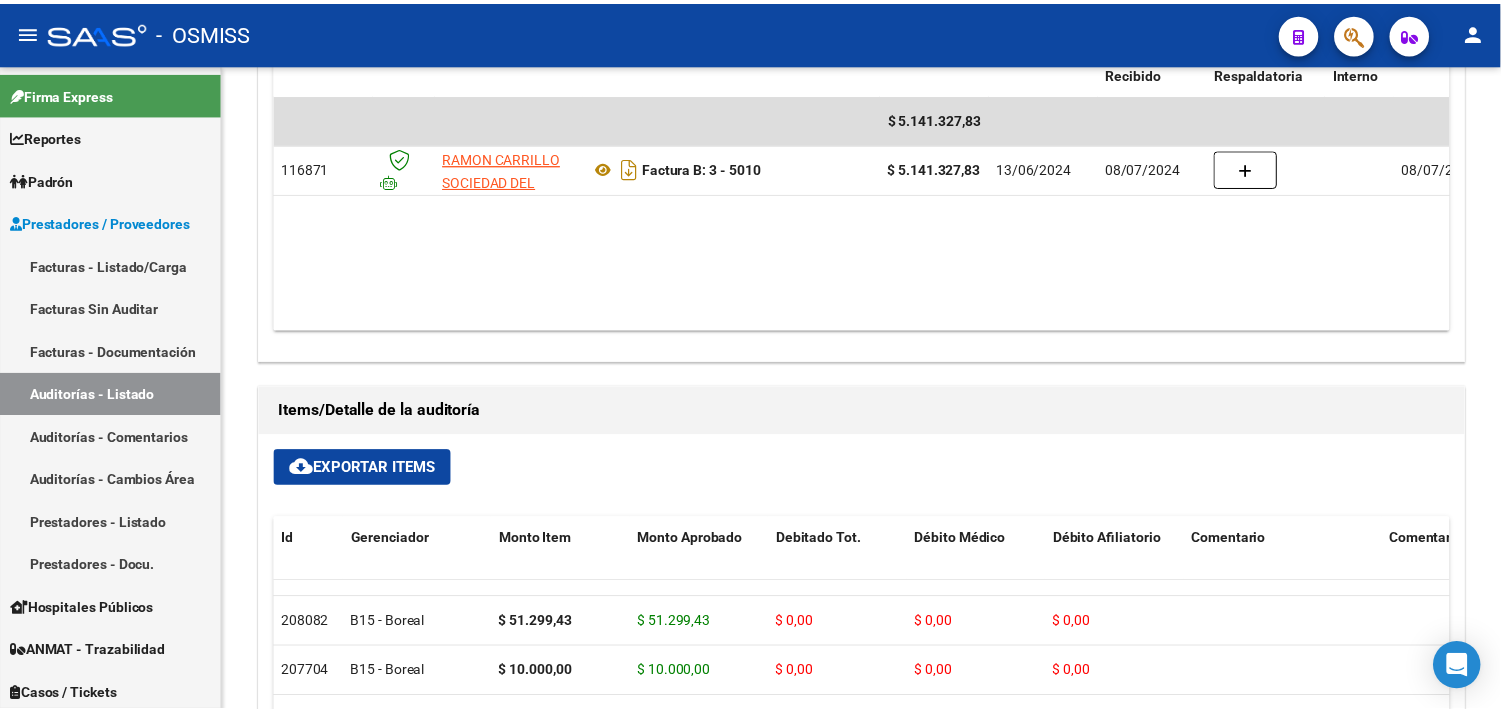 scroll, scrollTop: 661, scrollLeft: 0, axis: vertical 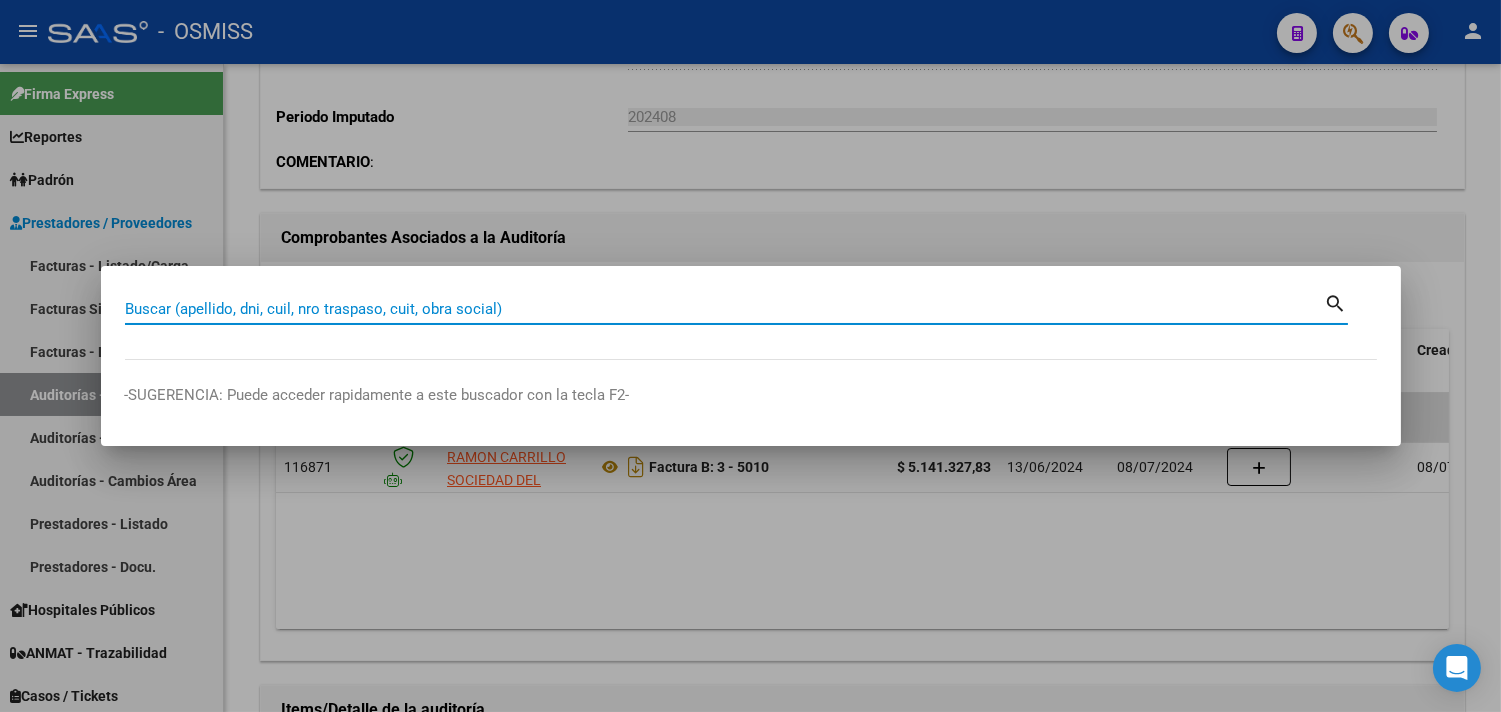 paste on "03-00004848" 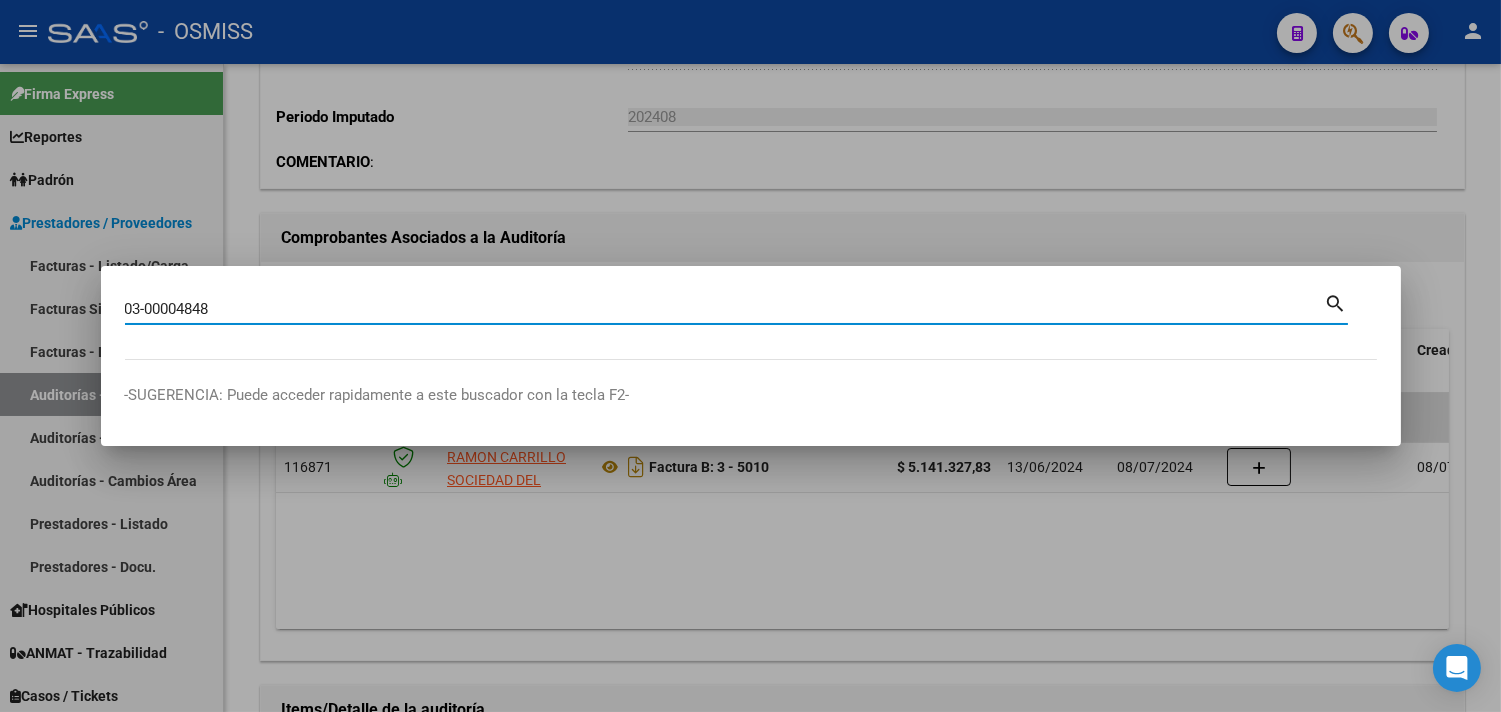 type on "03-00004848" 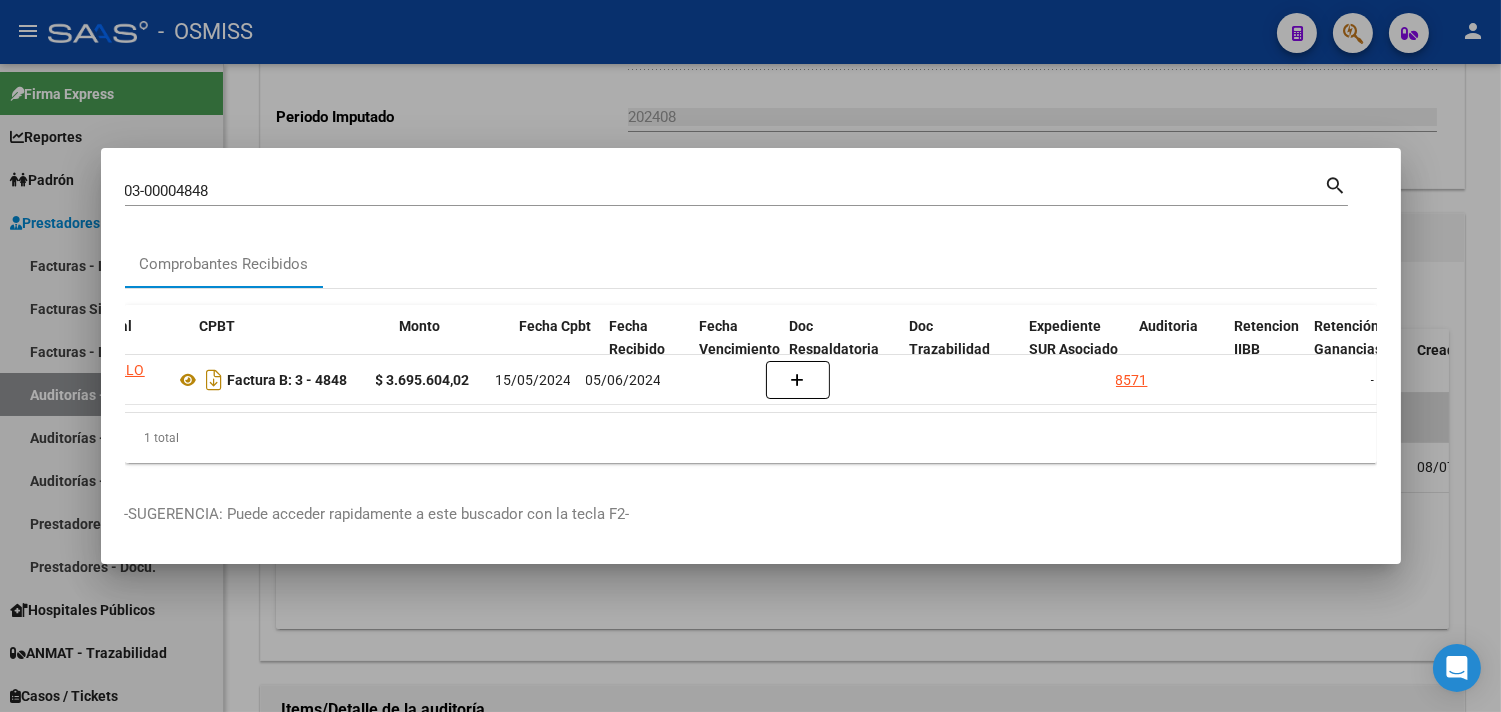 scroll, scrollTop: 0, scrollLeft: 617, axis: horizontal 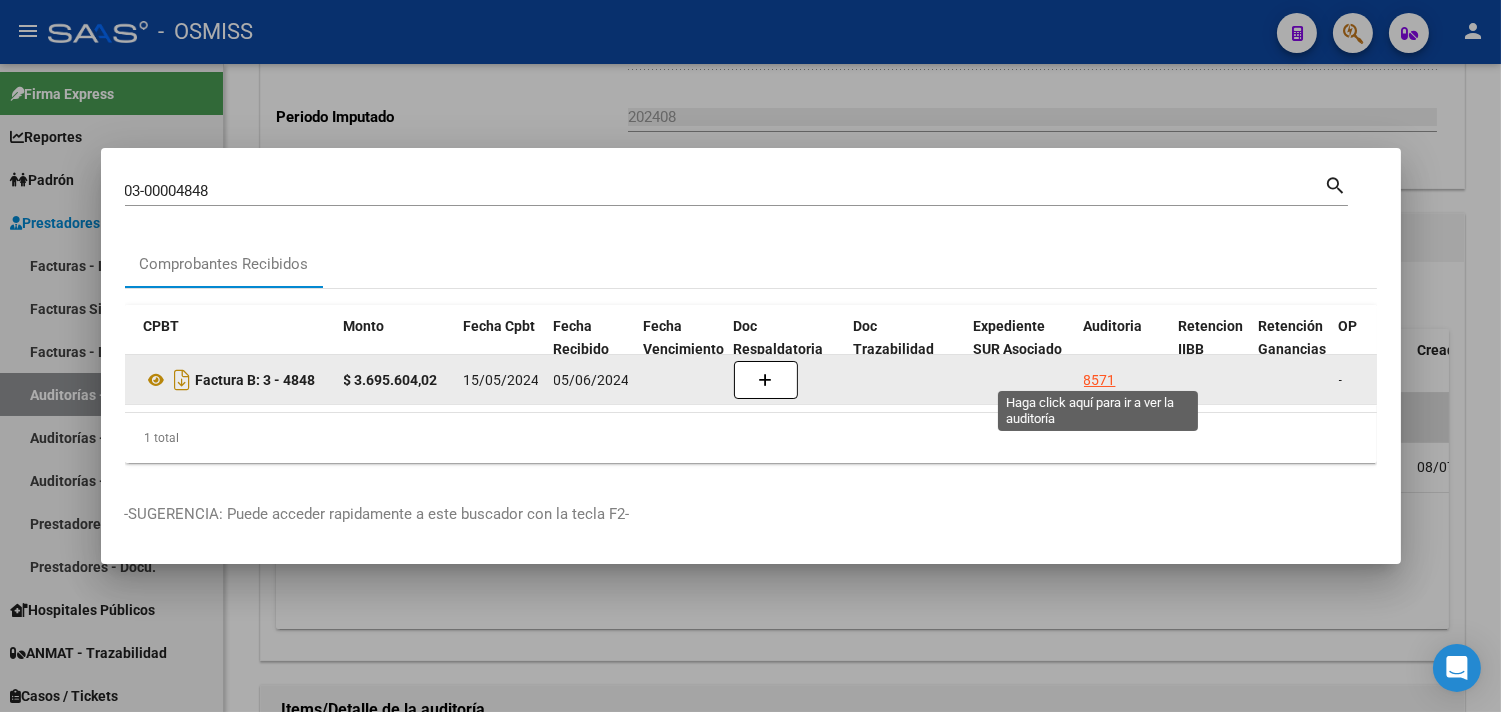 click on "8571" 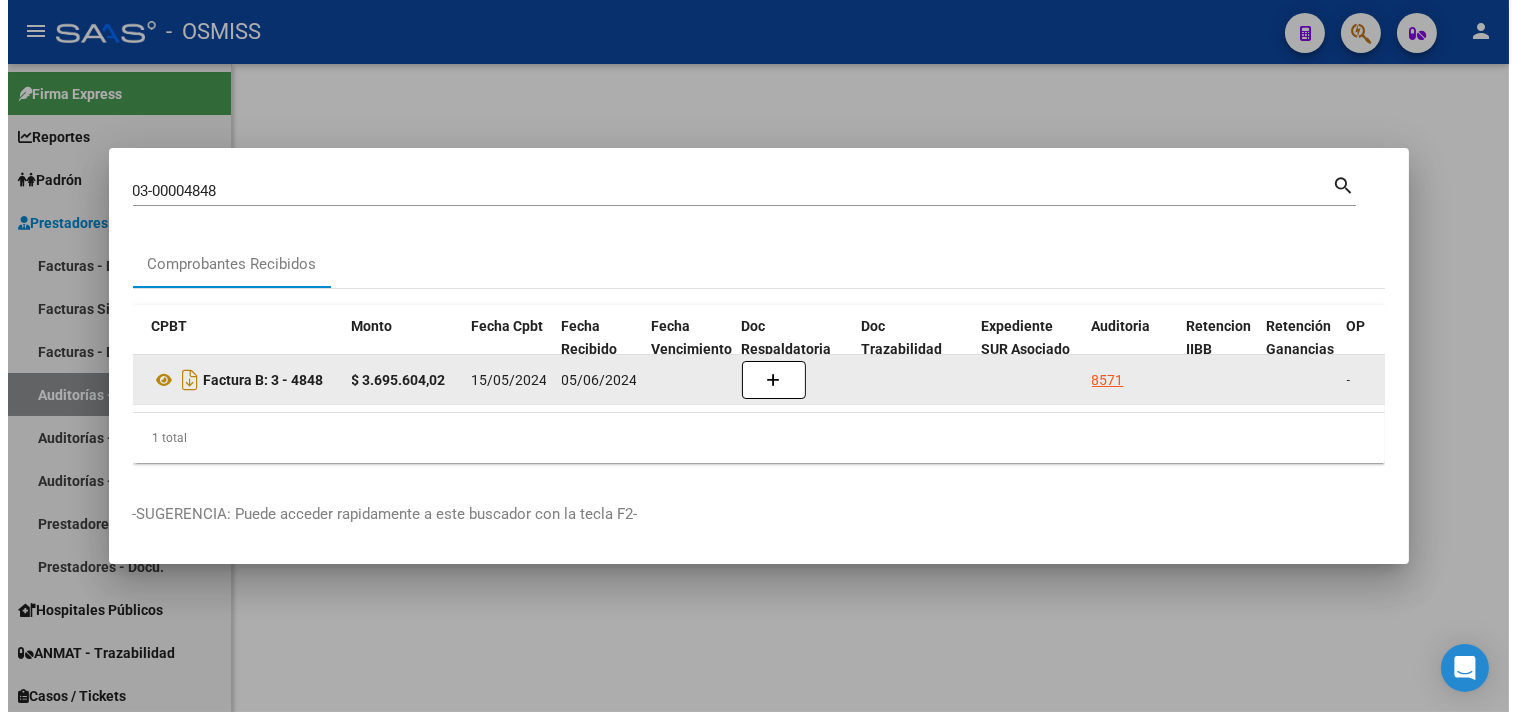 scroll, scrollTop: 0, scrollLeft: 0, axis: both 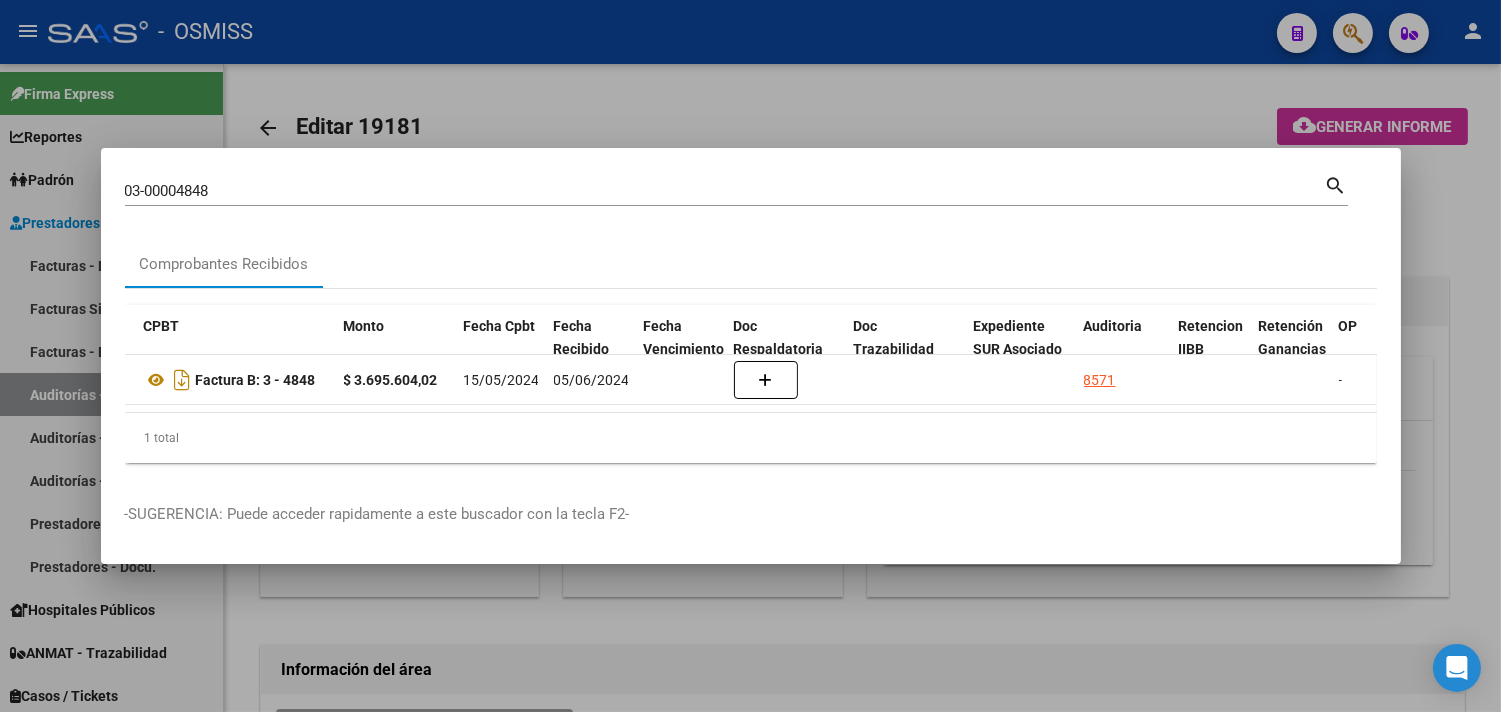 click at bounding box center (750, 356) 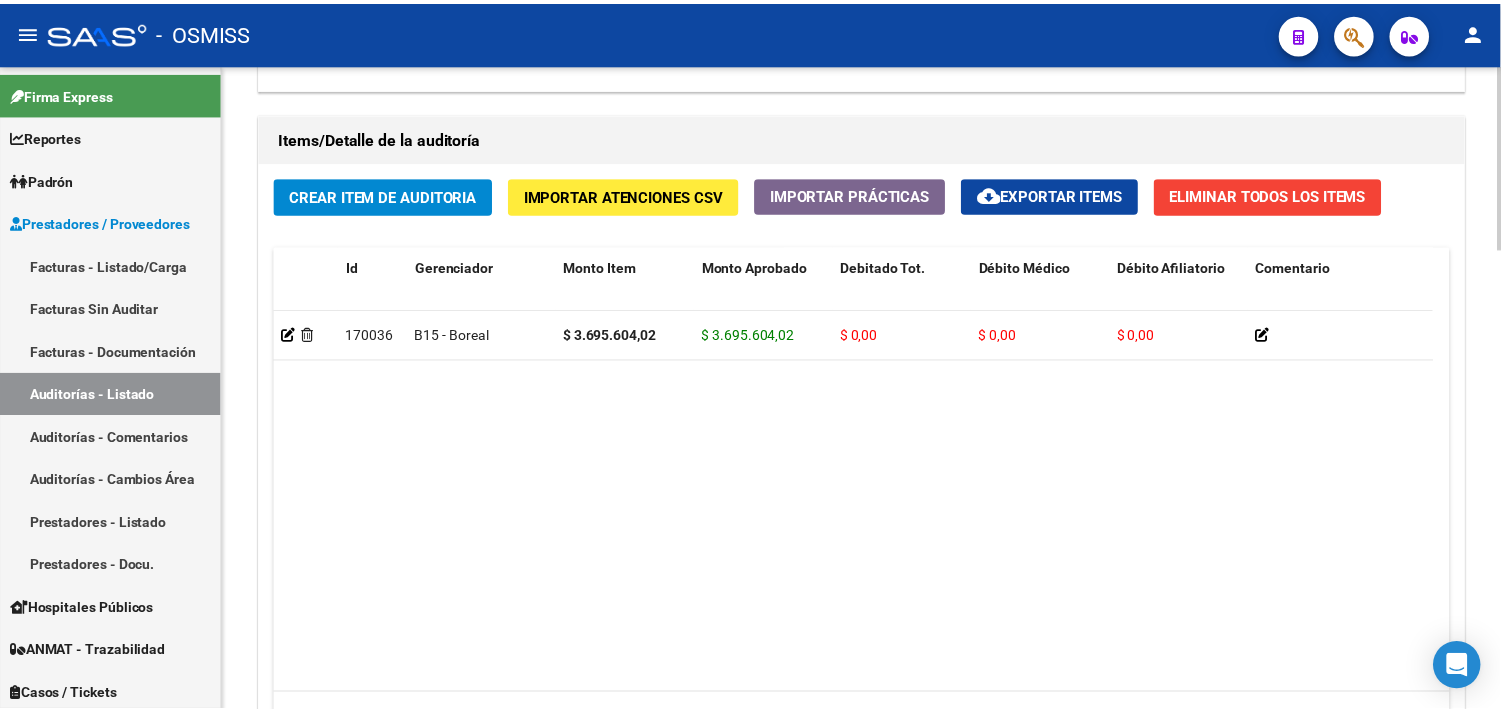 scroll, scrollTop: 1444, scrollLeft: 0, axis: vertical 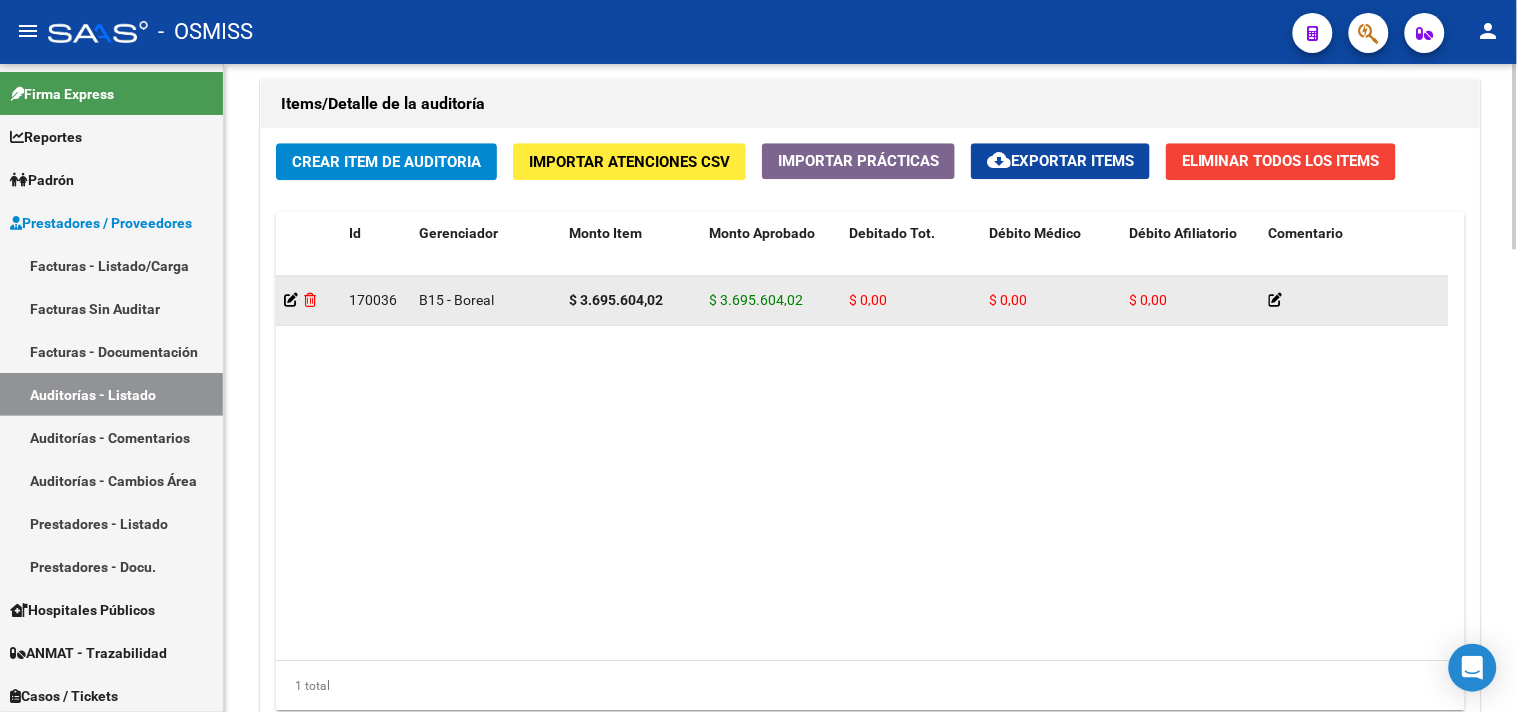 click 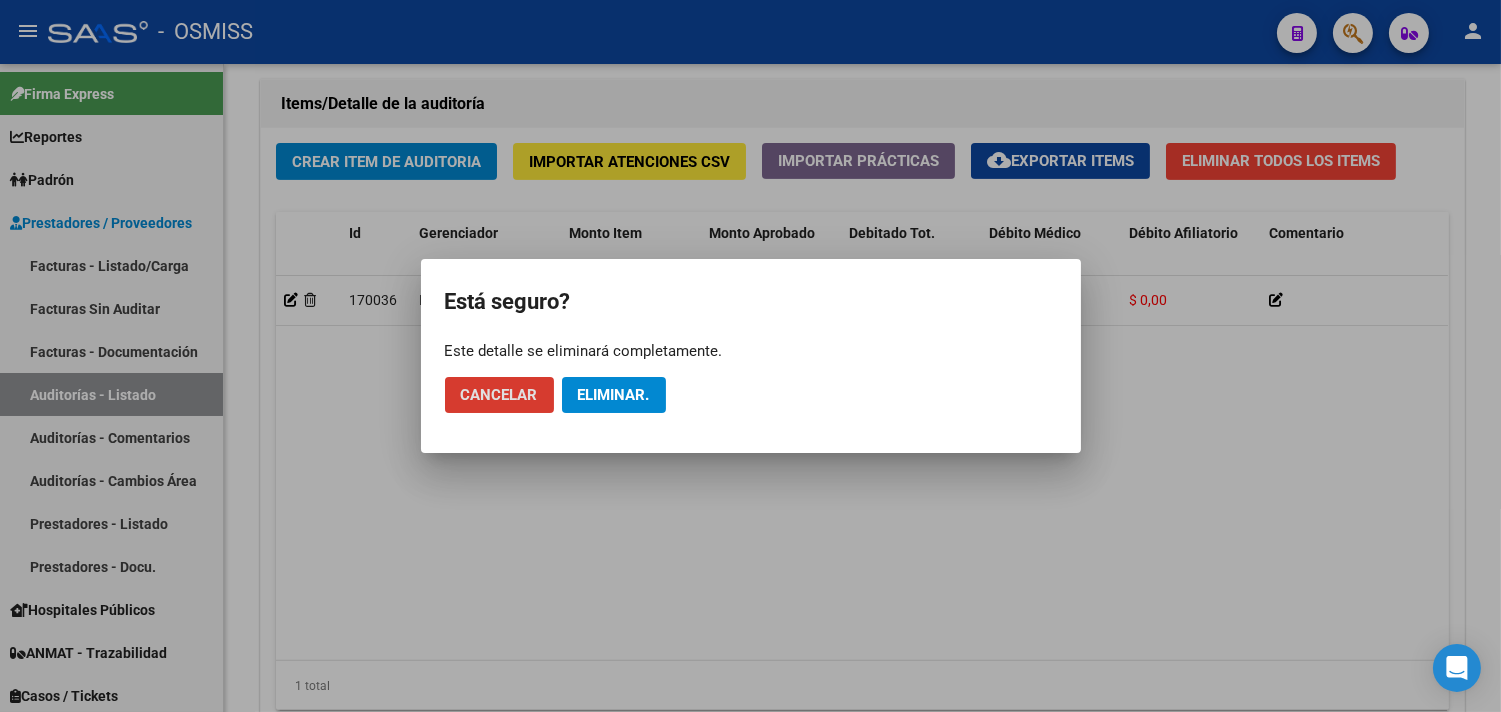 click on "Eliminar." 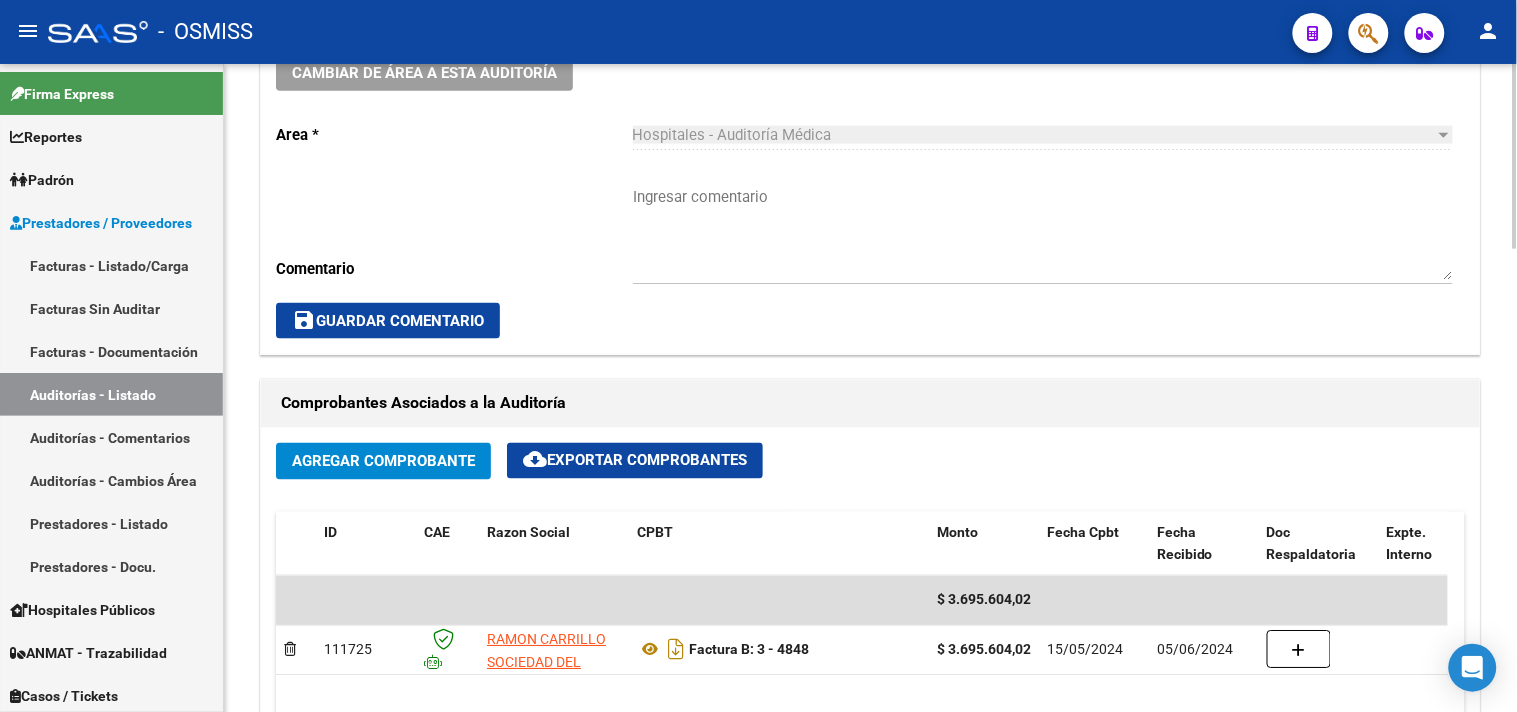 scroll, scrollTop: 617, scrollLeft: 0, axis: vertical 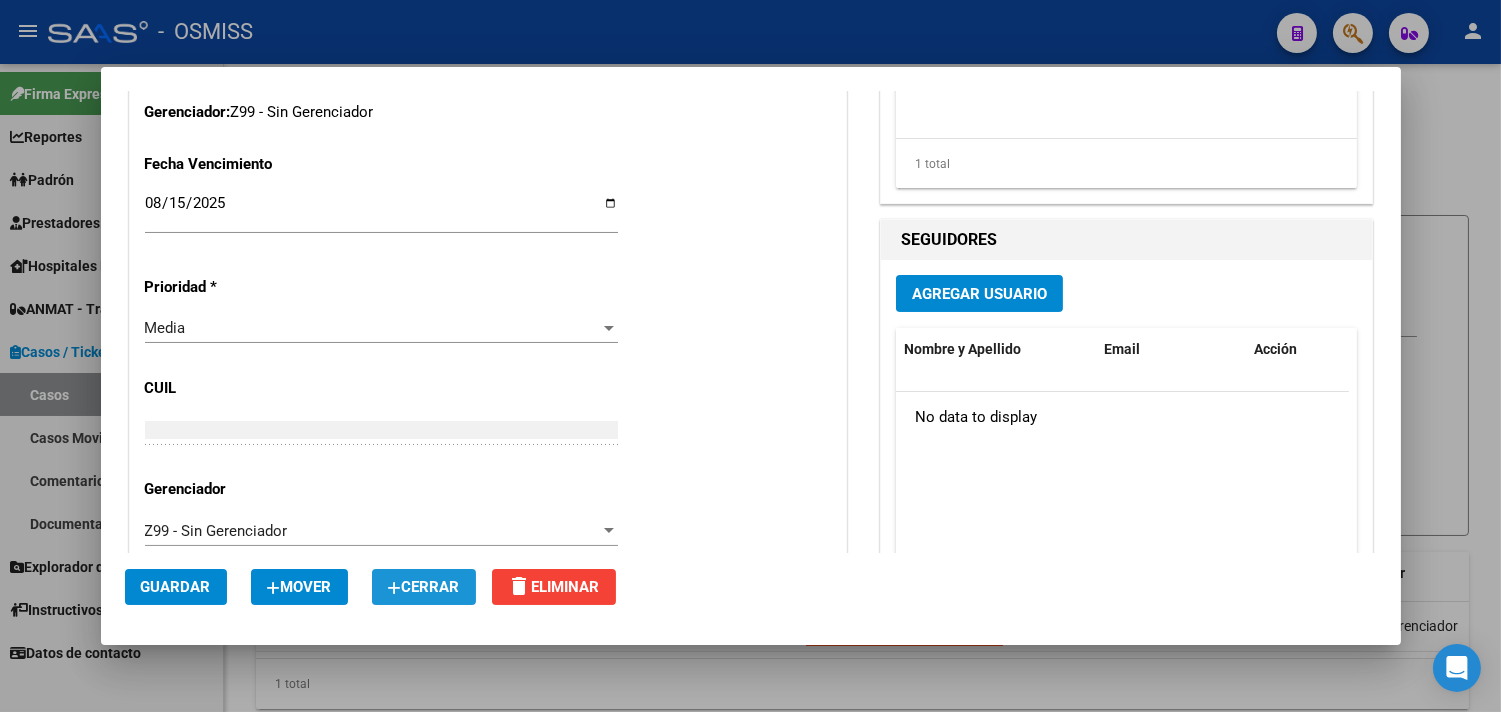 click on "Cerrar" 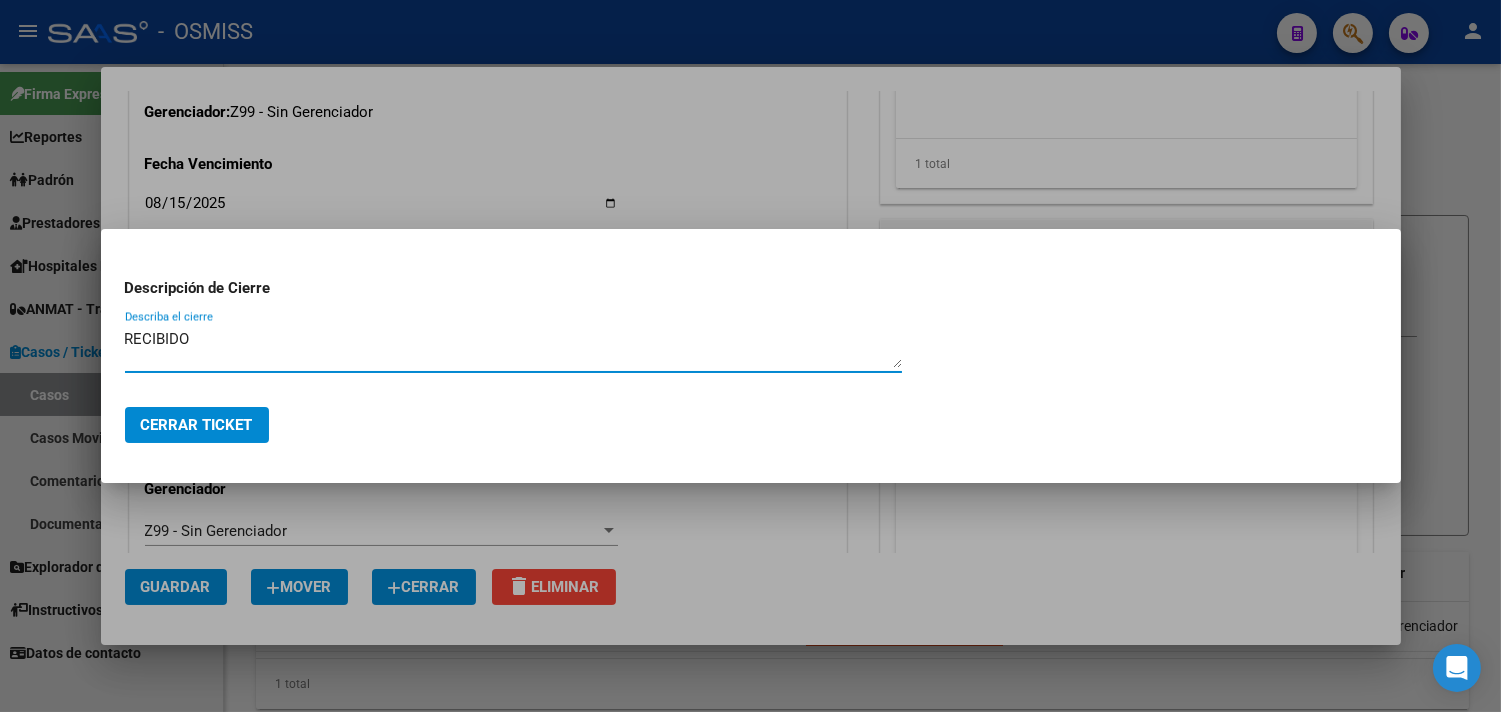 drag, startPoint x: 202, startPoint y: 346, endPoint x: 37, endPoint y: 347, distance: 165.00304 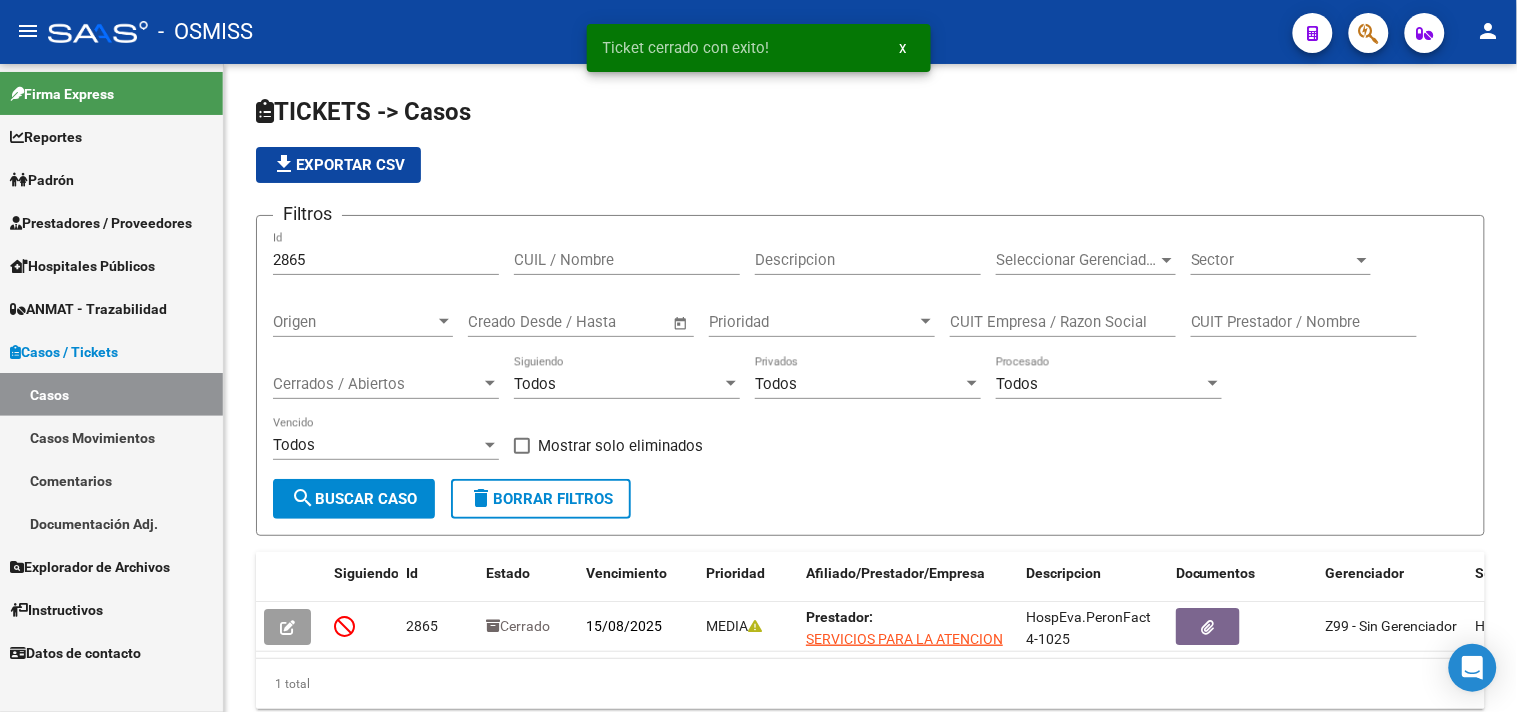 drag, startPoint x: 317, startPoint y: 265, endPoint x: 218, endPoint y: 271, distance: 99.18165 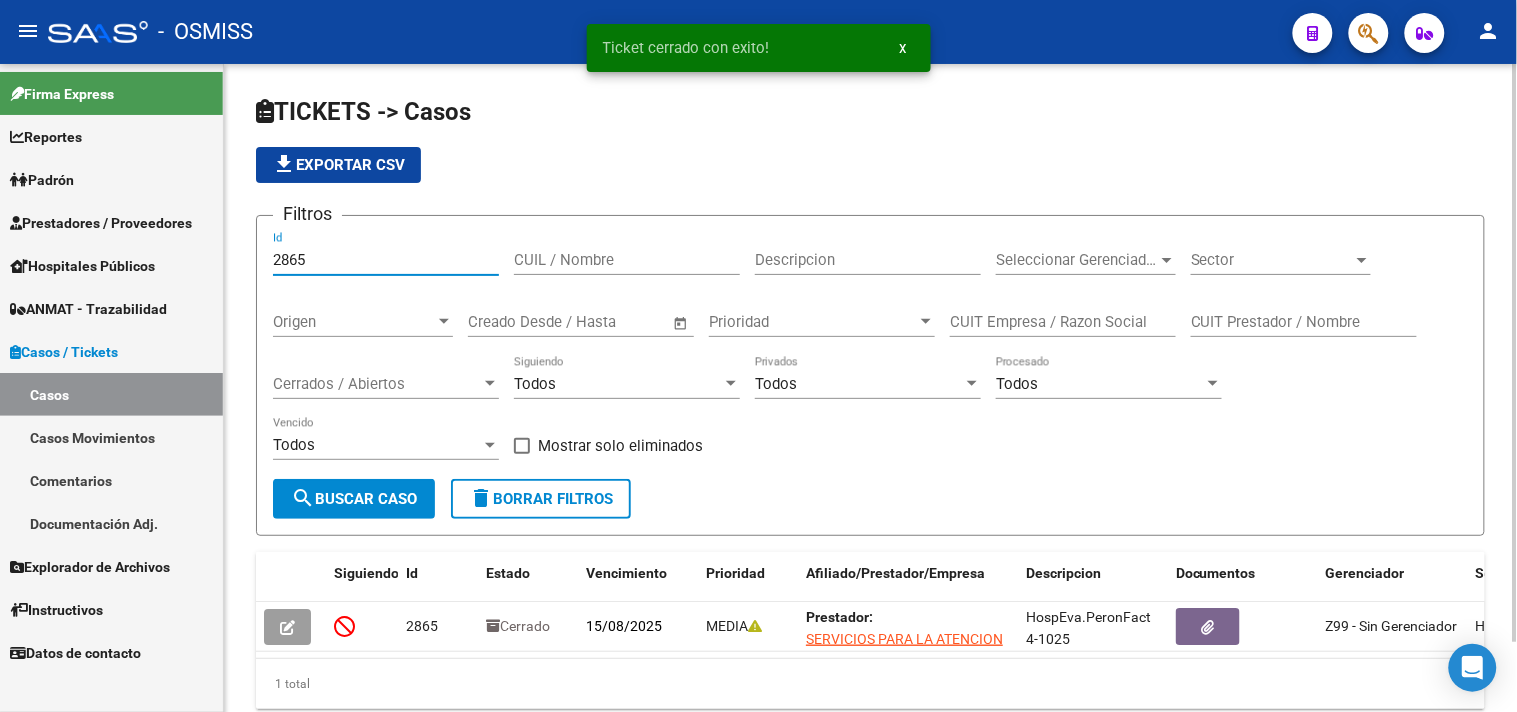 click on "Hospitales Públicos" at bounding box center (111, 265) 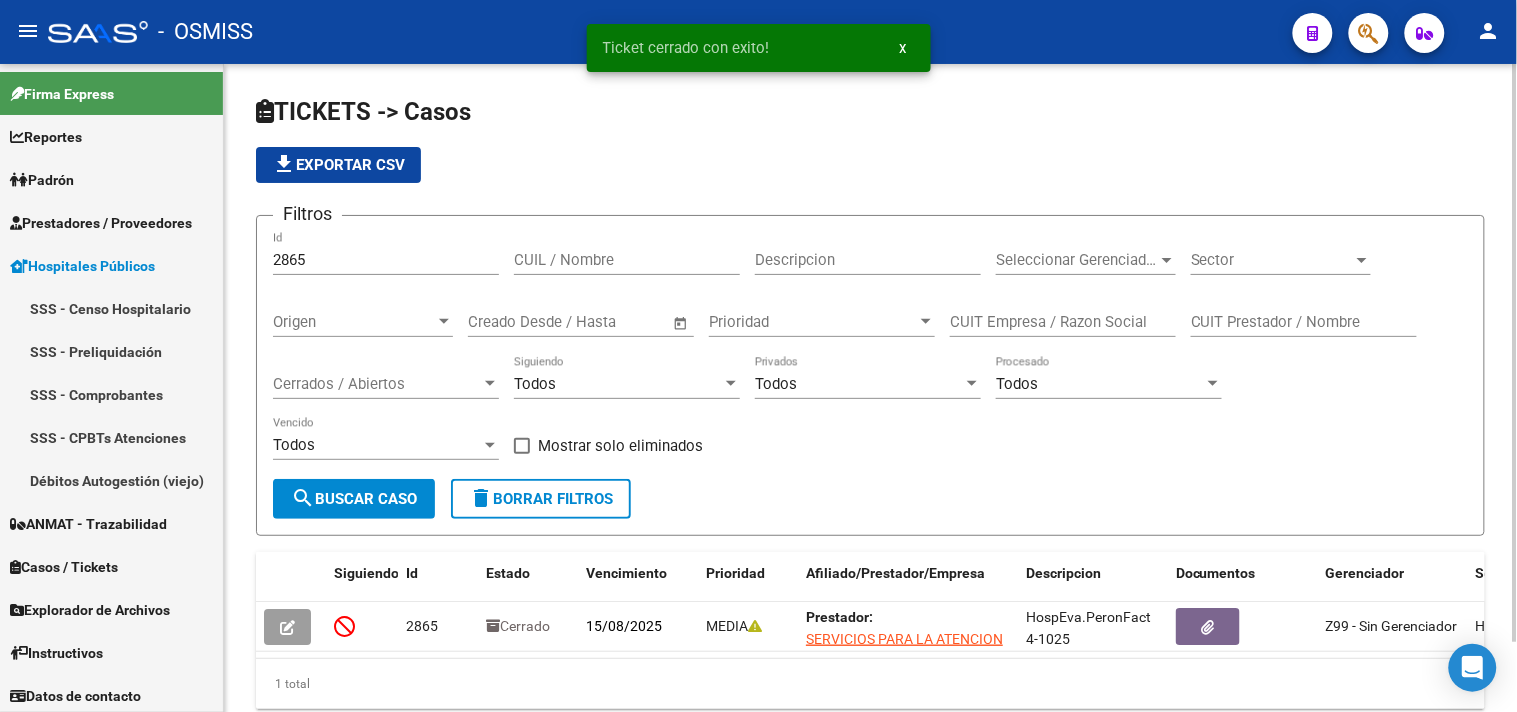 click on "Cerrados / Abiertos" at bounding box center (377, 384) 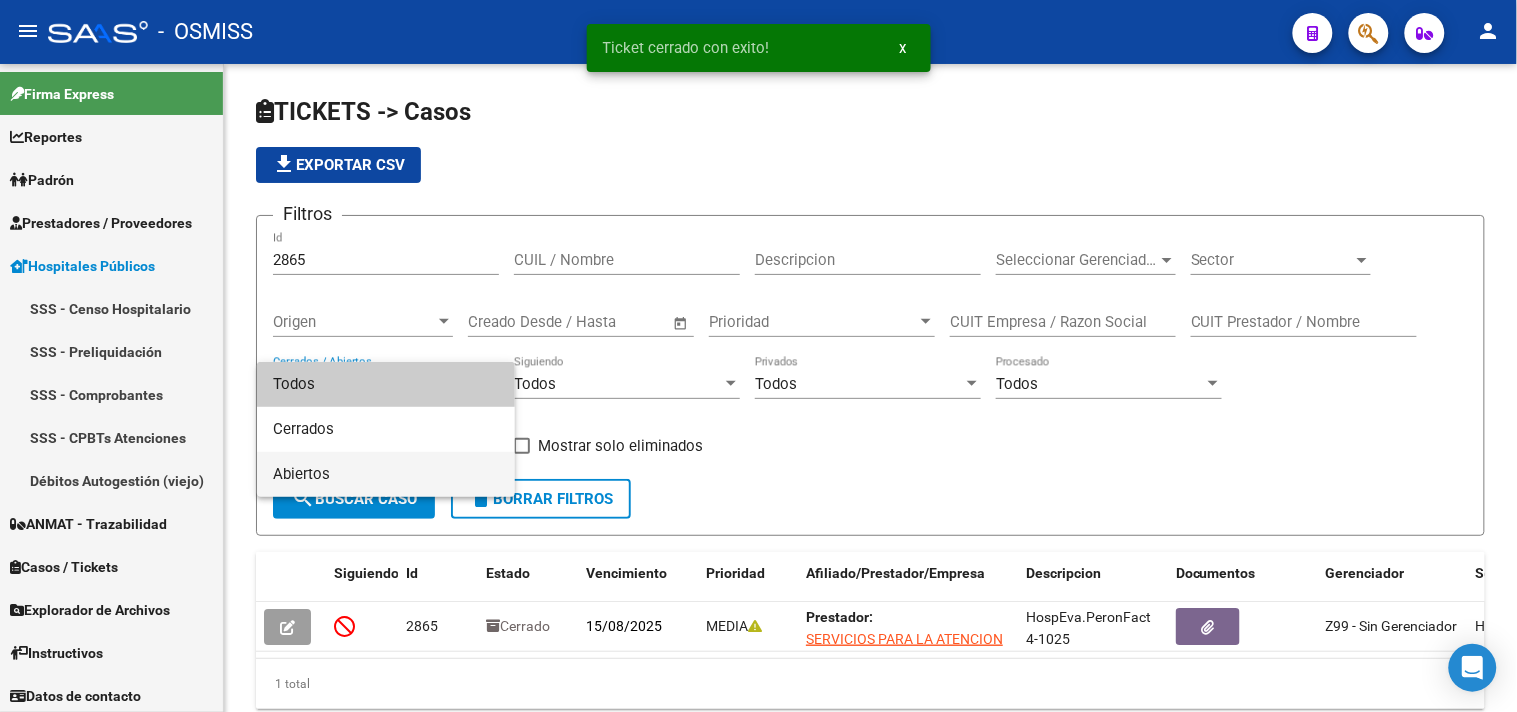 click on "Abiertos" at bounding box center [386, 474] 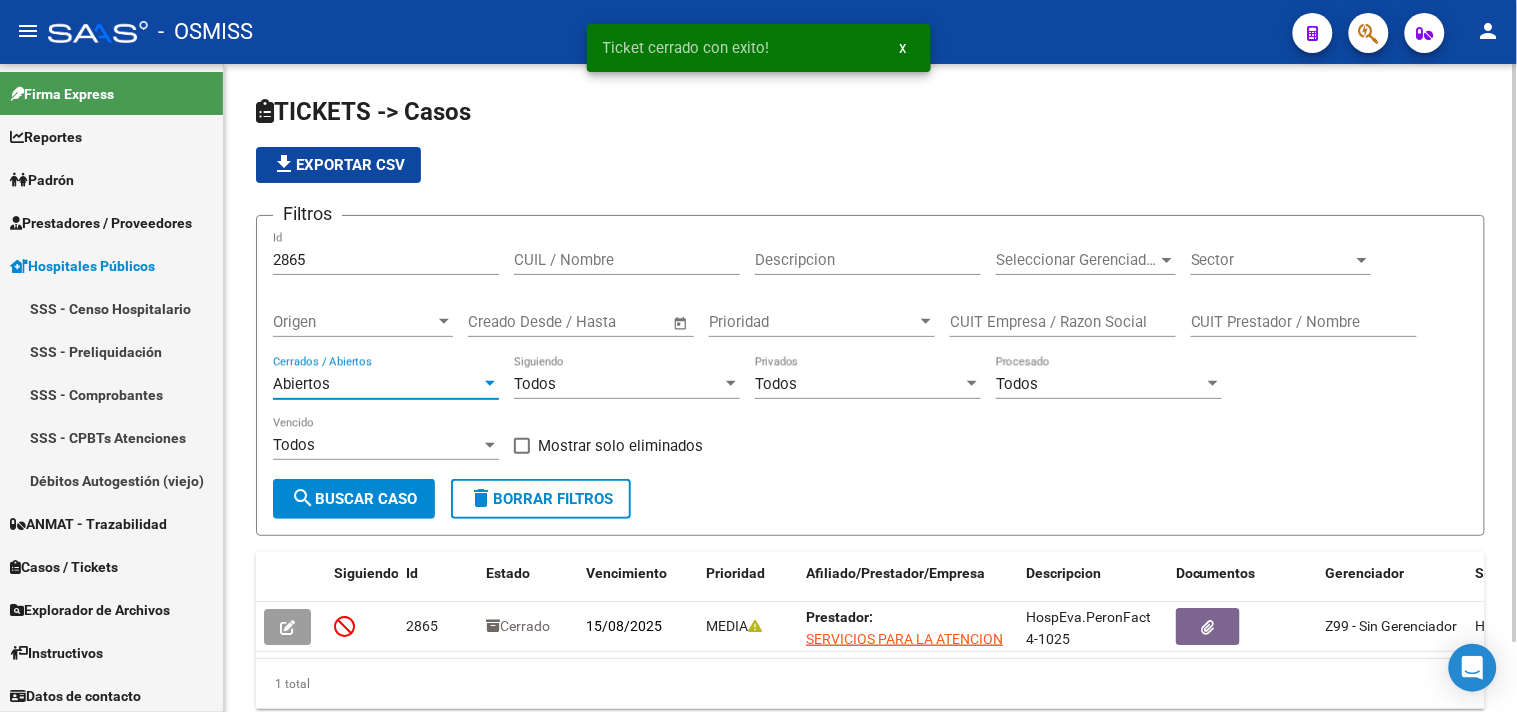 click on "Sector" at bounding box center [1272, 260] 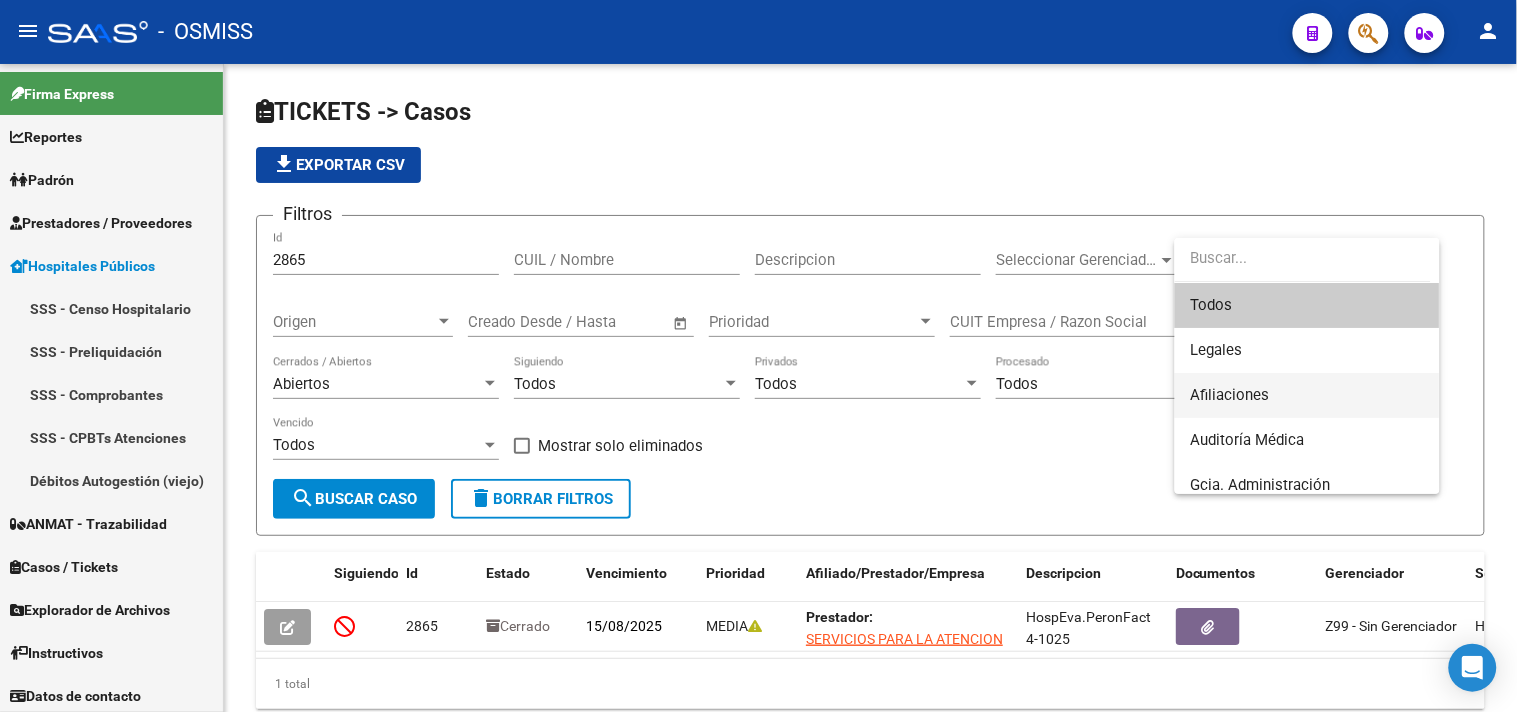 scroll, scrollTop: 222, scrollLeft: 0, axis: vertical 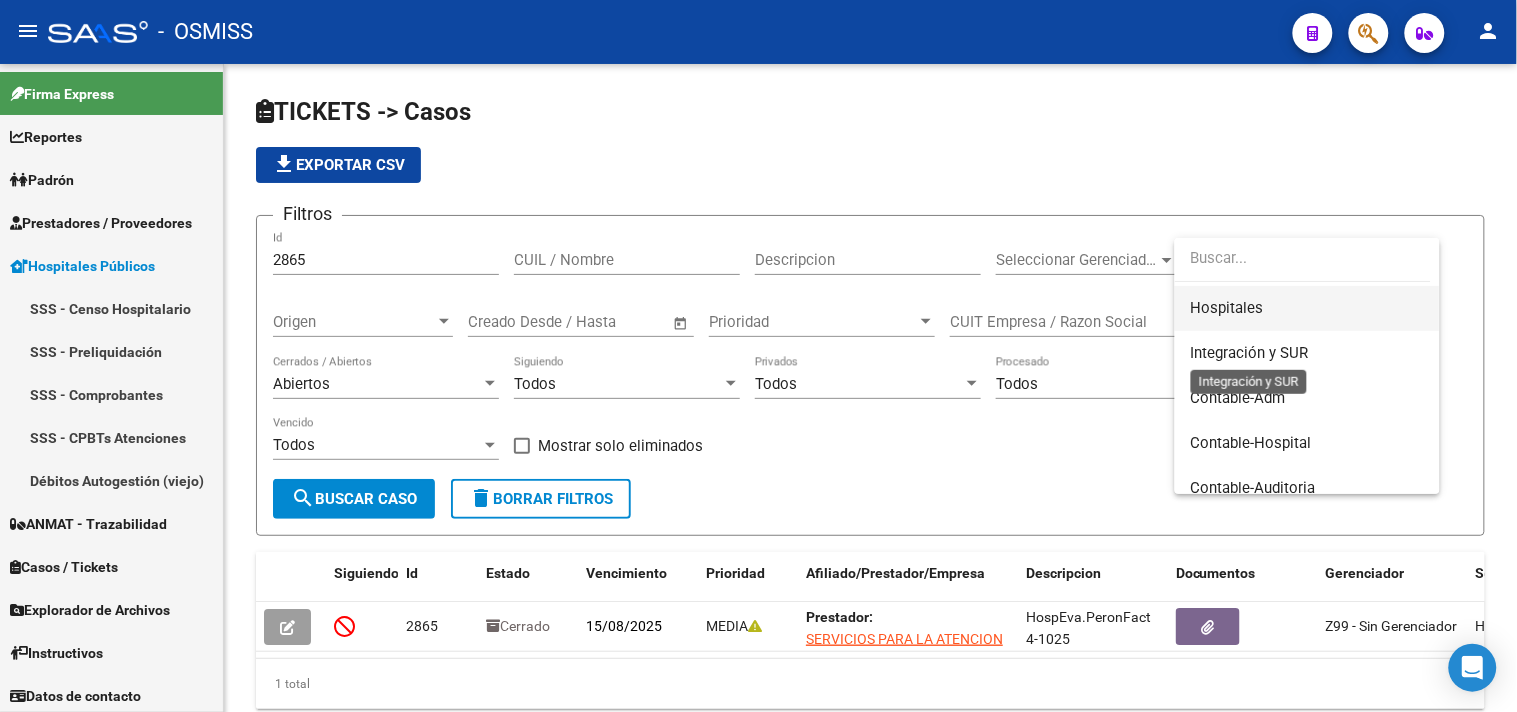 click on "Hospitales" at bounding box center (1307, 308) 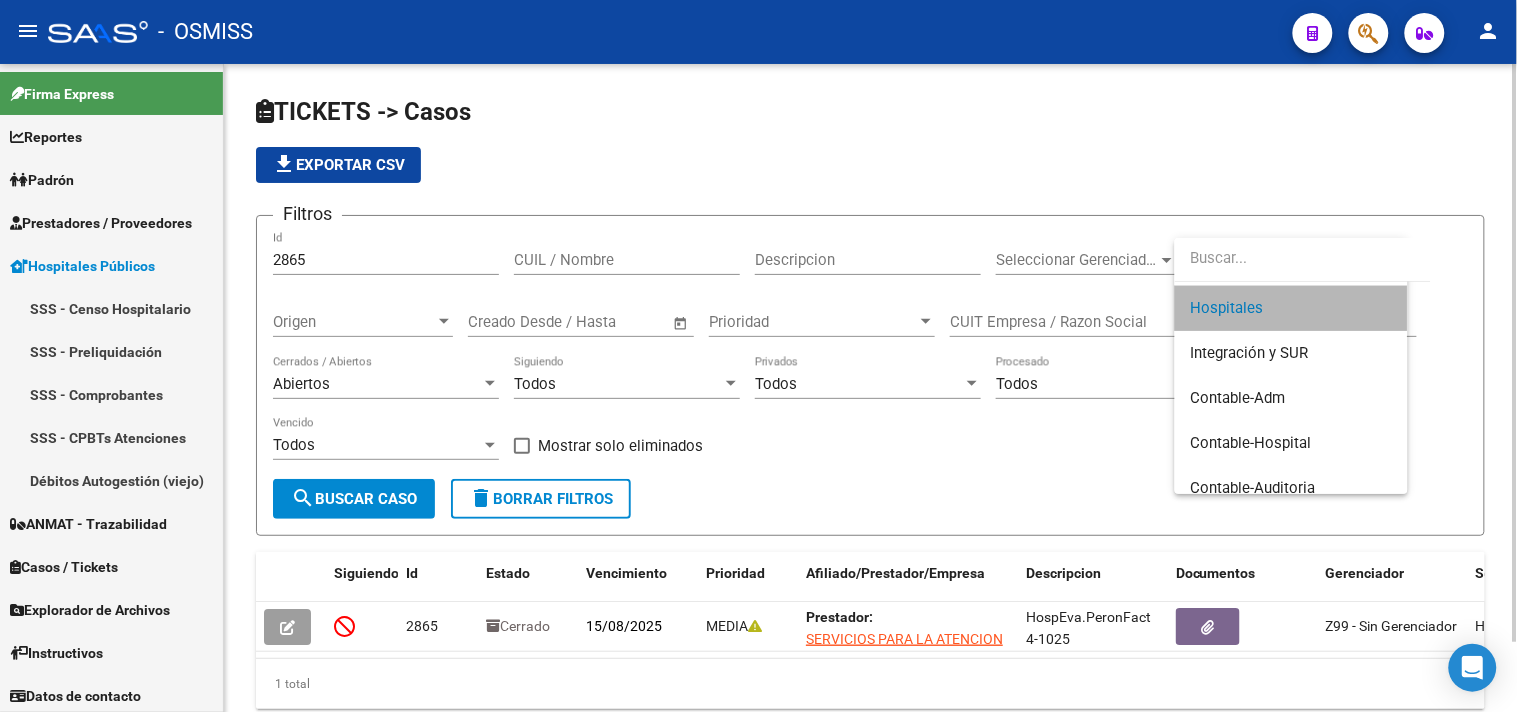scroll, scrollTop: 225, scrollLeft: 0, axis: vertical 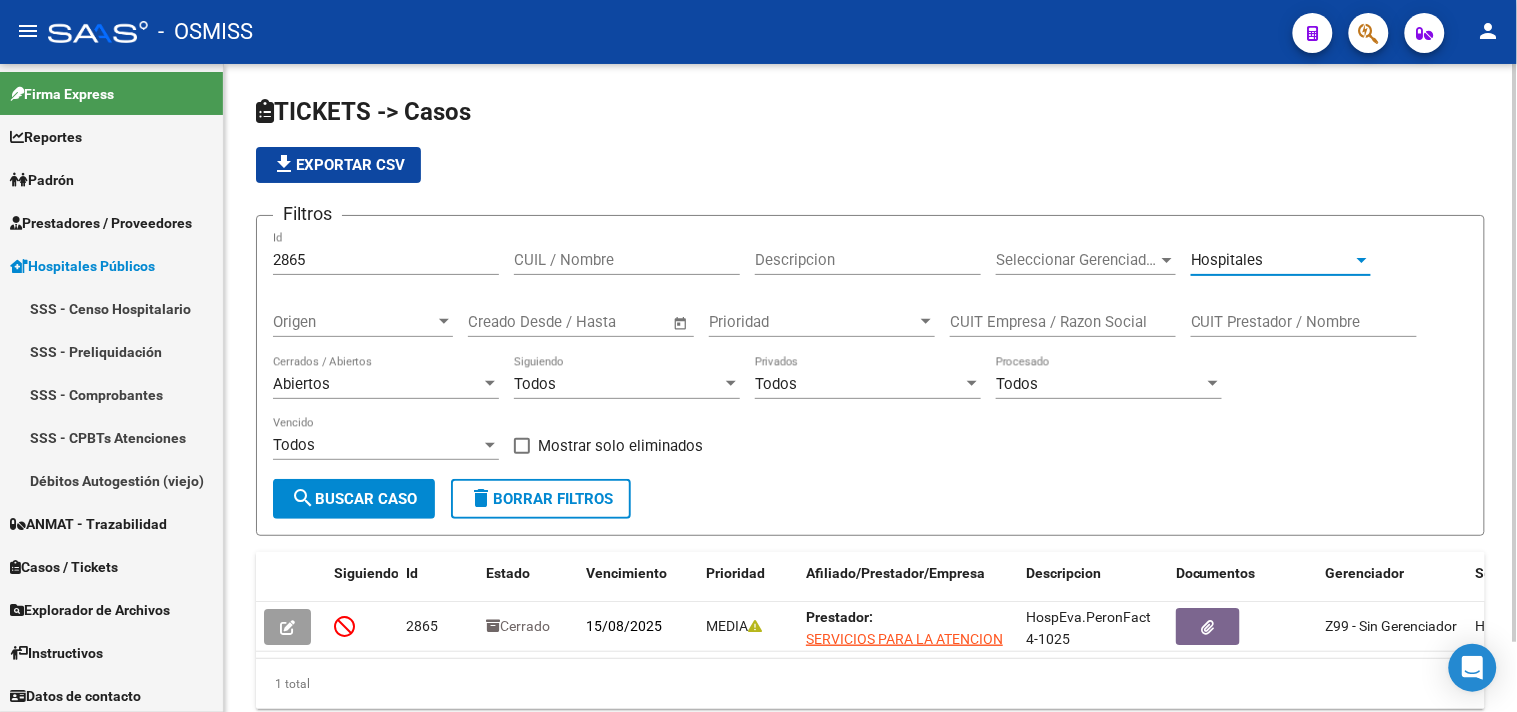 click on "search  Buscar Caso" 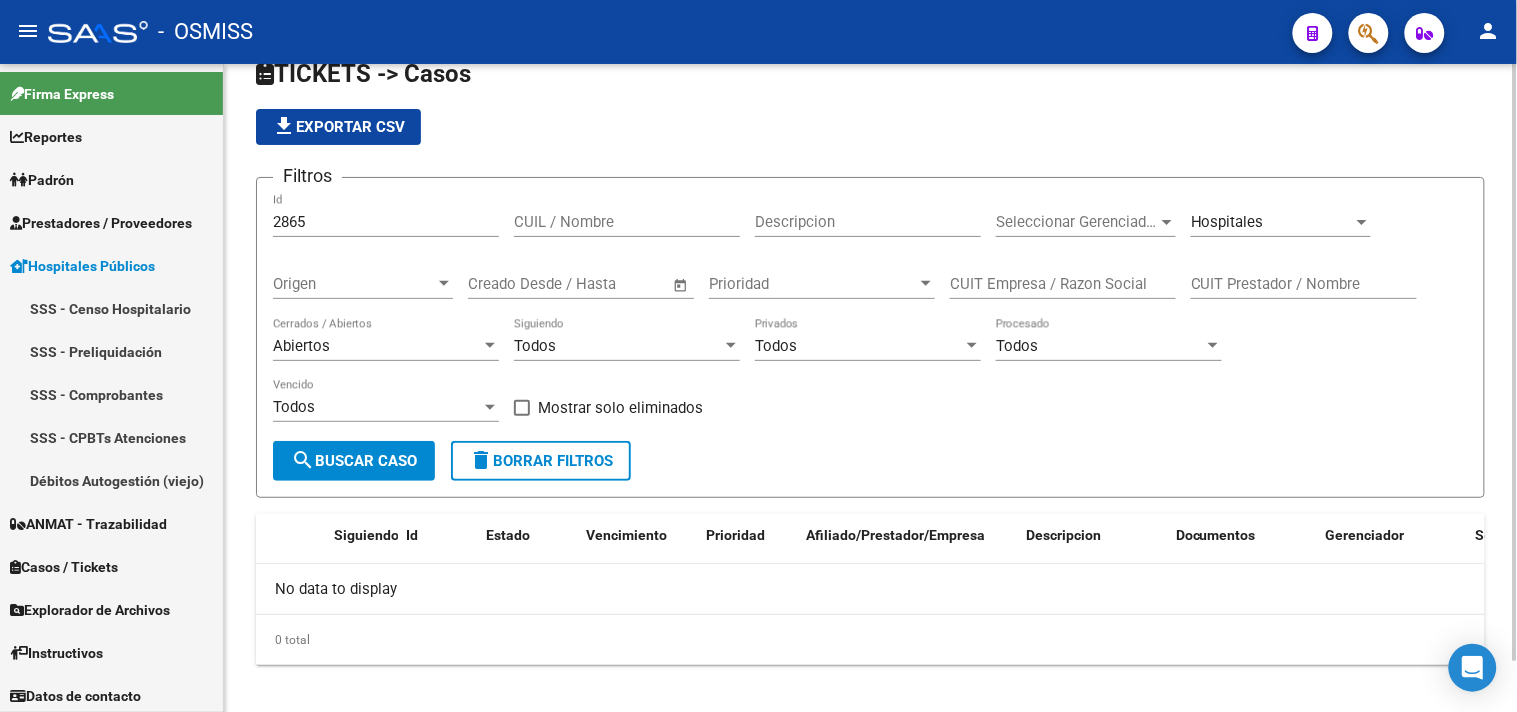 scroll, scrollTop: 54, scrollLeft: 0, axis: vertical 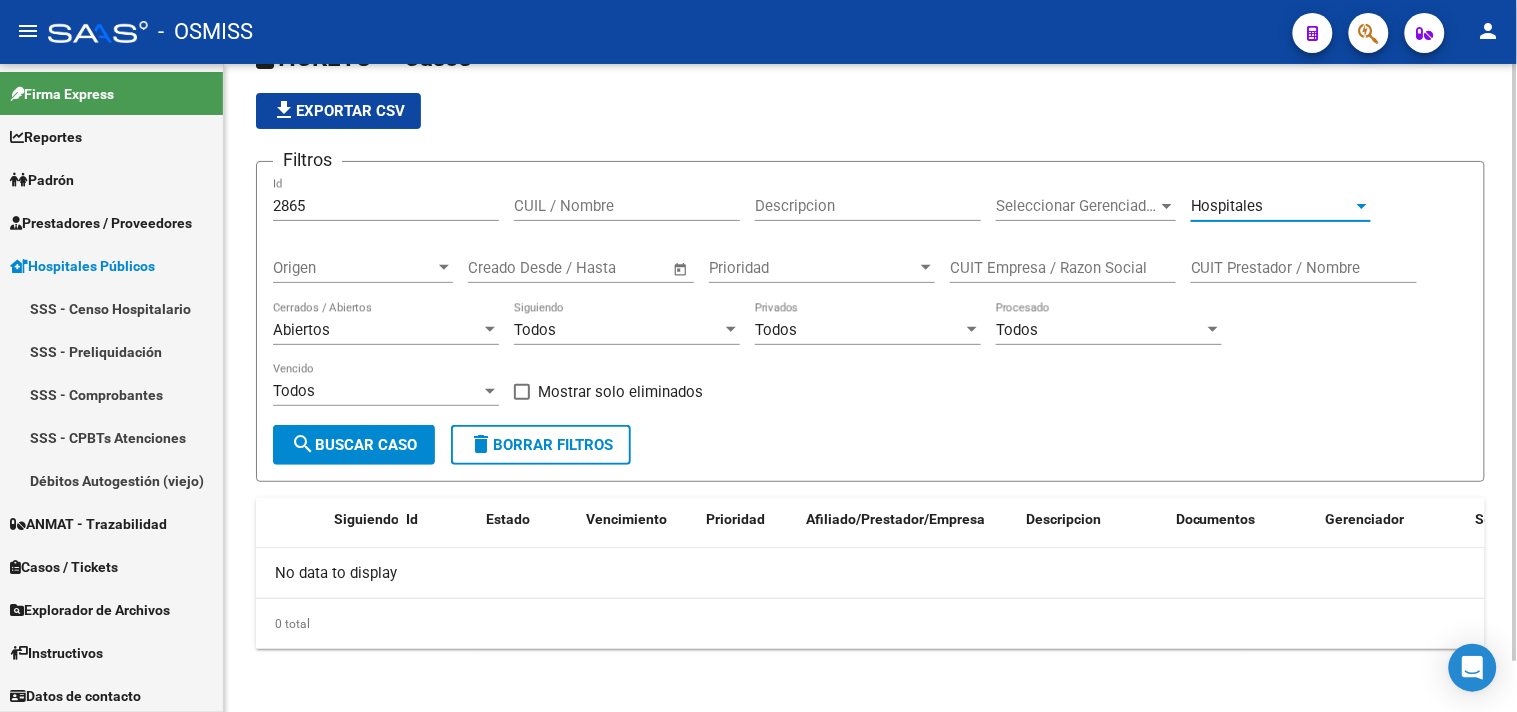 click on "Hospitales" at bounding box center (1227, 206) 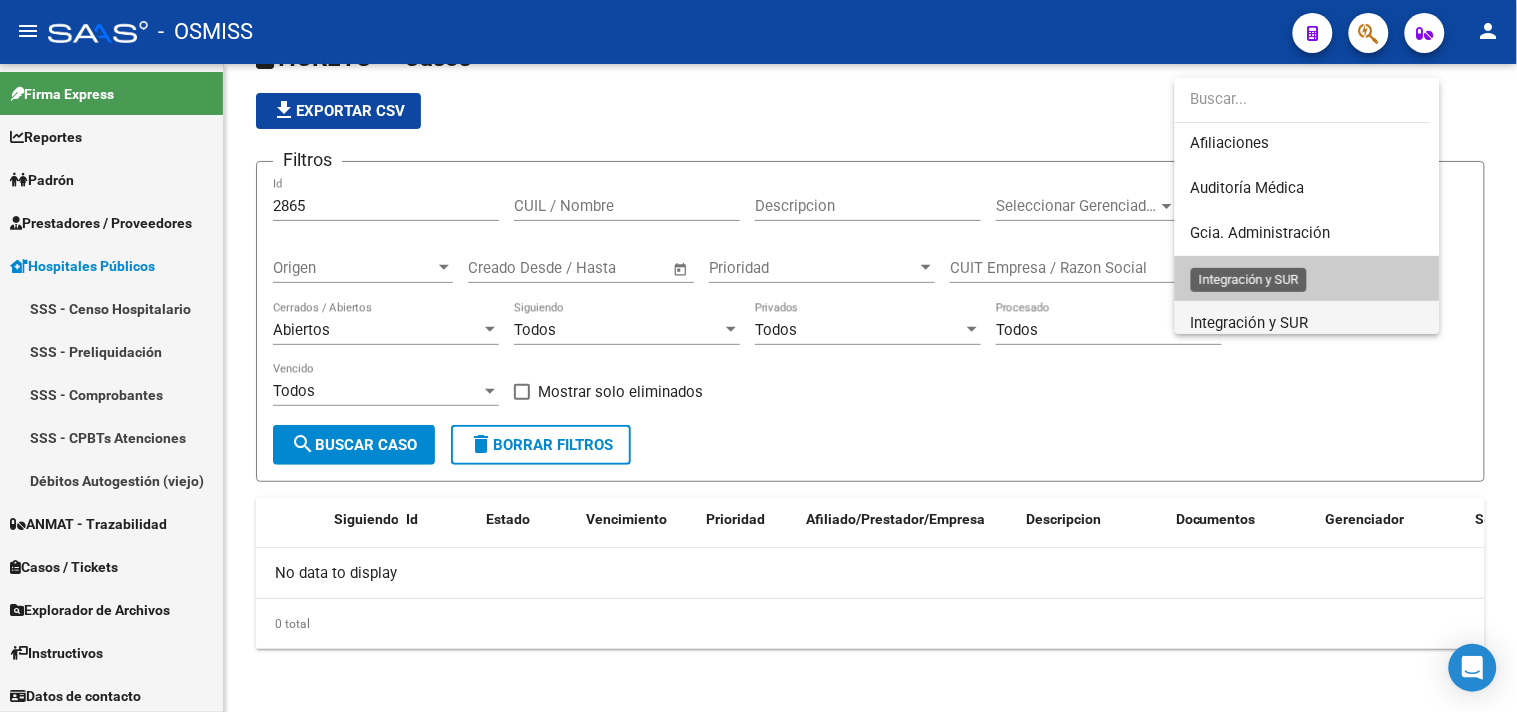 scroll, scrollTop: 53, scrollLeft: 0, axis: vertical 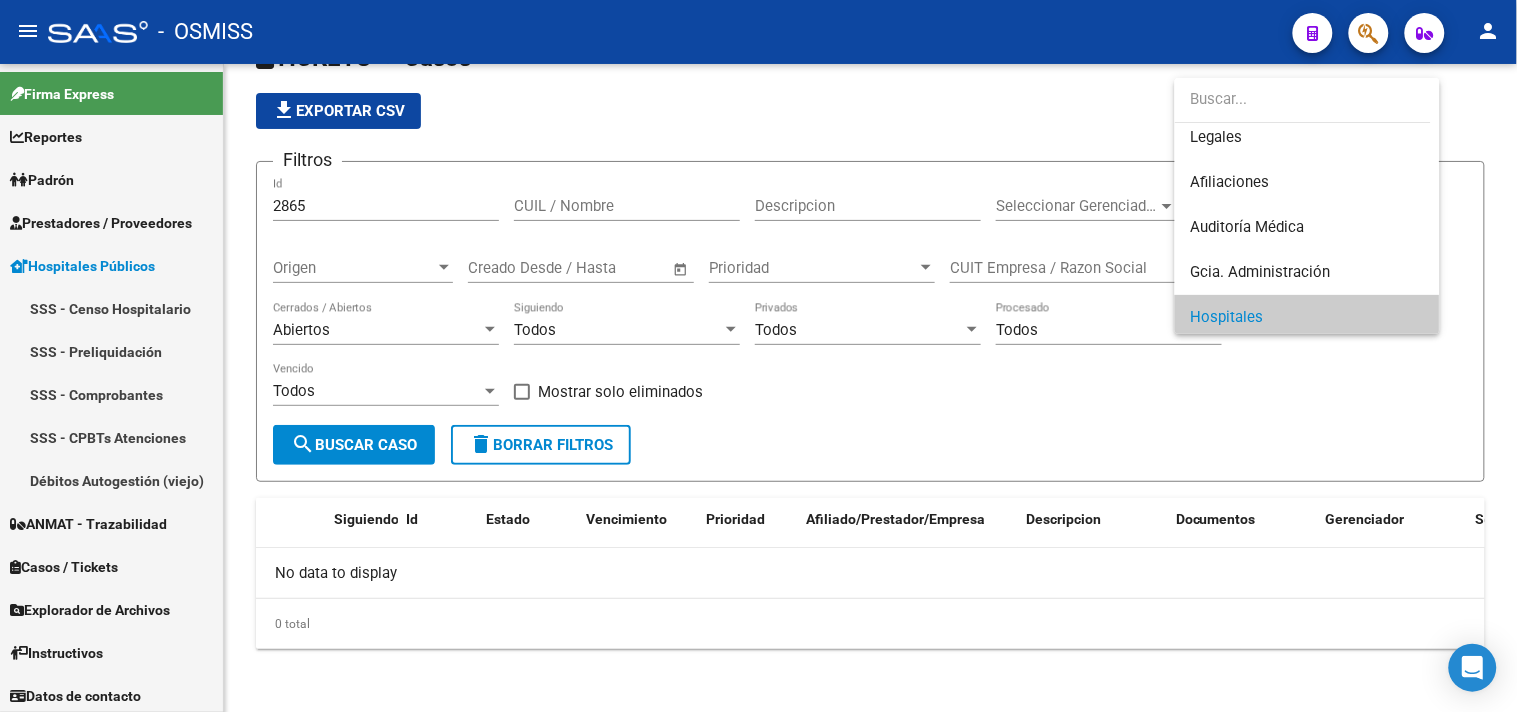 drag, startPoint x: 306, startPoint y: 208, endPoint x: 167, endPoint y: 178, distance: 142.20056 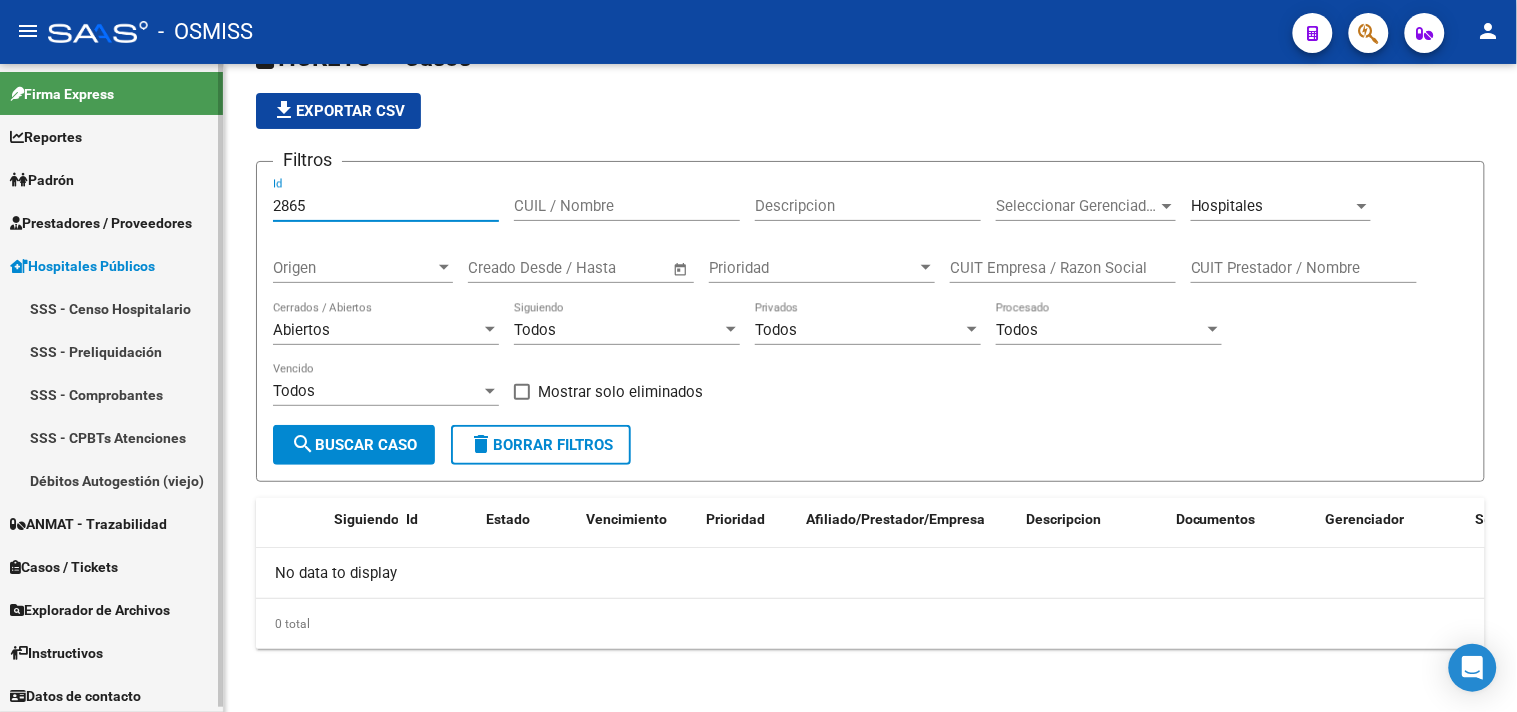 drag, startPoint x: 347, startPoint y: 208, endPoint x: 123, endPoint y: 191, distance: 224.64417 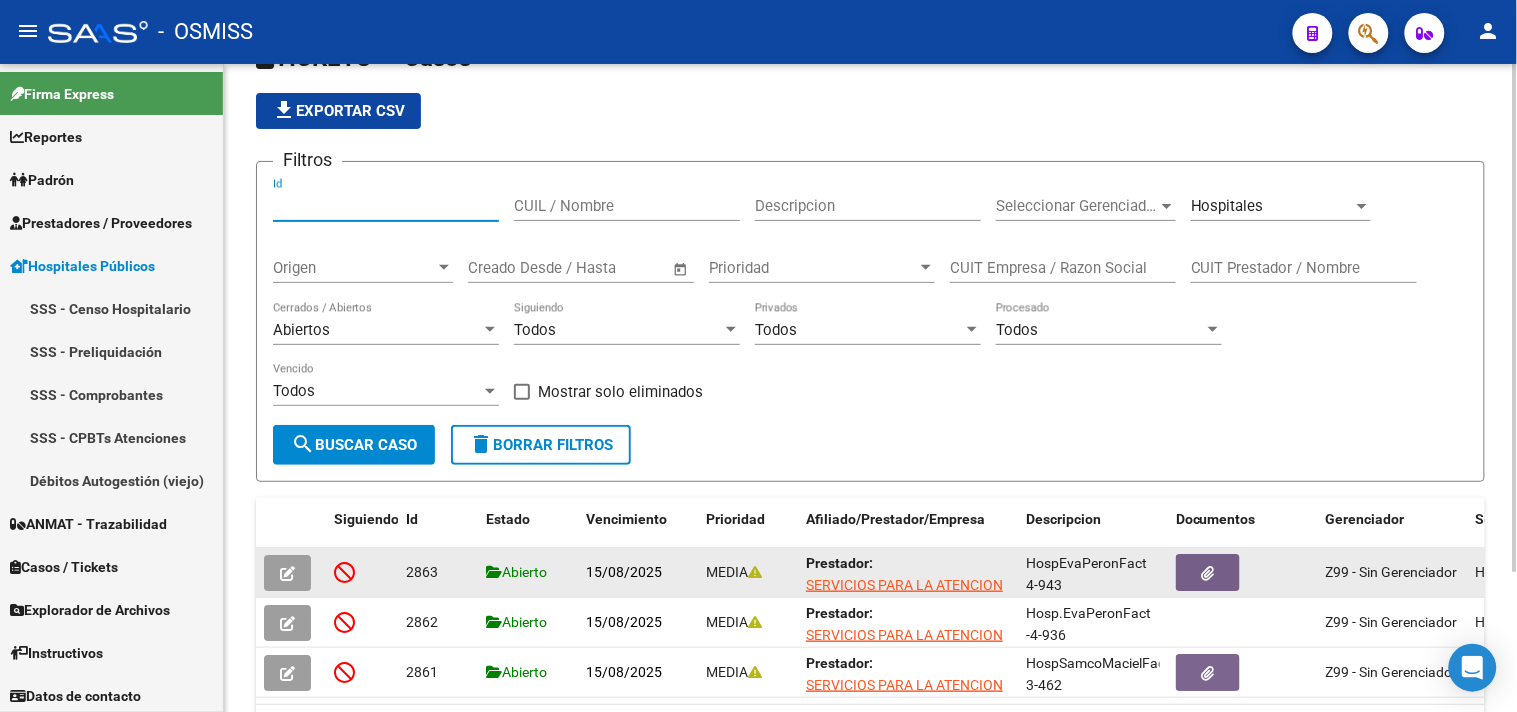 scroll, scrollTop: 177, scrollLeft: 0, axis: vertical 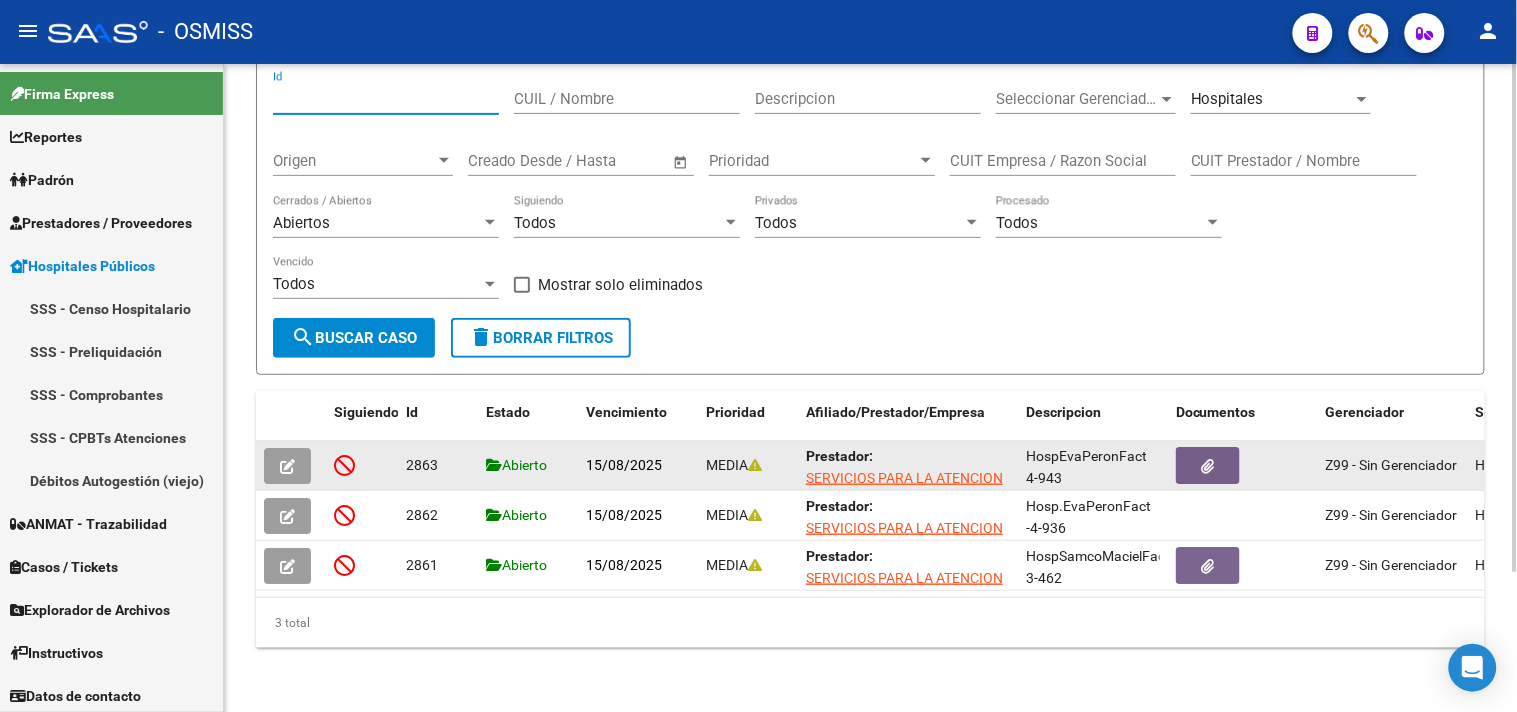 type 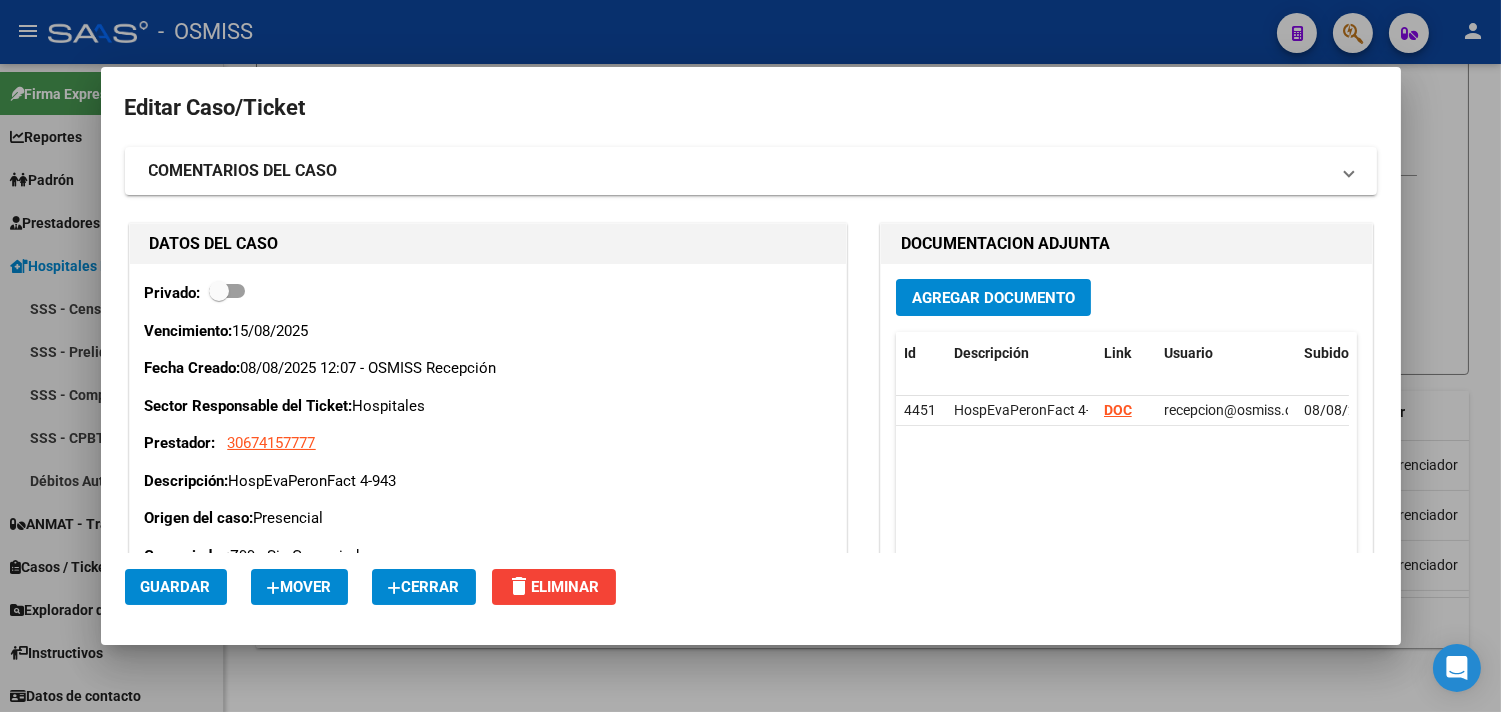 click on "Cerrar" 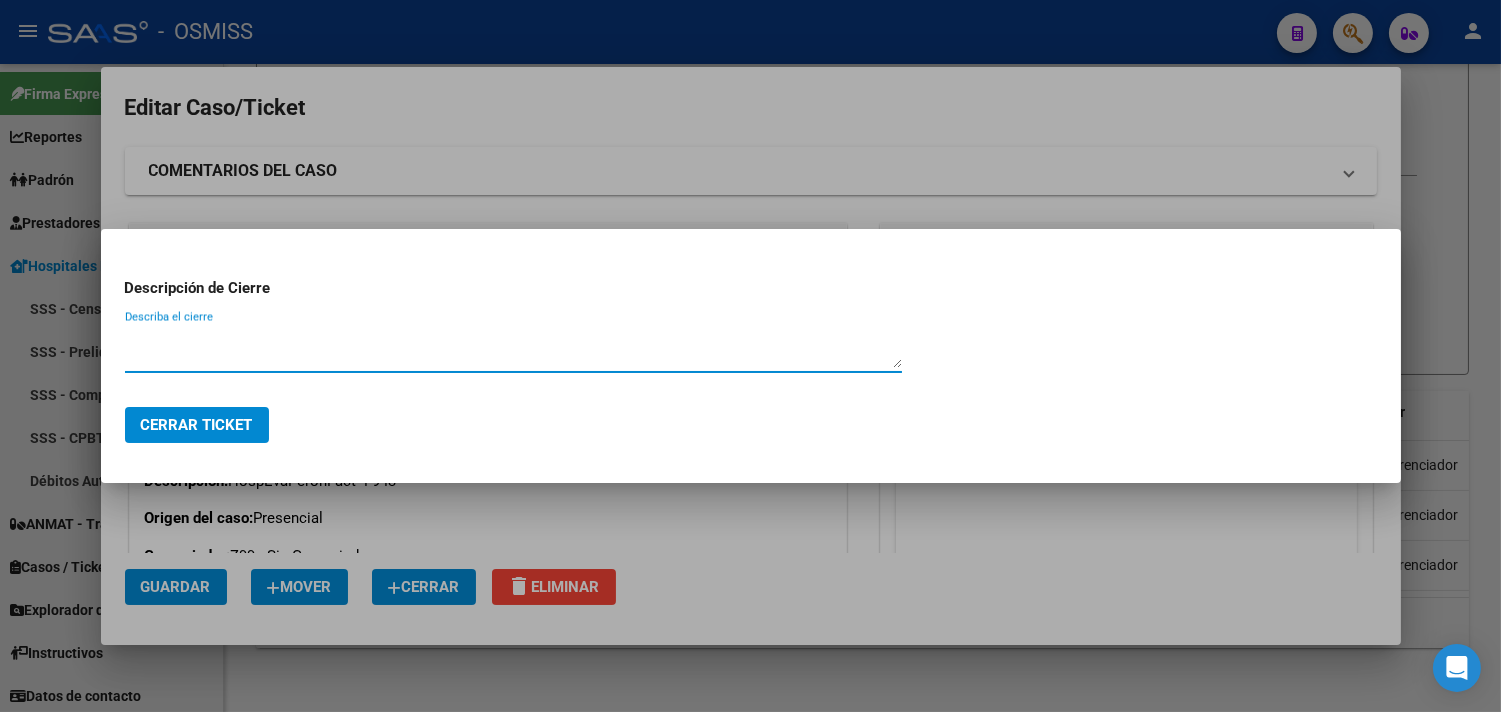 paste on "RECIBIDO" 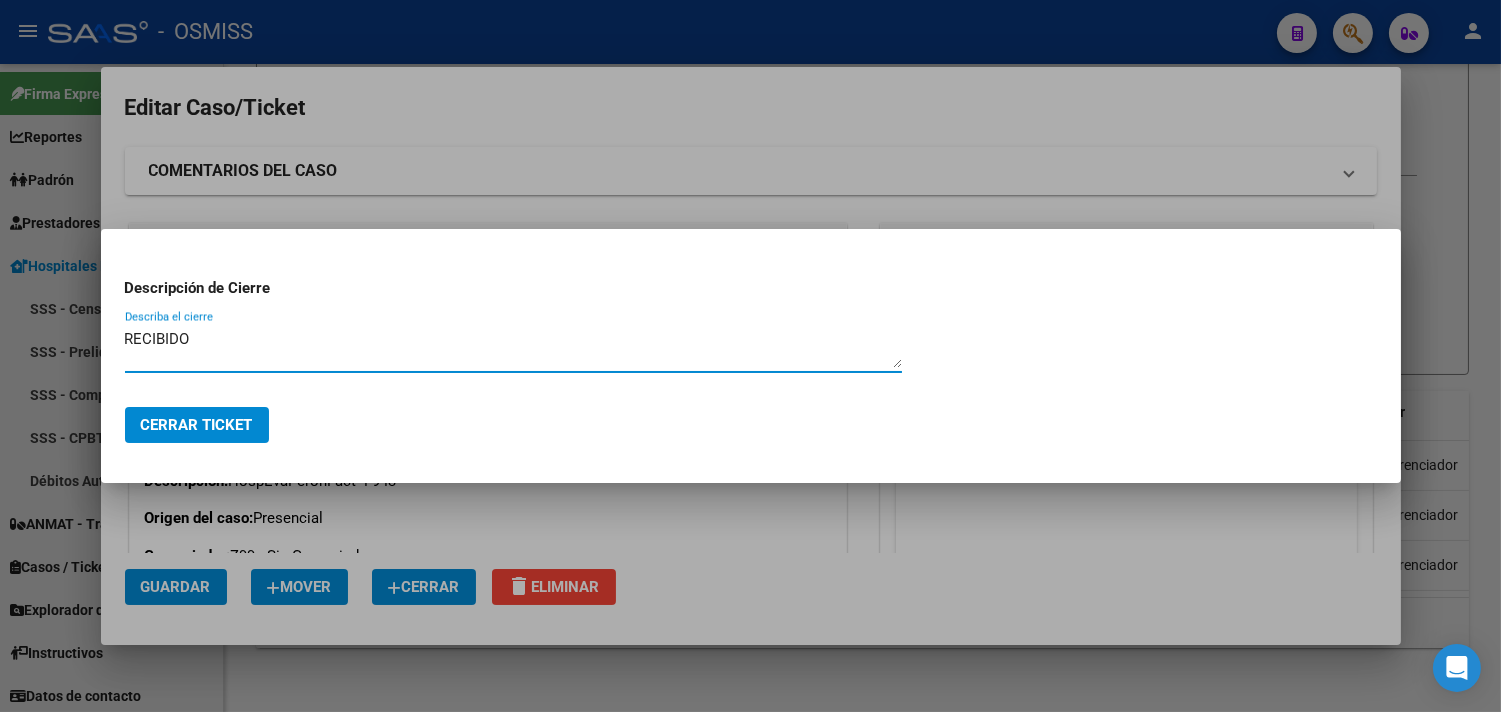 type on "RECIBIDO" 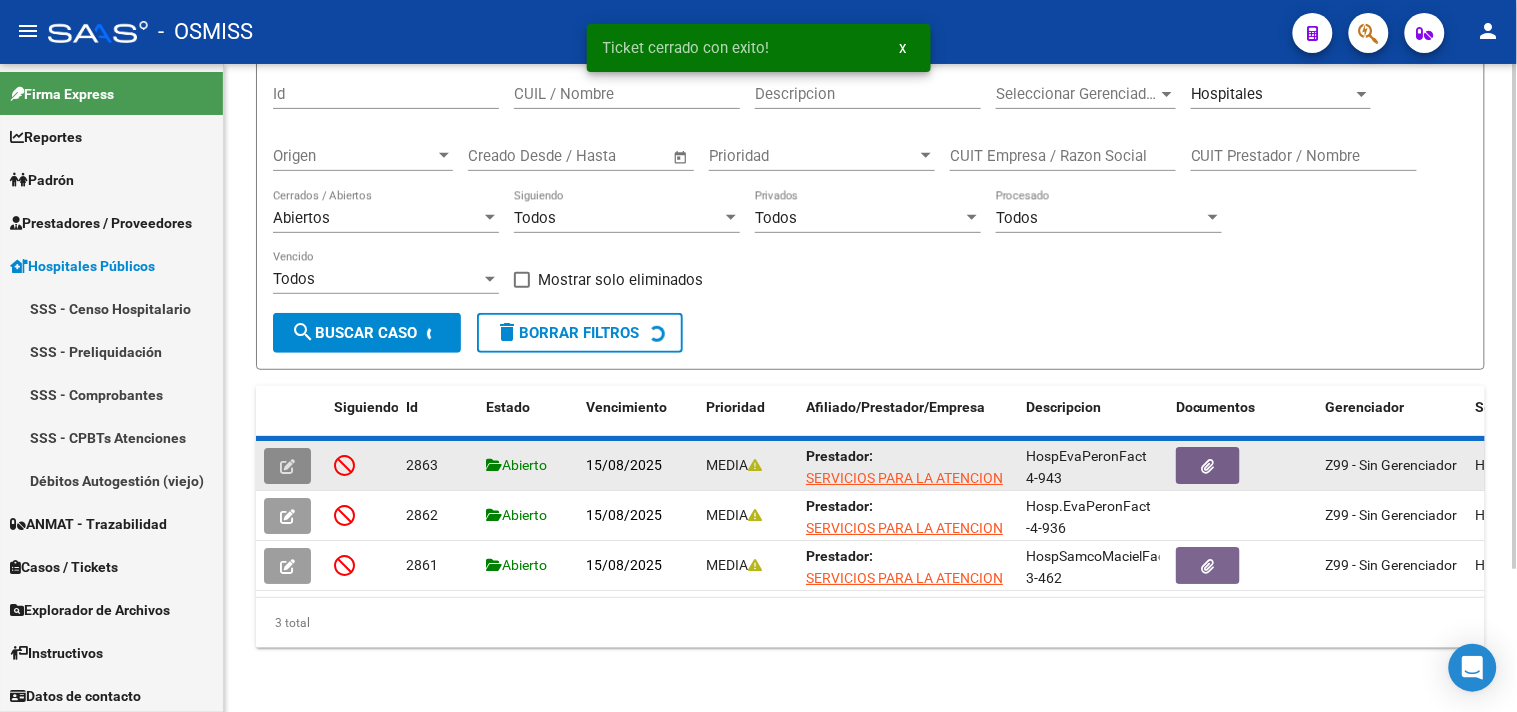 scroll, scrollTop: 128, scrollLeft: 0, axis: vertical 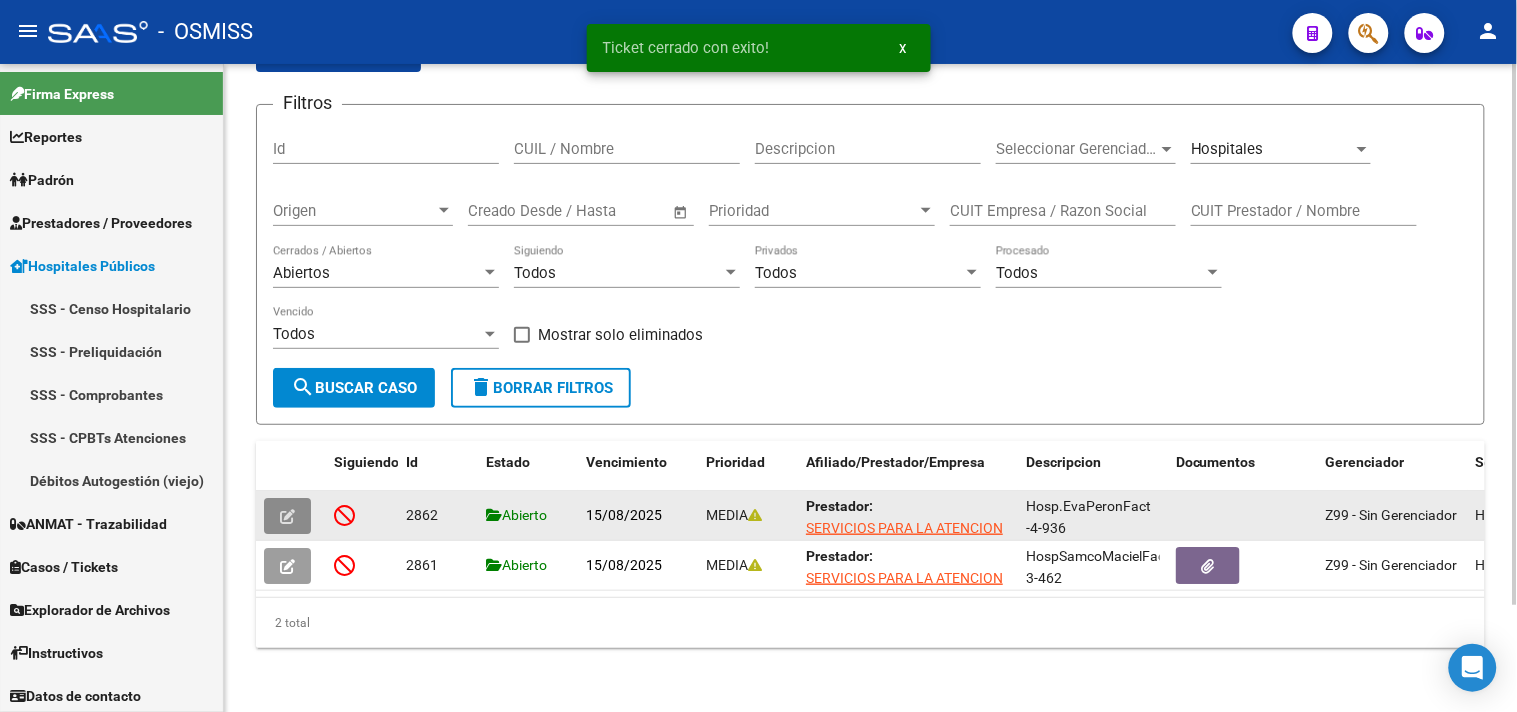 click 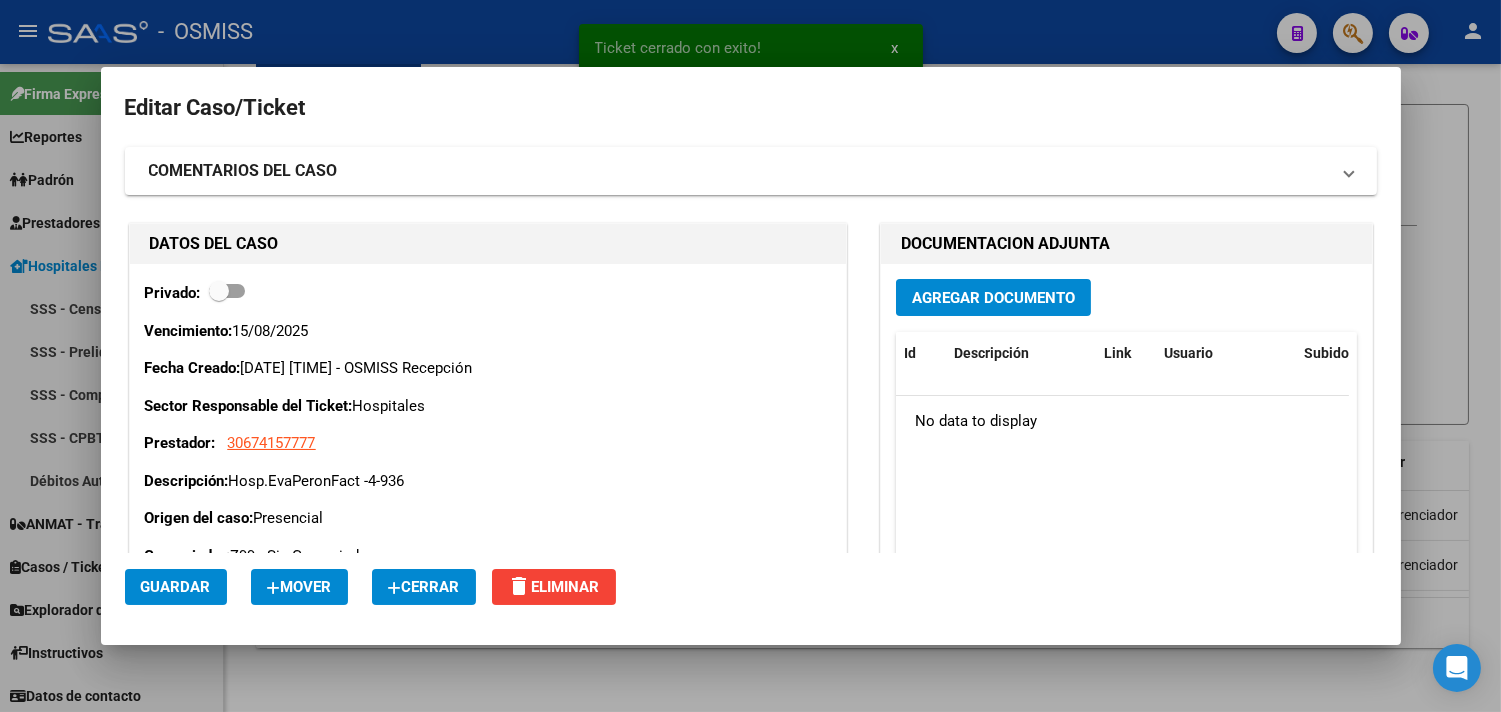 click on "Cerrar" 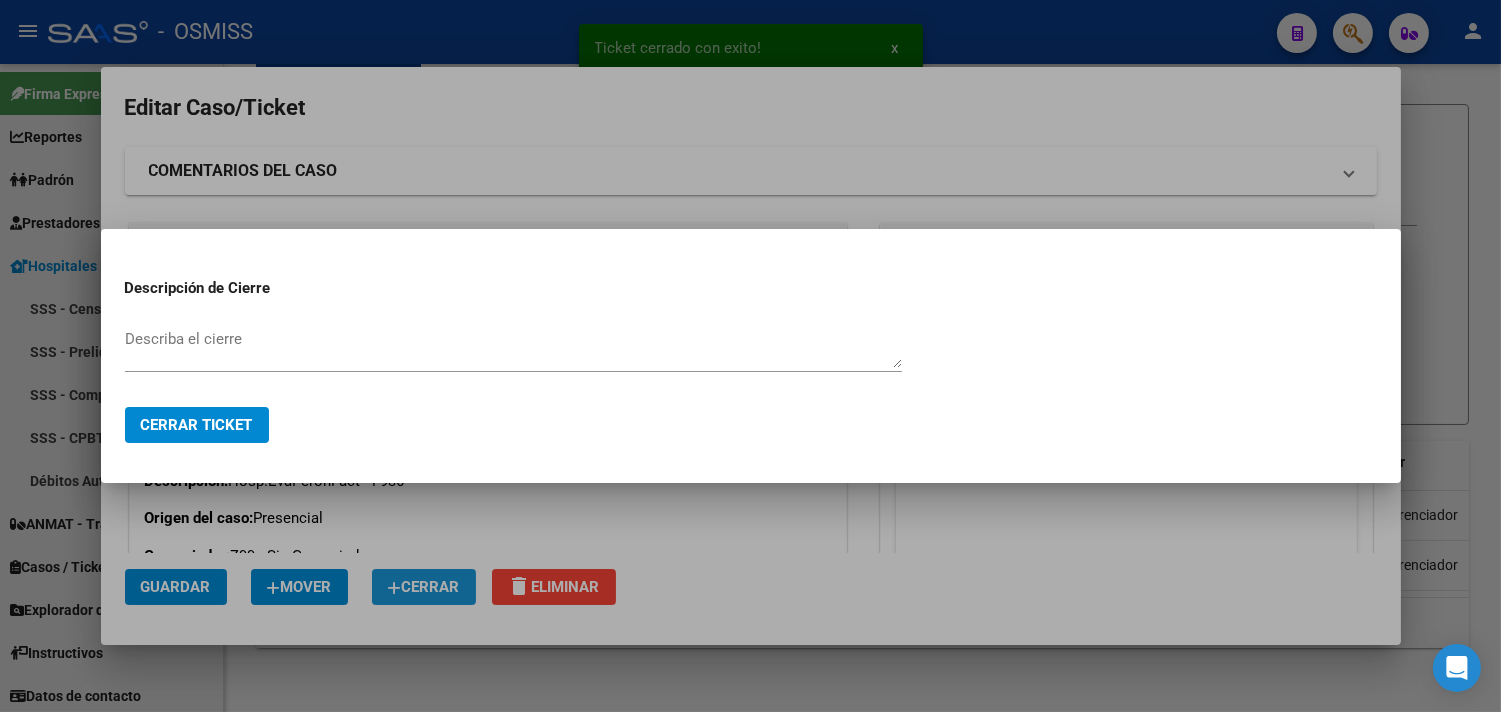 paste on "RECIBIDO" 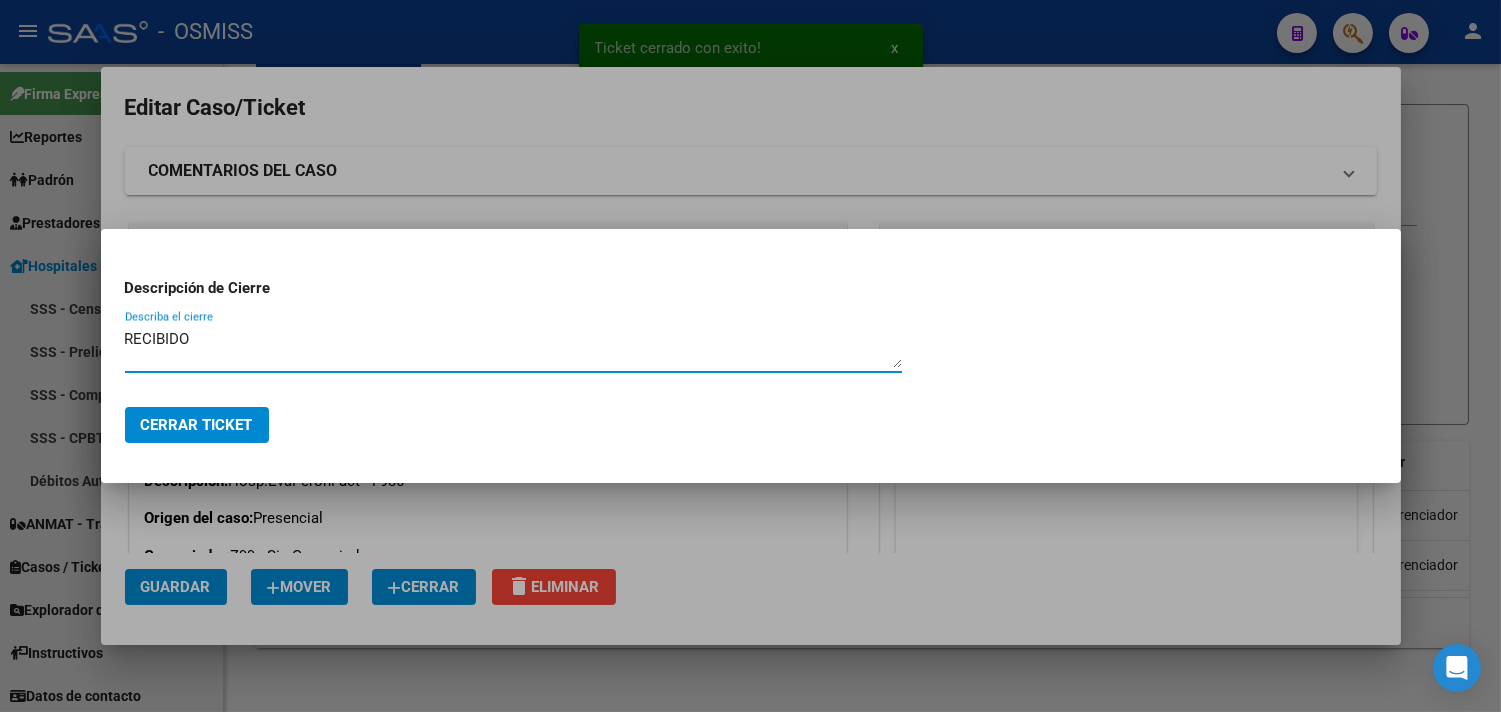type on "RECIBIDO" 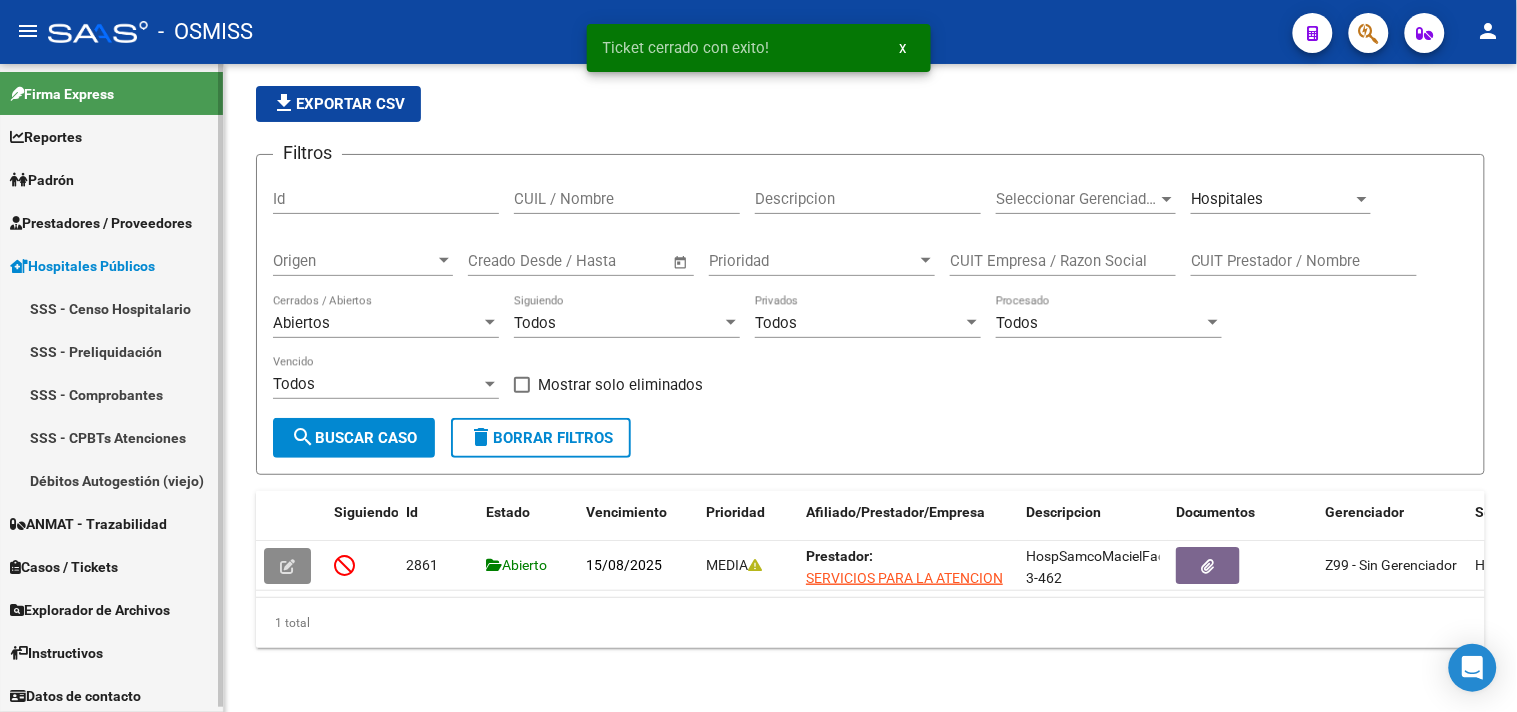 scroll, scrollTop: 78, scrollLeft: 0, axis: vertical 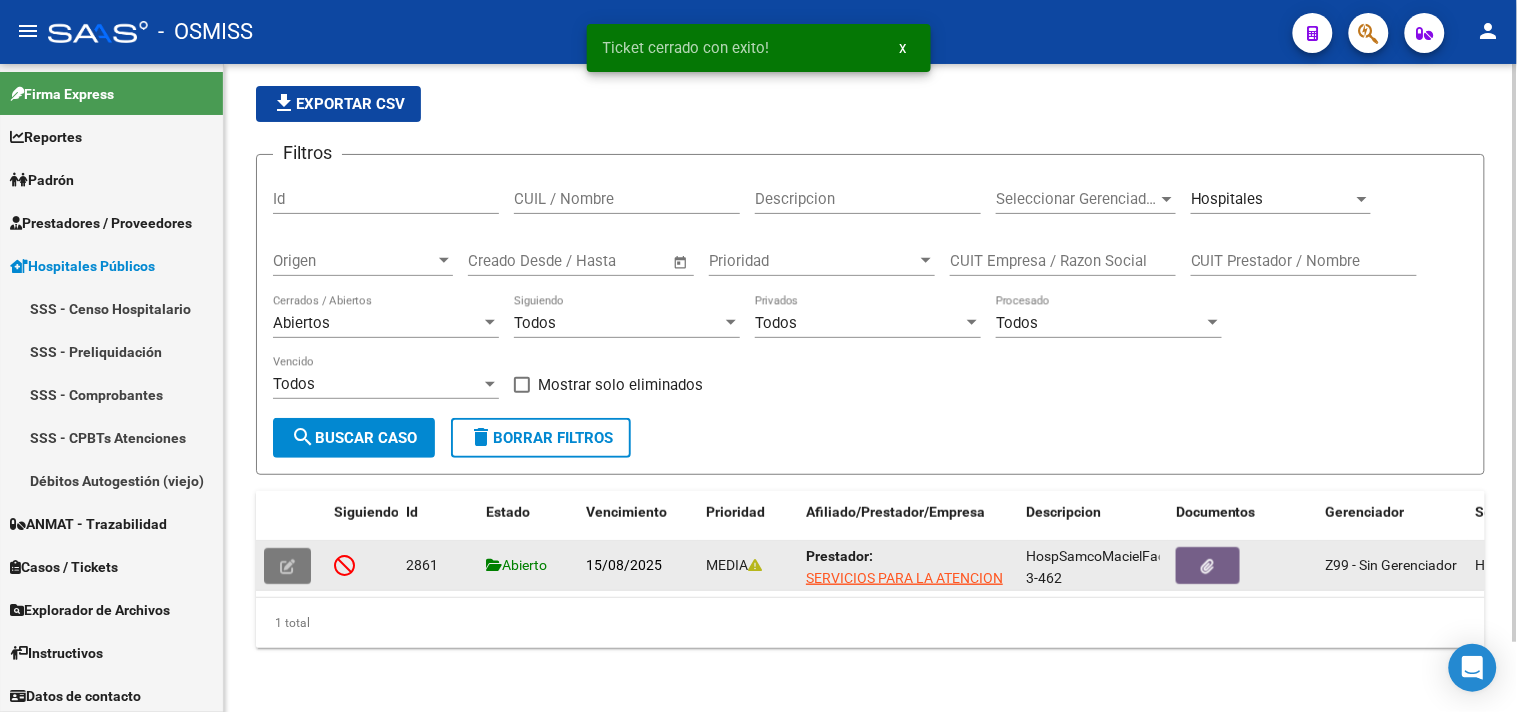 click 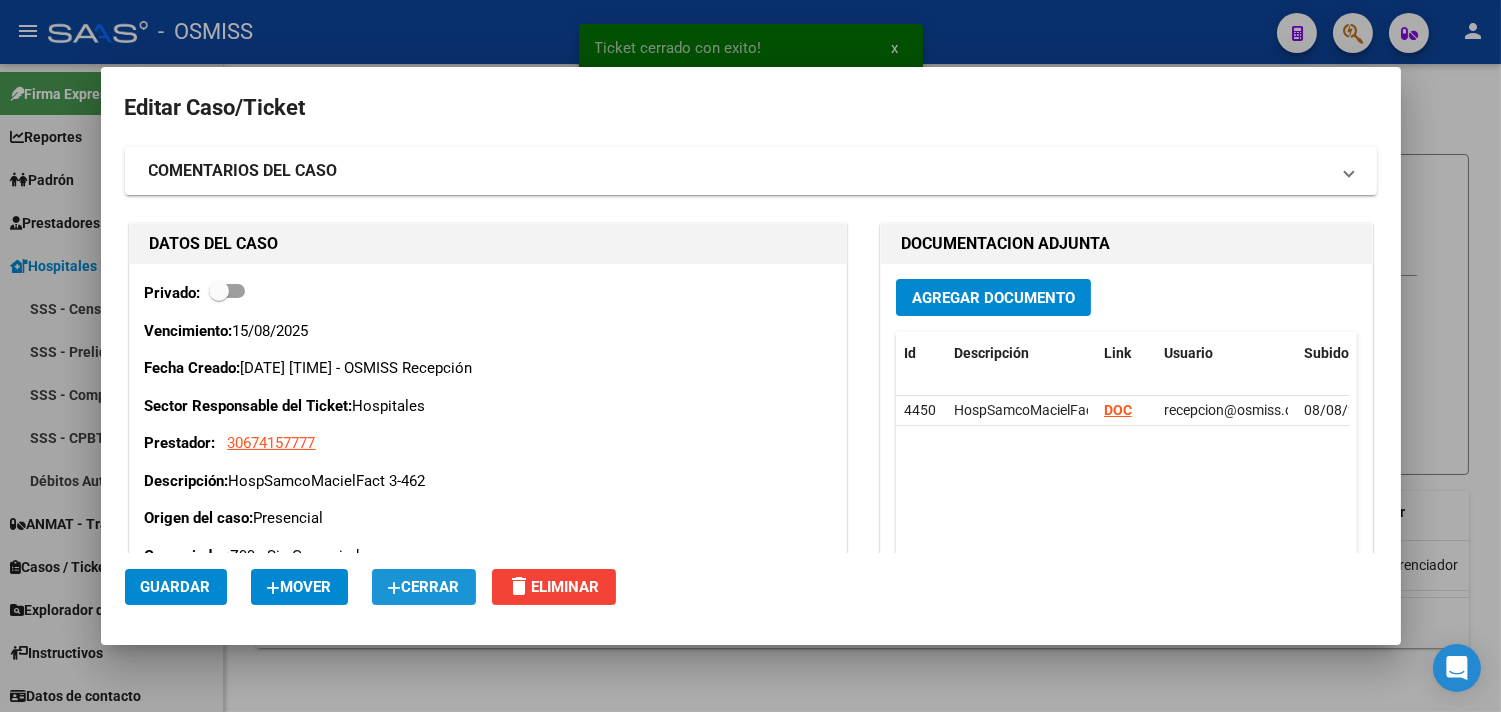 click on "Cerrar" 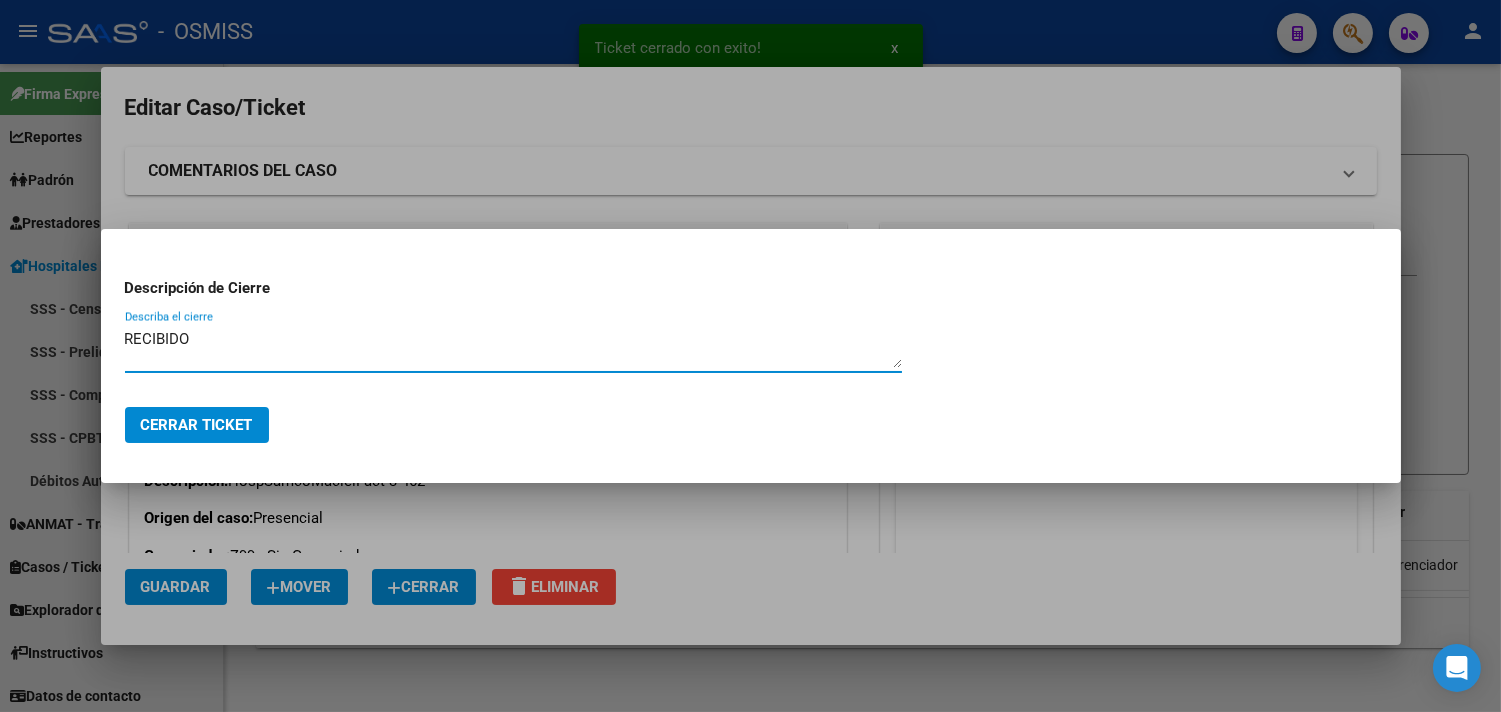 type on "RECIBIDO" 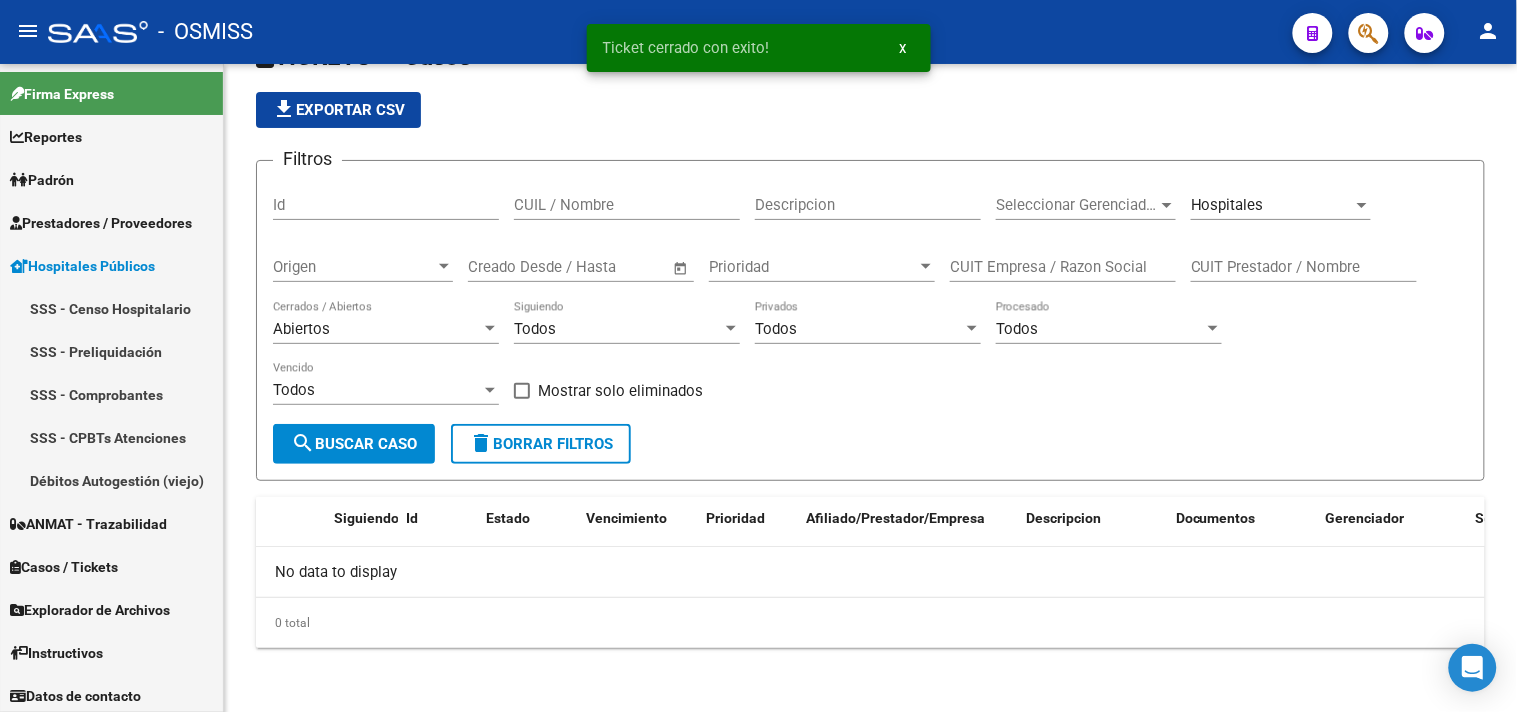 scroll, scrollTop: 55, scrollLeft: 0, axis: vertical 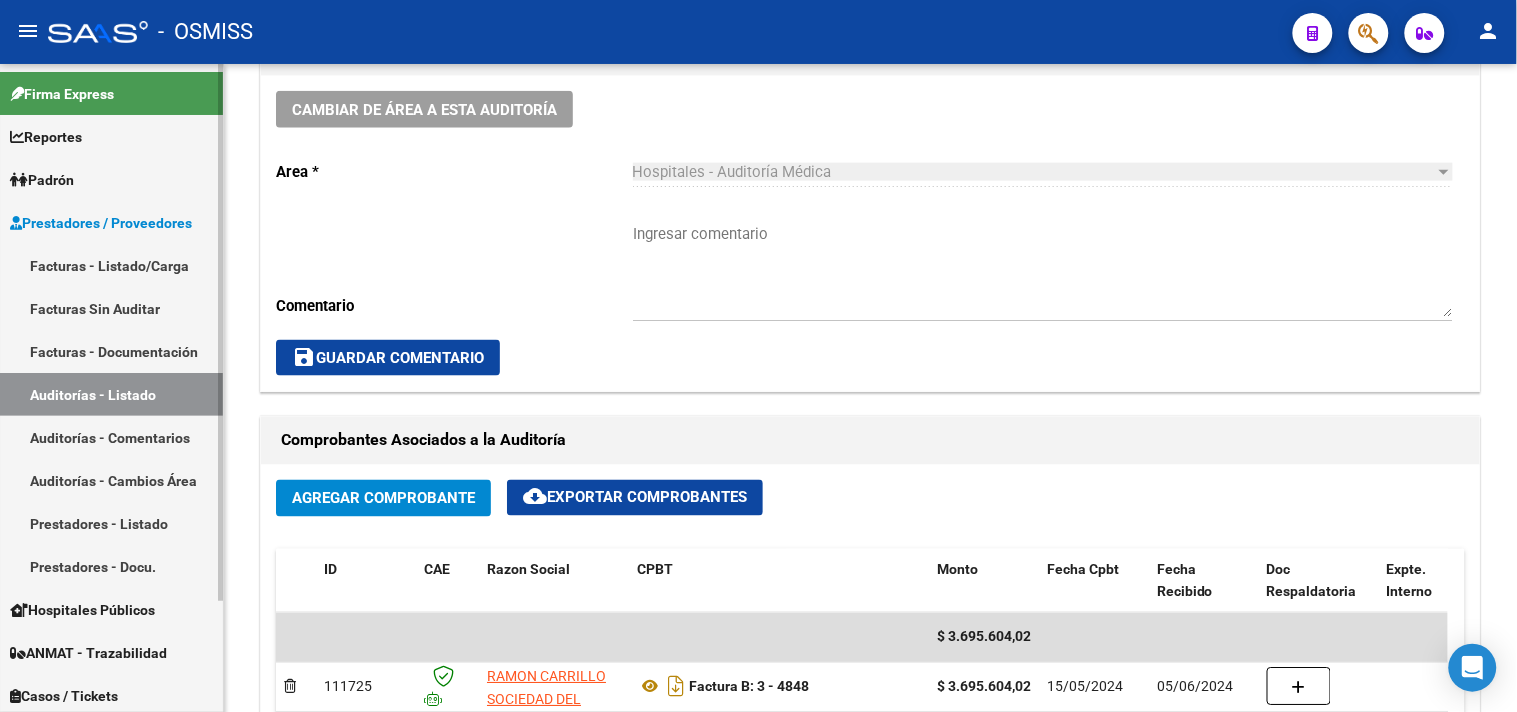 click on "Facturas - Listado/Carga" at bounding box center [111, 265] 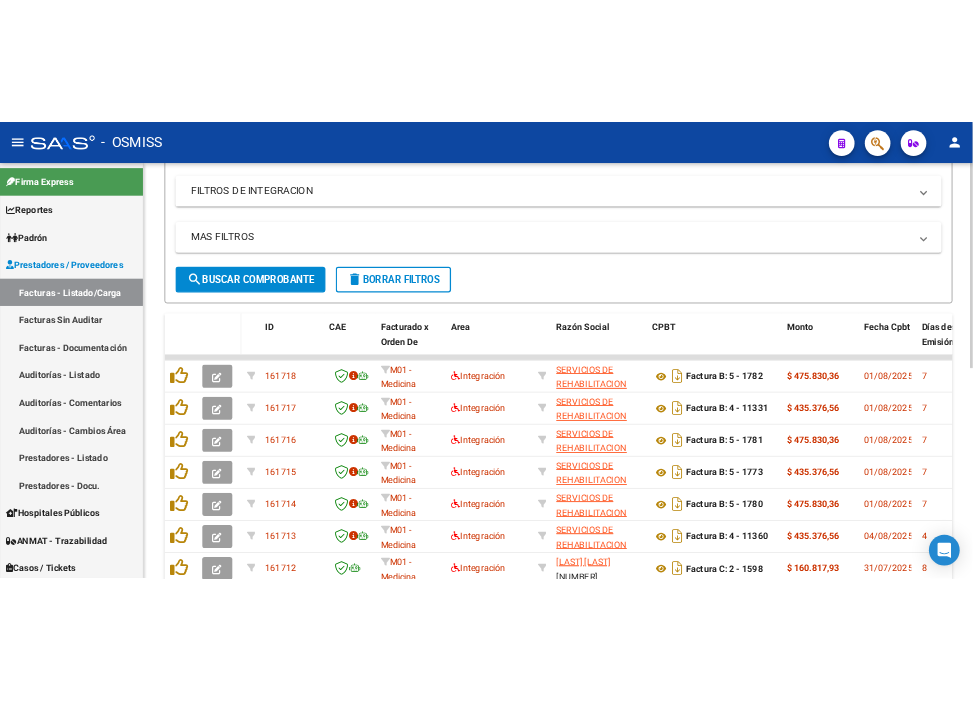 scroll, scrollTop: 0, scrollLeft: 0, axis: both 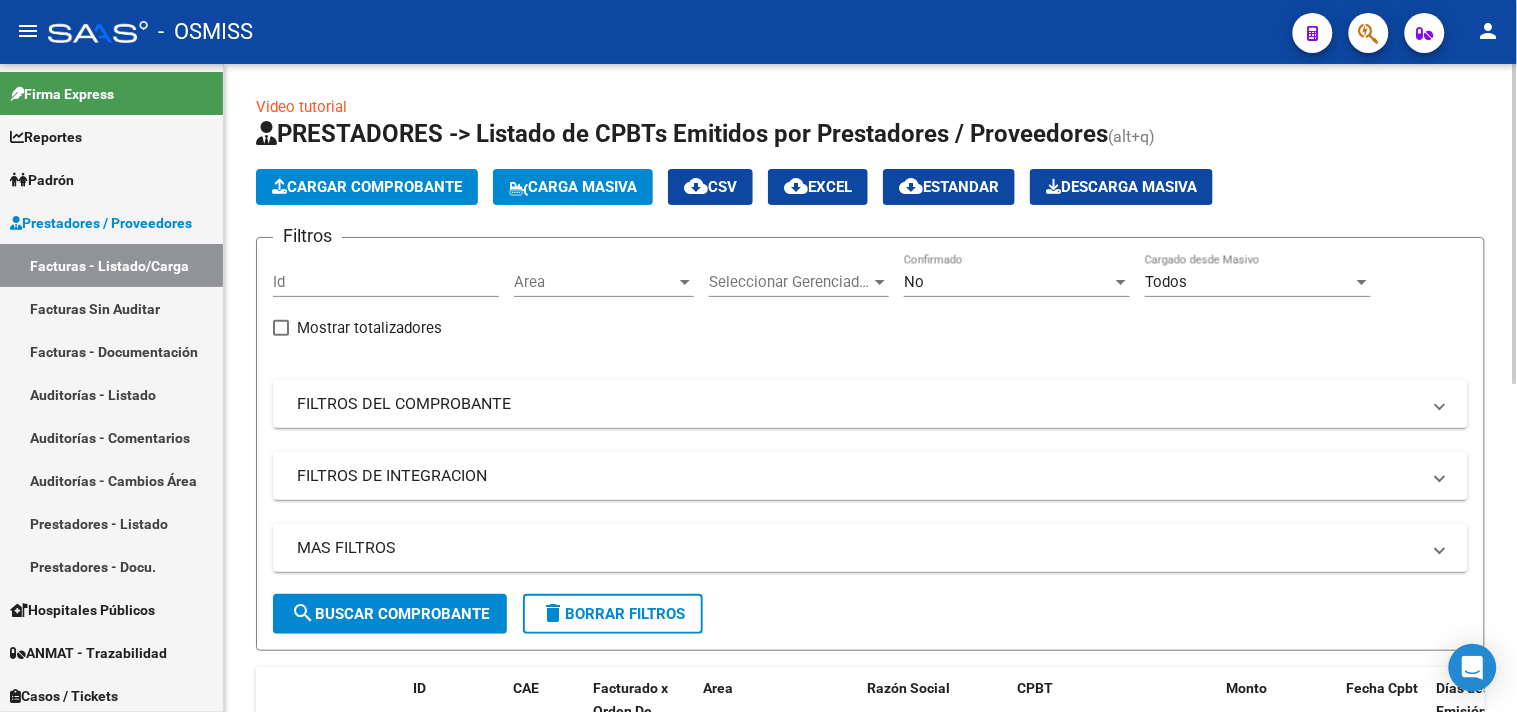 click on "Cargar Comprobante" 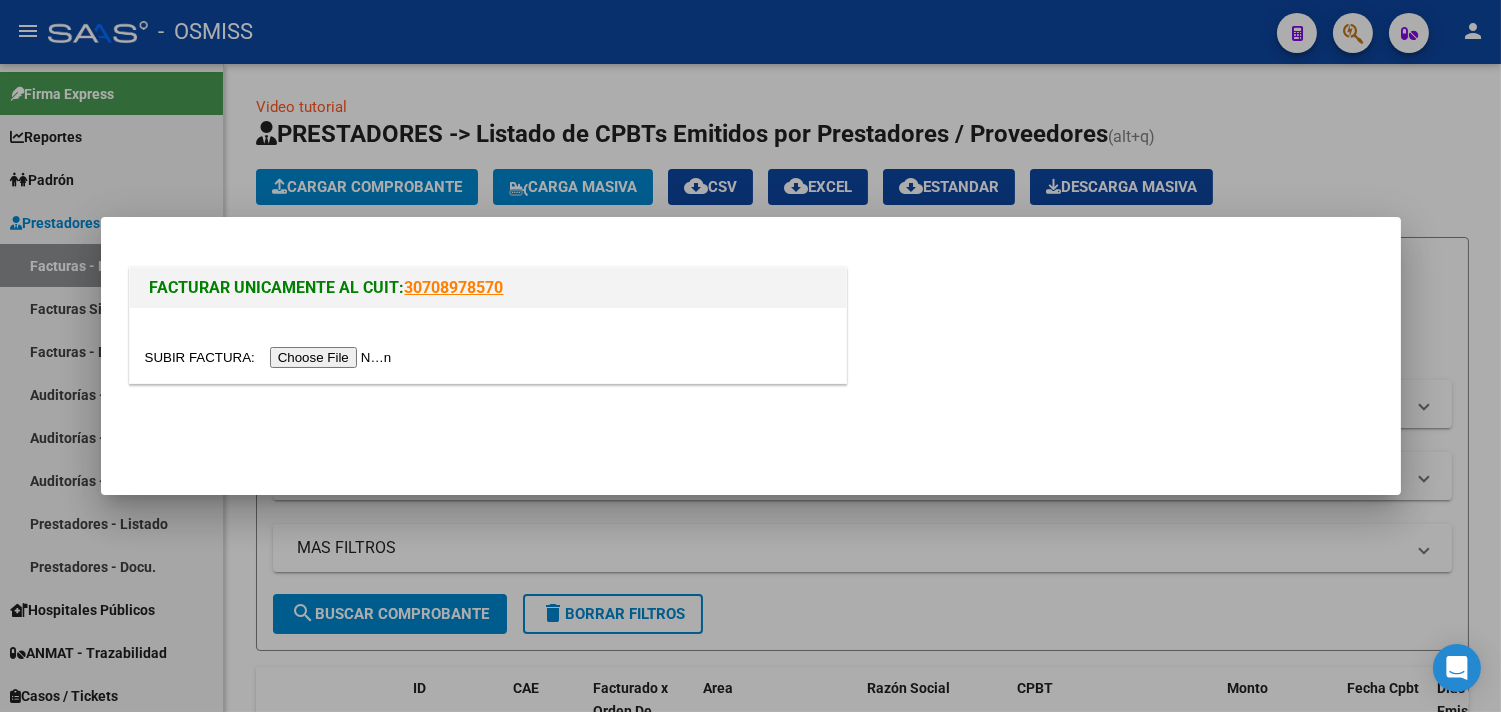 click at bounding box center [271, 357] 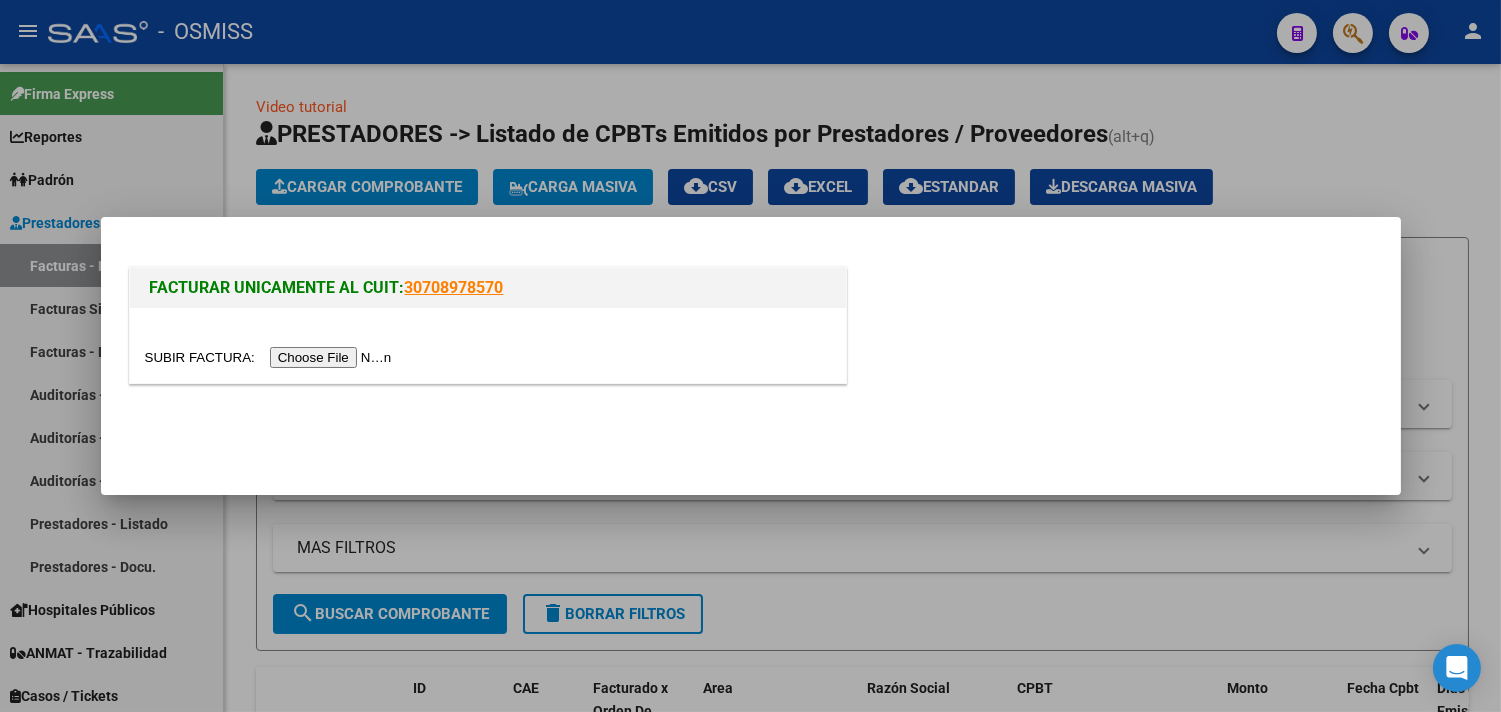type on "C:\fakepath\HOSPITAL DR. JOAQUIN CASTELLANOS FC. [NUMBER]-[NUMBER].pdf" 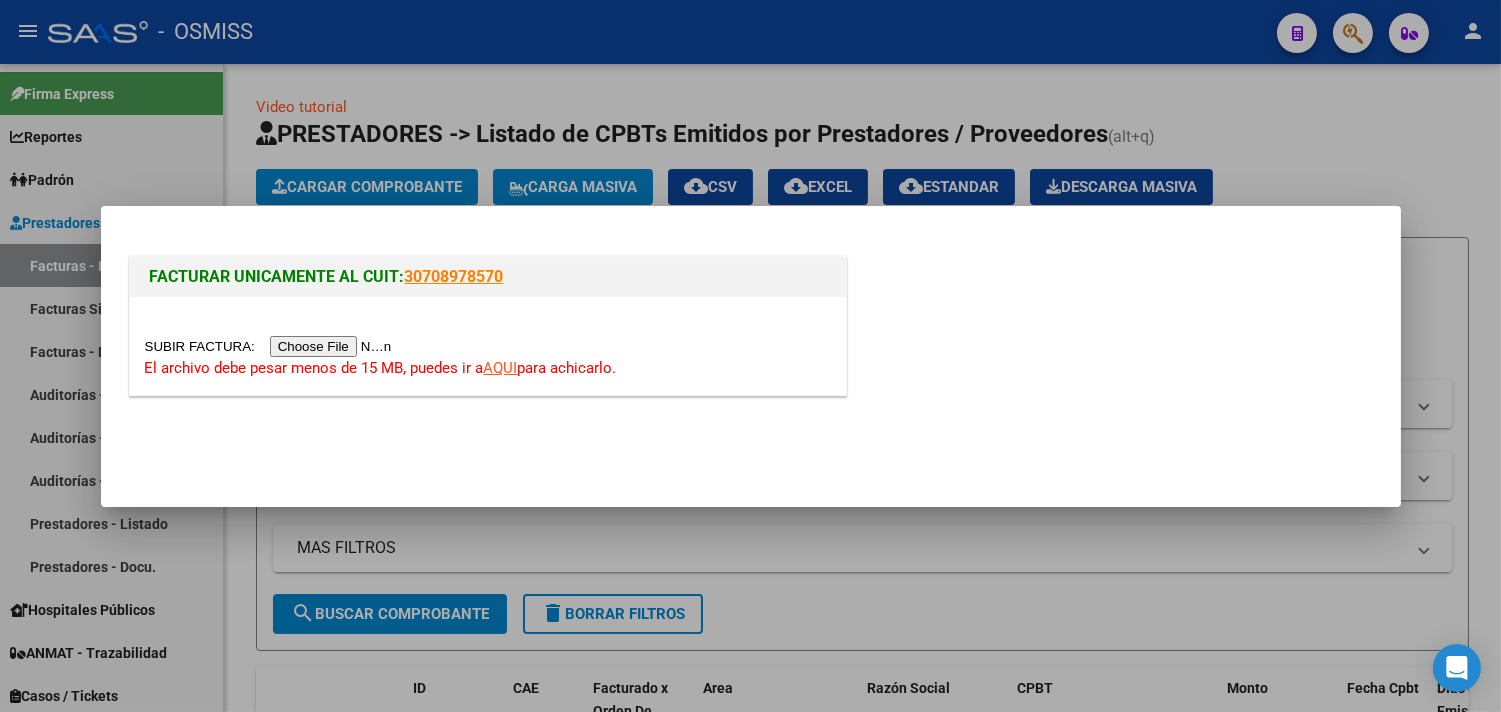 click on "AQUI" at bounding box center (501, 368) 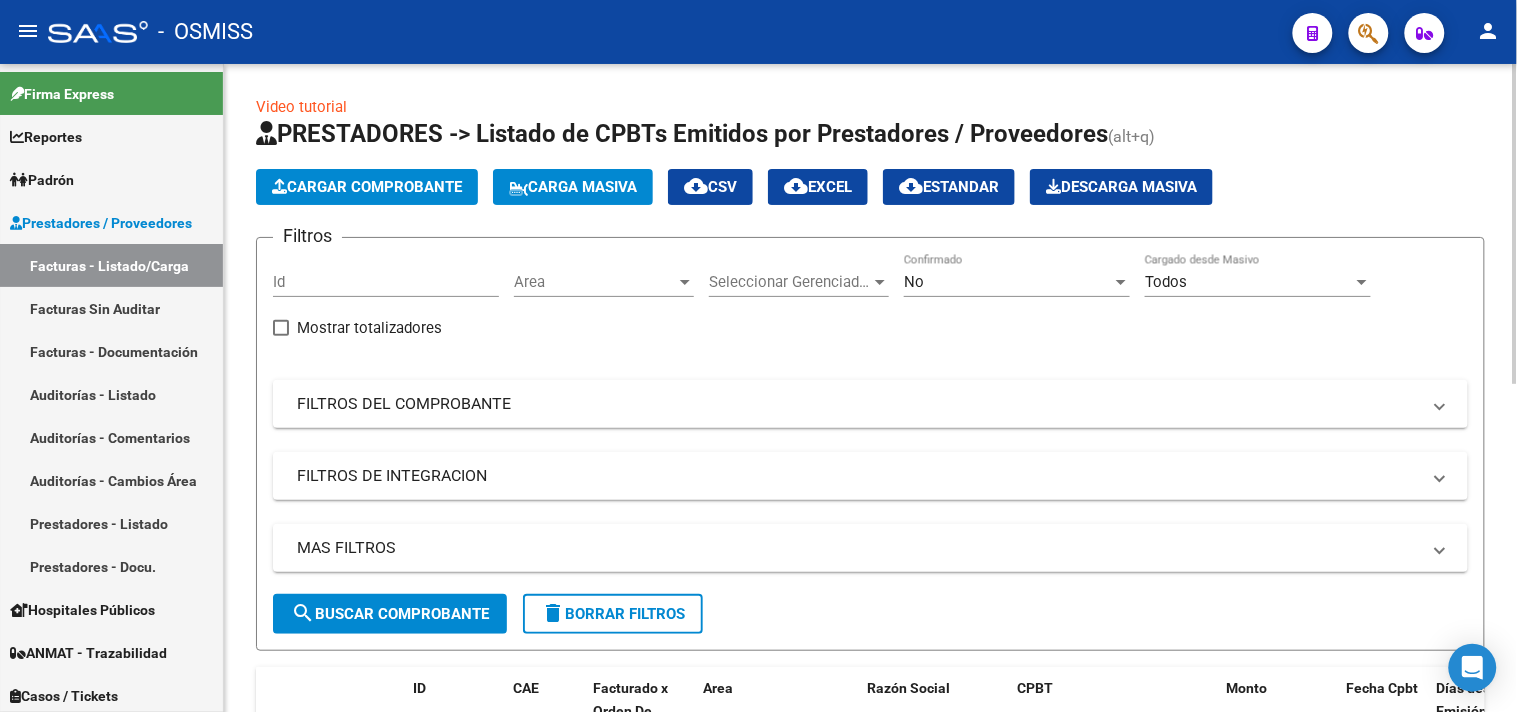 click on "Cargar Comprobante" 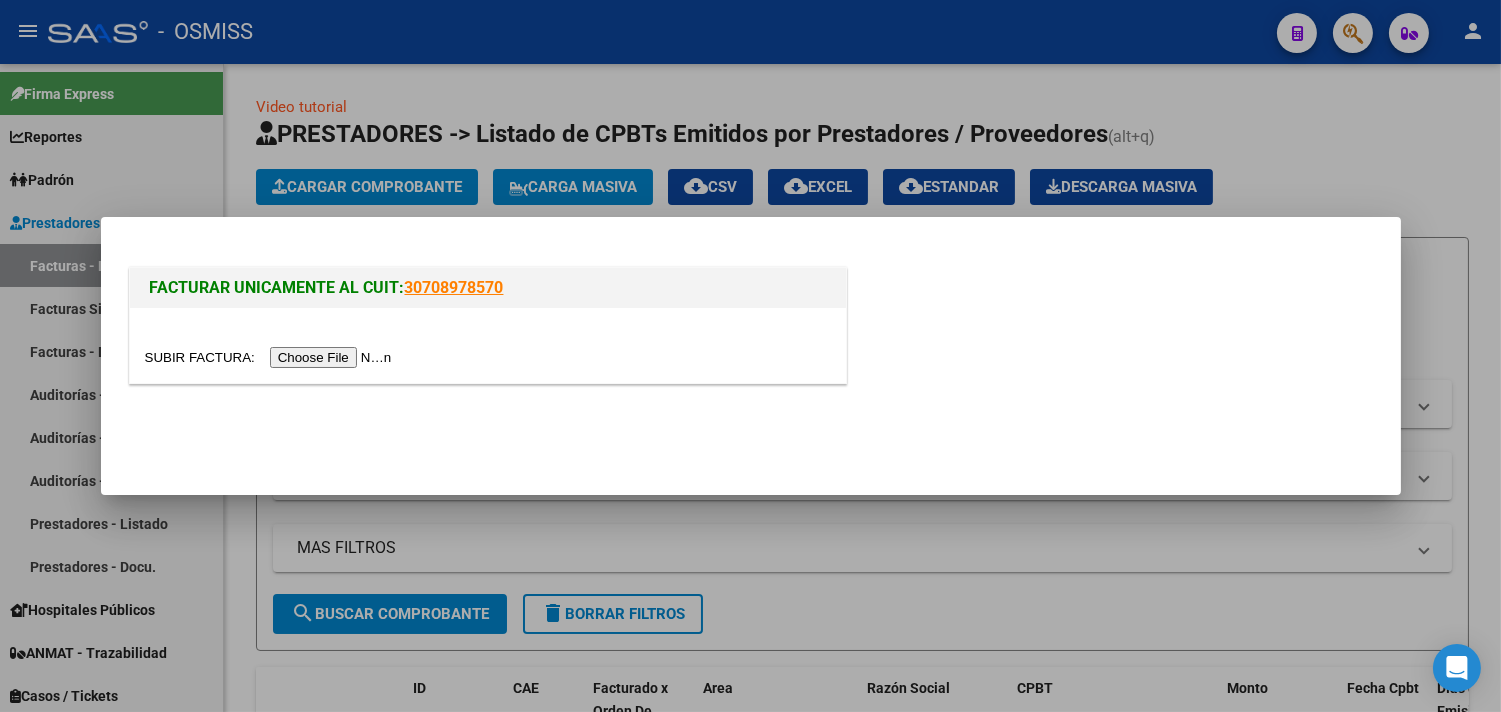 click at bounding box center (271, 357) 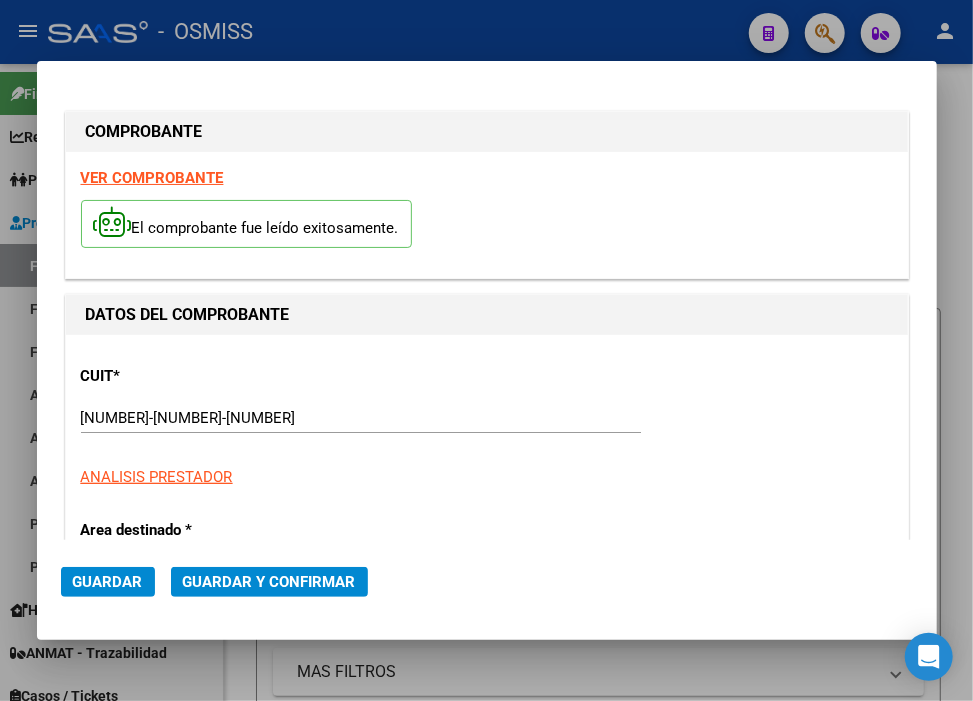 type on "[DATE]" 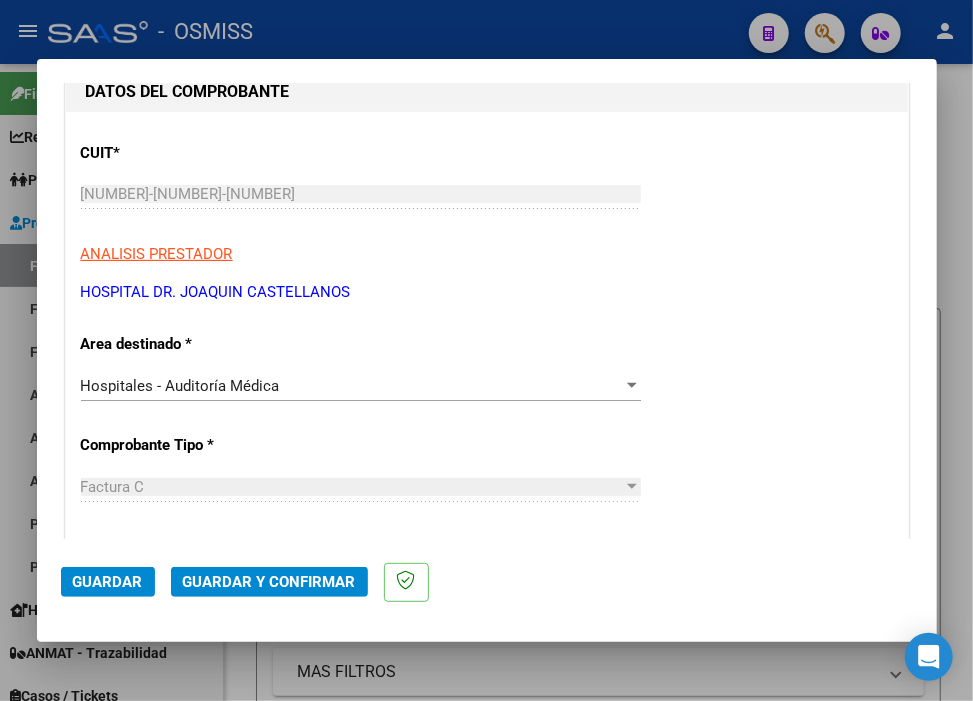 scroll, scrollTop: 333, scrollLeft: 0, axis: vertical 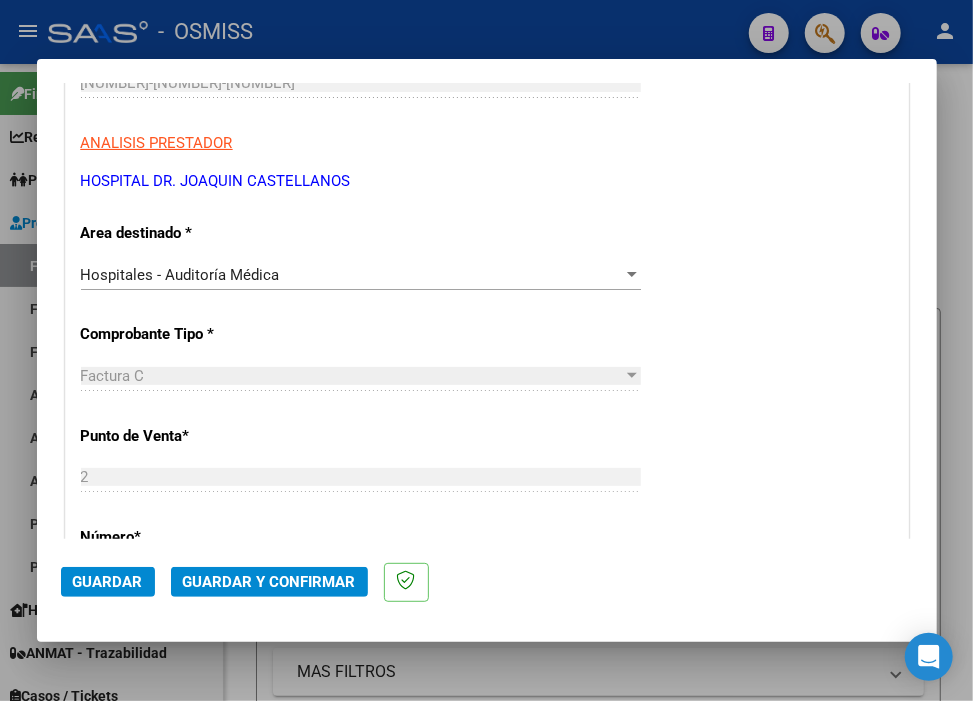 click on "Hospitales - Auditoría Médica Seleccionar Area" at bounding box center (361, 275) 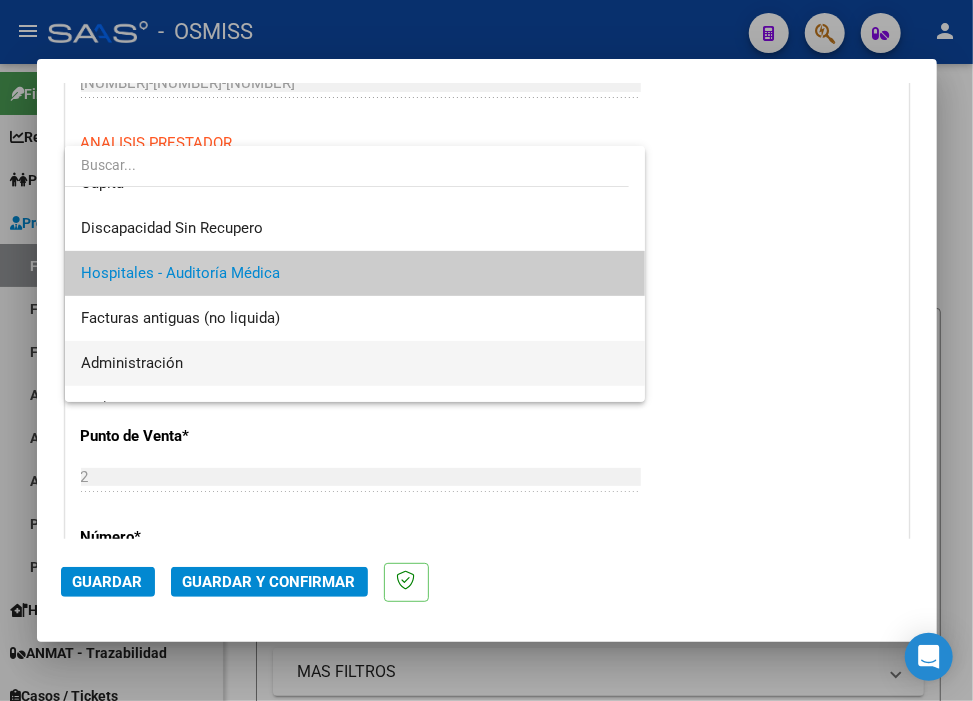 scroll, scrollTop: 0, scrollLeft: 0, axis: both 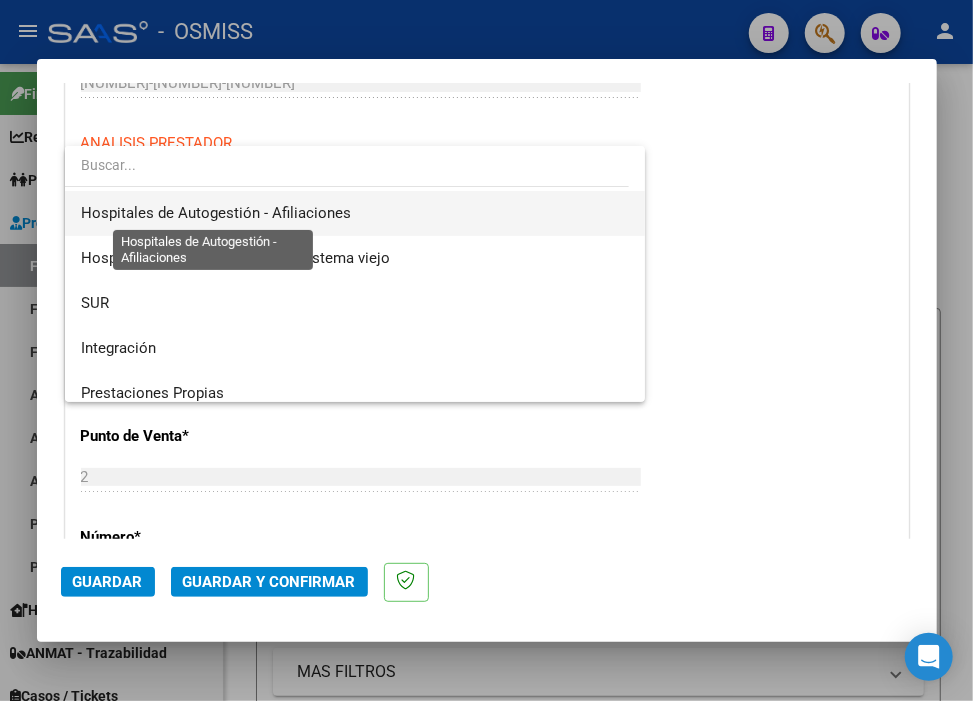 click on "Hospitales de Autogestión - Afiliaciones" at bounding box center [216, 213] 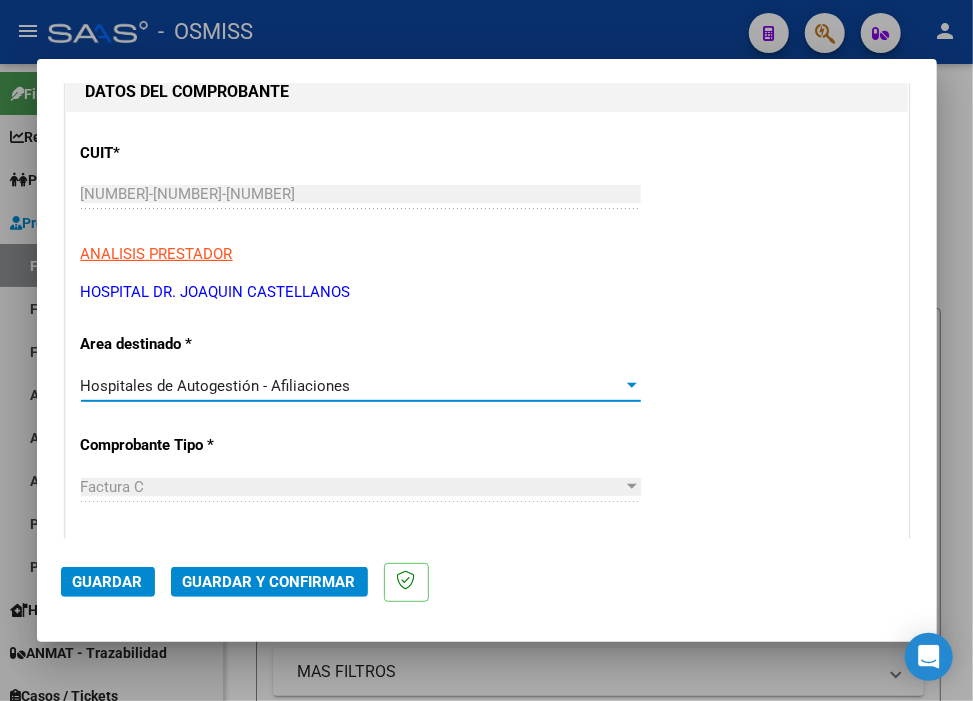 scroll, scrollTop: 111, scrollLeft: 0, axis: vertical 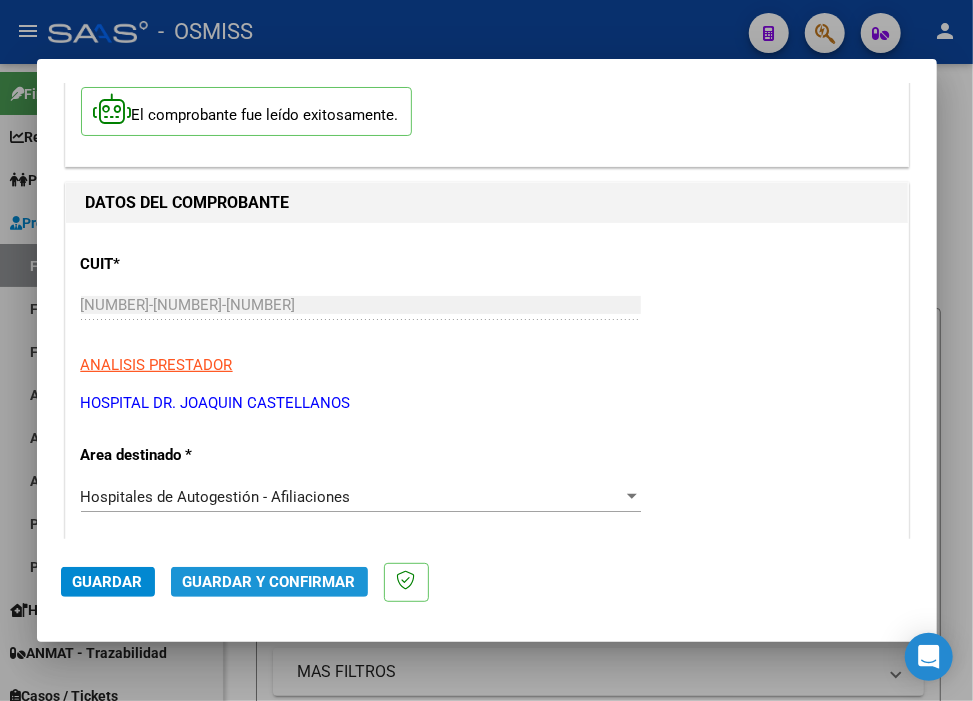 click on "Guardar y Confirmar" 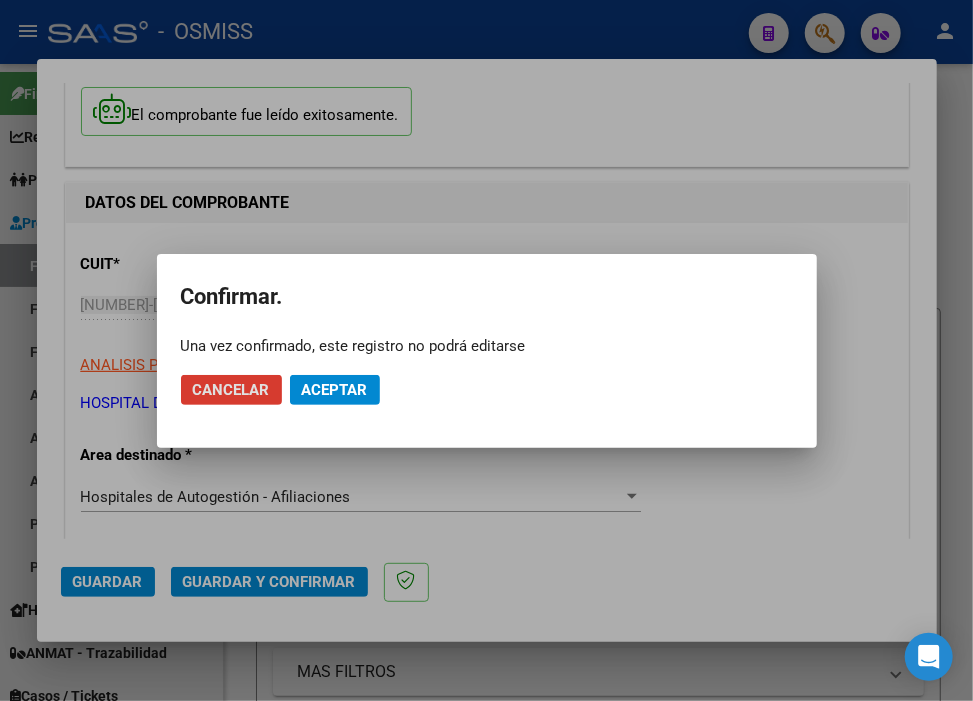 click on "Aceptar" 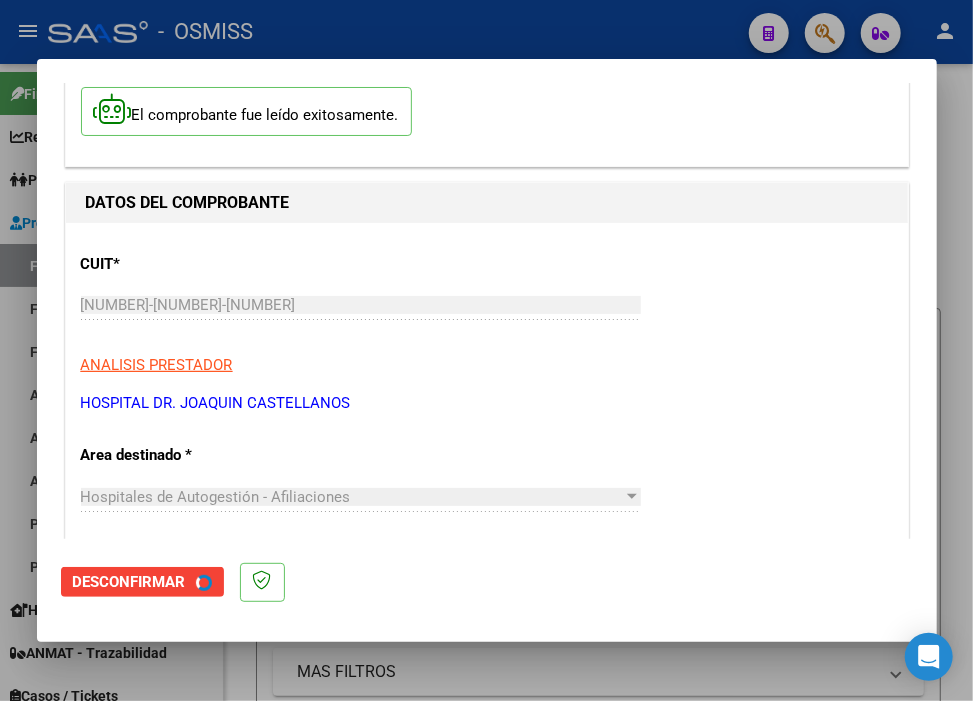 scroll, scrollTop: 0, scrollLeft: 0, axis: both 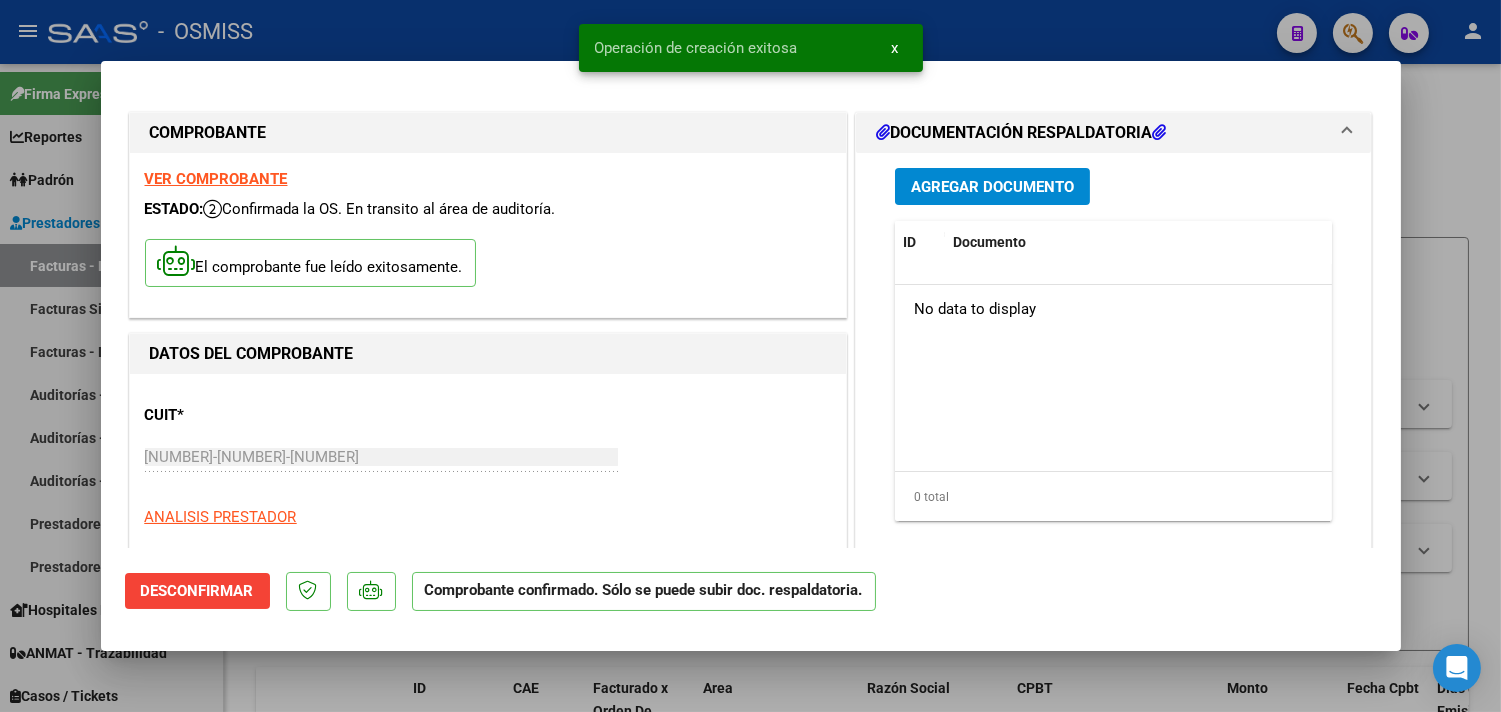 click on "Agregar Documento" at bounding box center [992, 187] 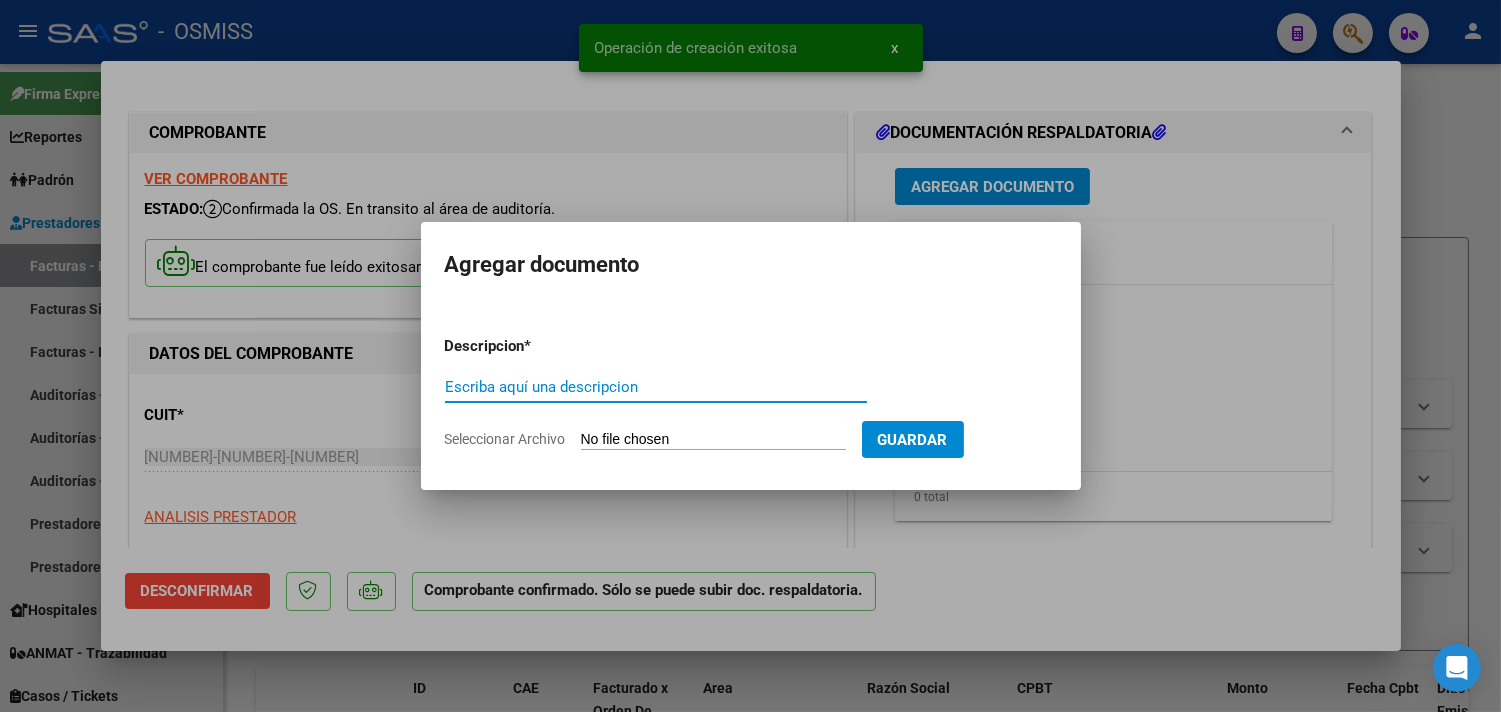 click on "Escriba aquí una descripcion" at bounding box center [656, 387] 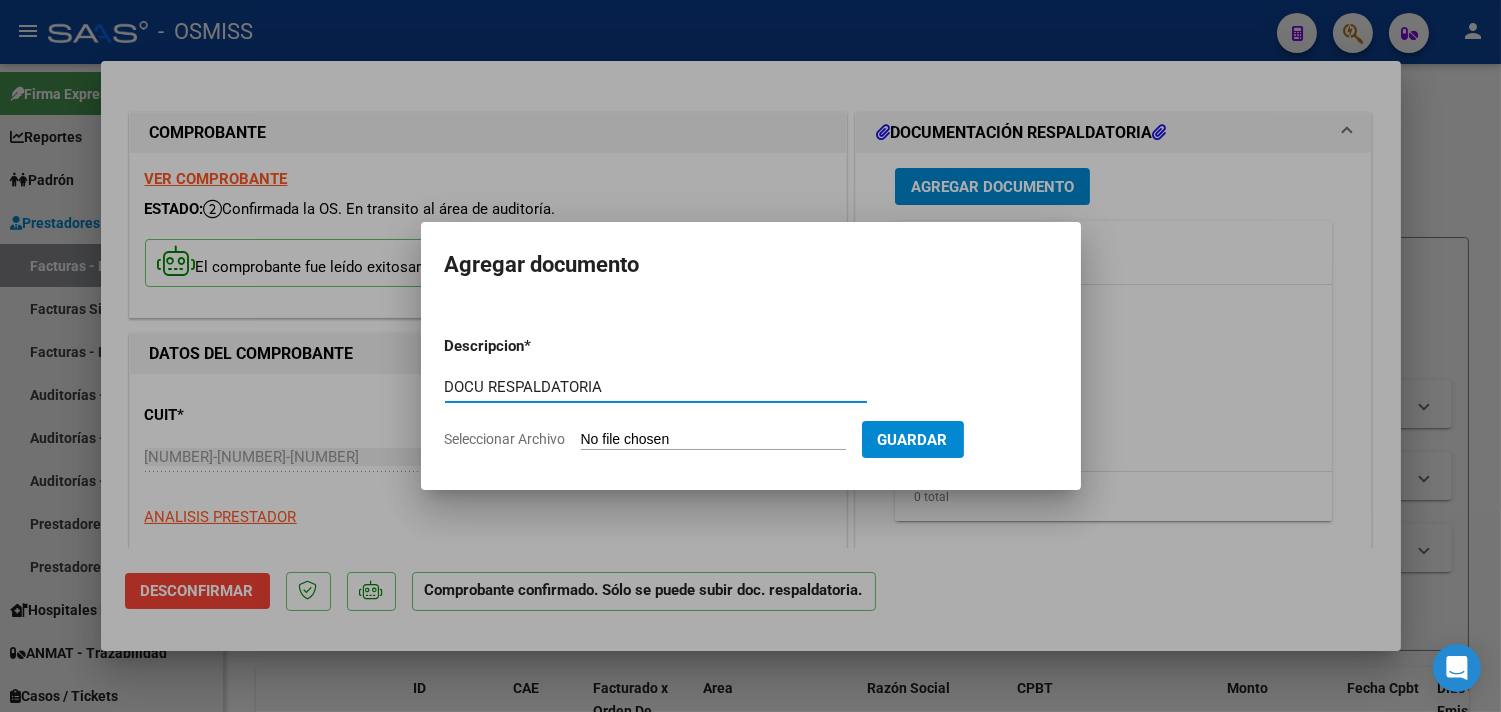 type on "DOCU RESPALDATORIA" 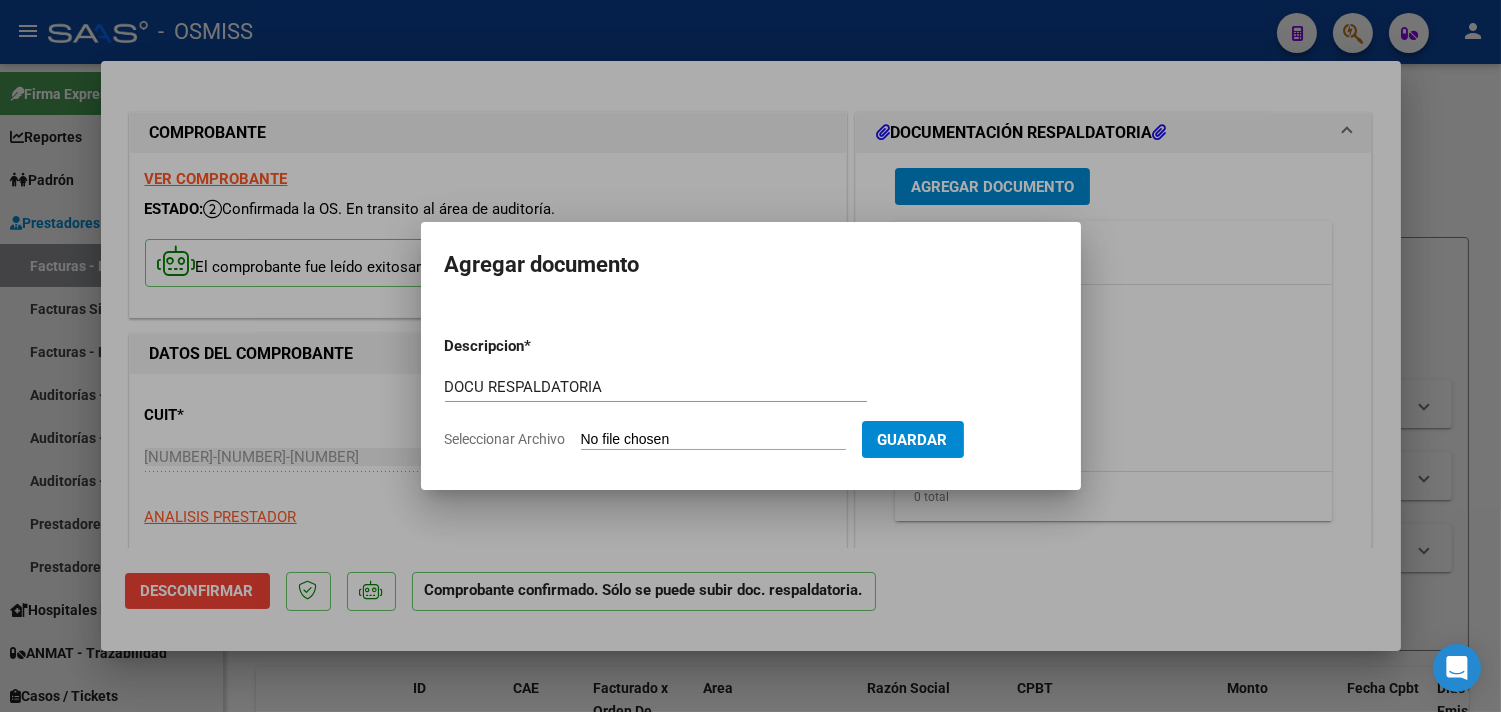 type on "C:\fakepath\HOSPITAL DR. JOAQUIN CASTELLANOS FC. [NUMBER]-[NUMBER].pdf" 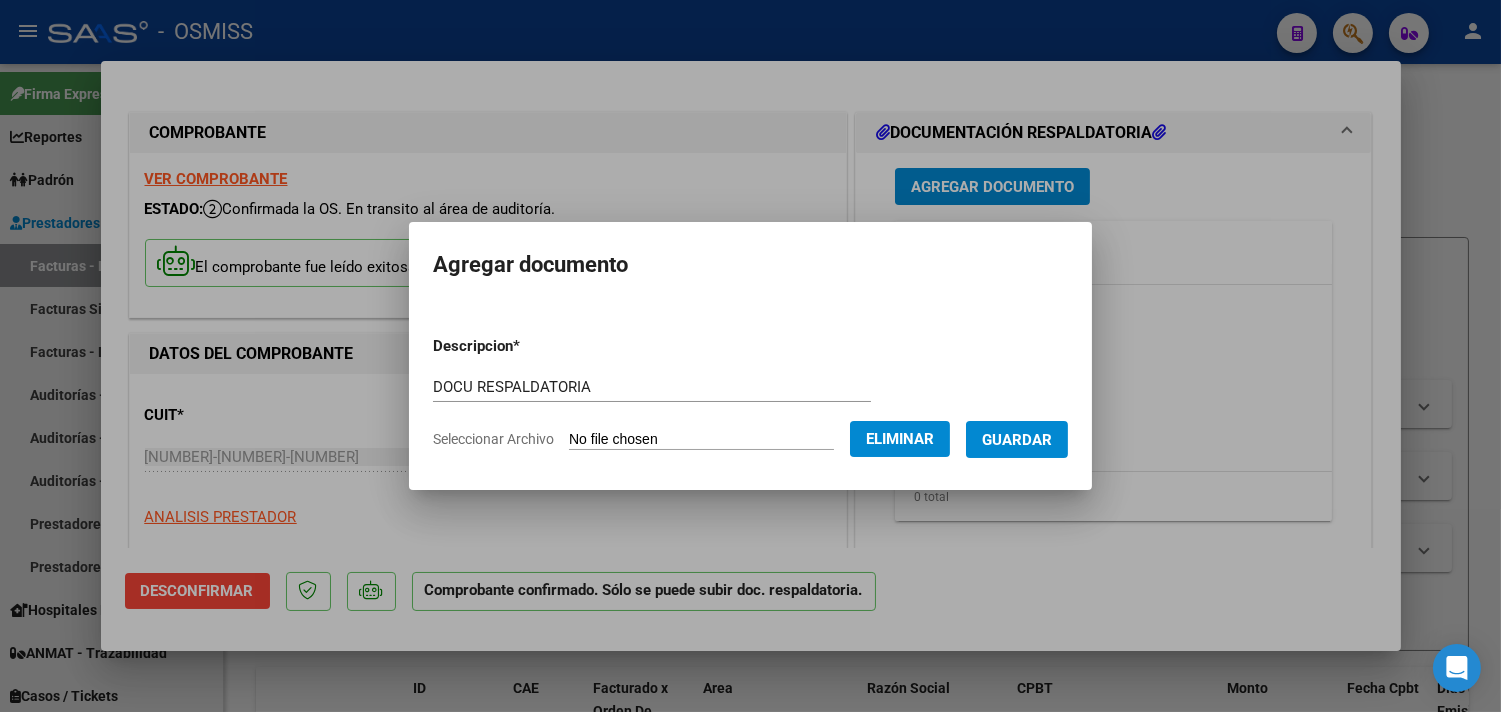 click on "Guardar" at bounding box center (1017, 440) 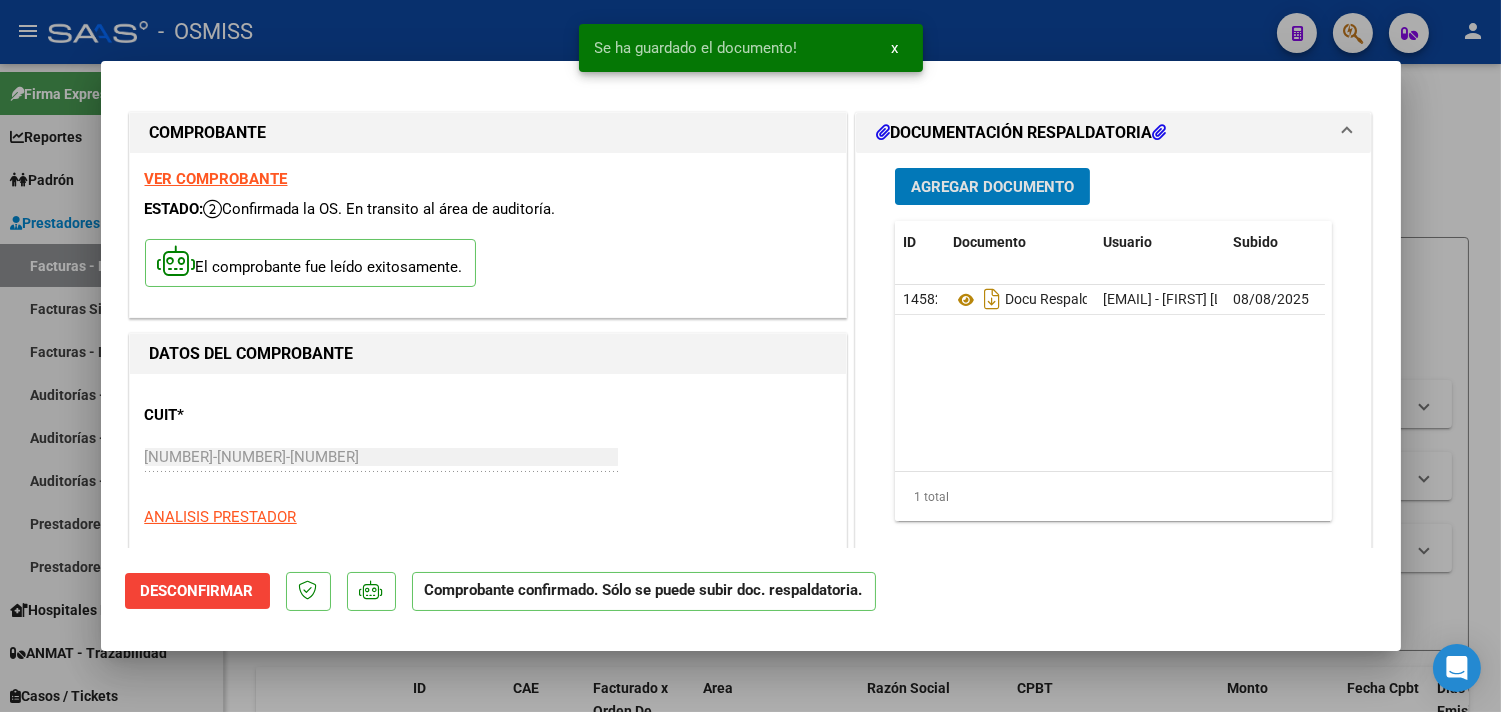 click at bounding box center (750, 356) 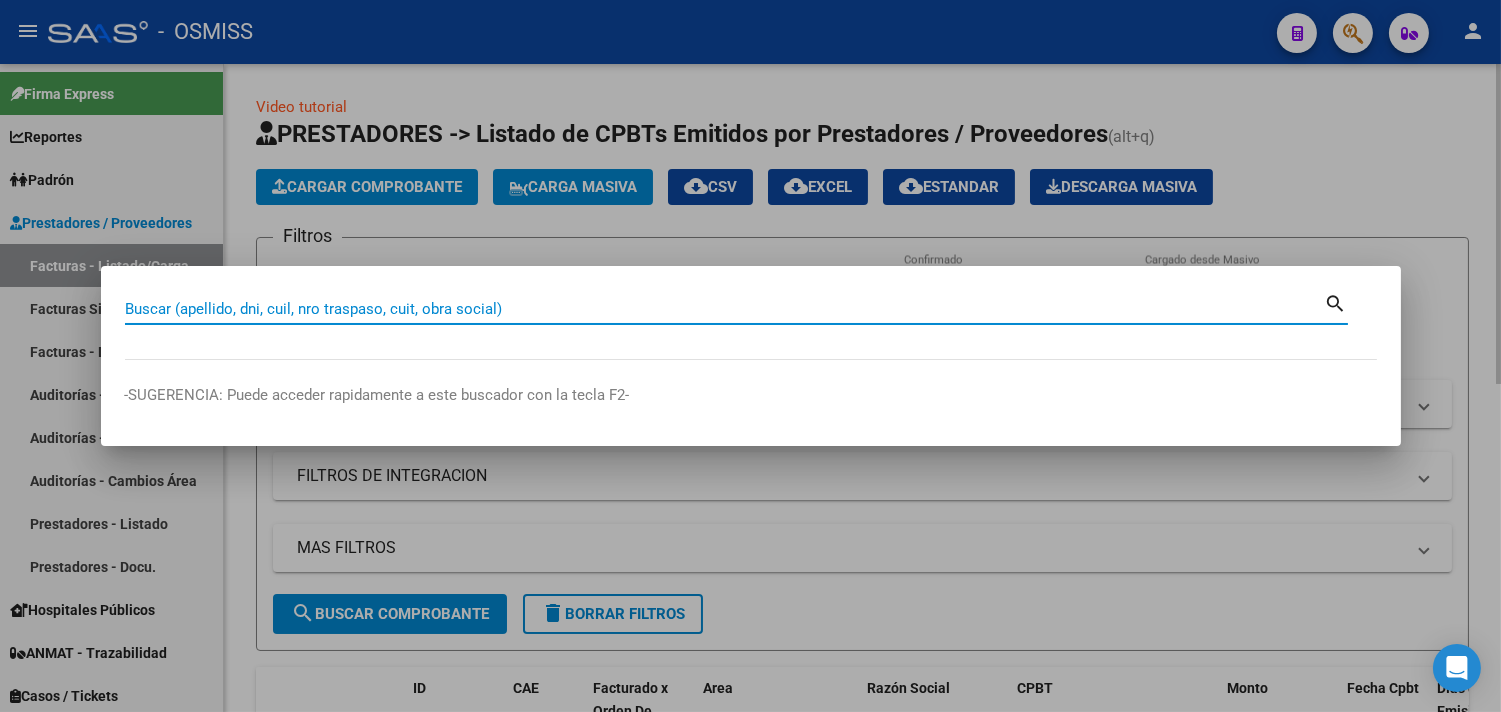paste on "[NUMBER]-[NUMBER]-[NUMBER]" 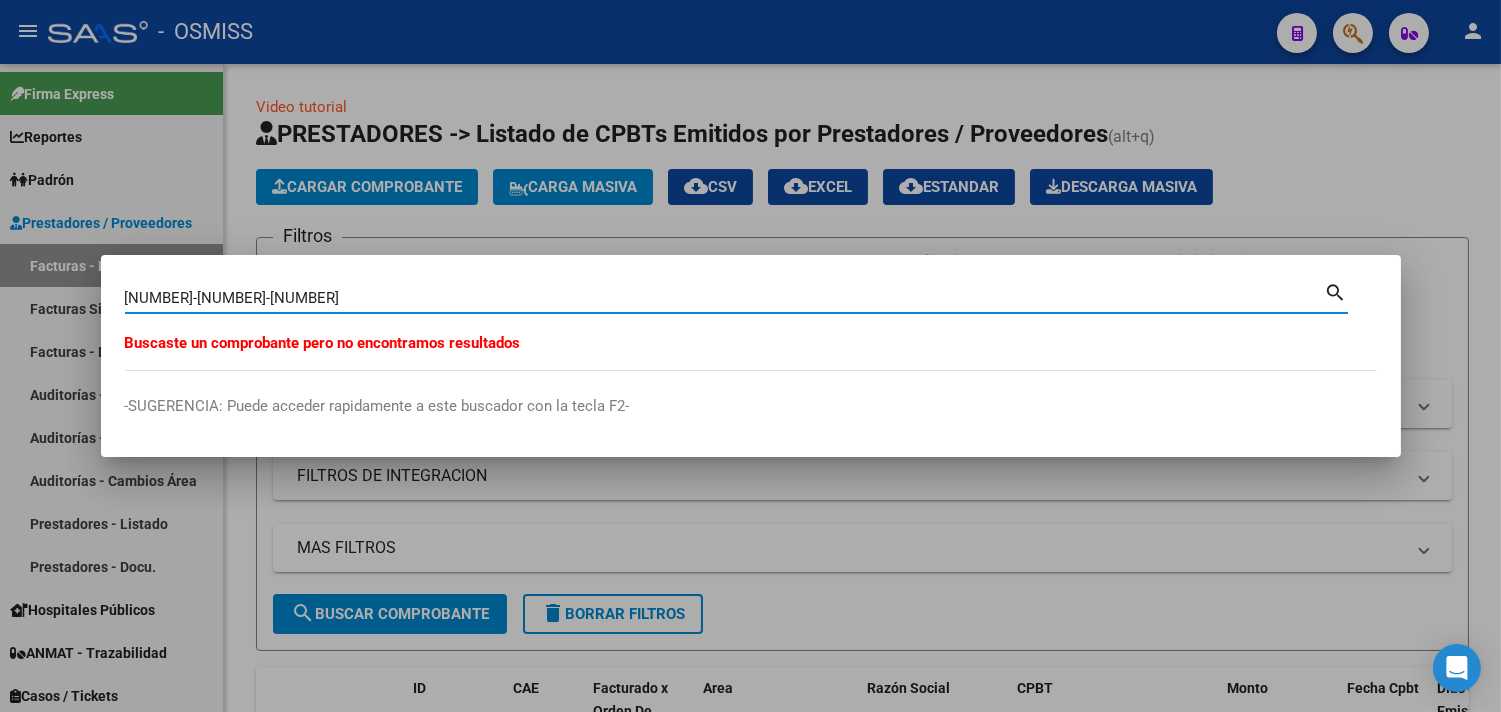 drag, startPoint x: 268, startPoint y: 297, endPoint x: 82, endPoint y: 288, distance: 186.21762 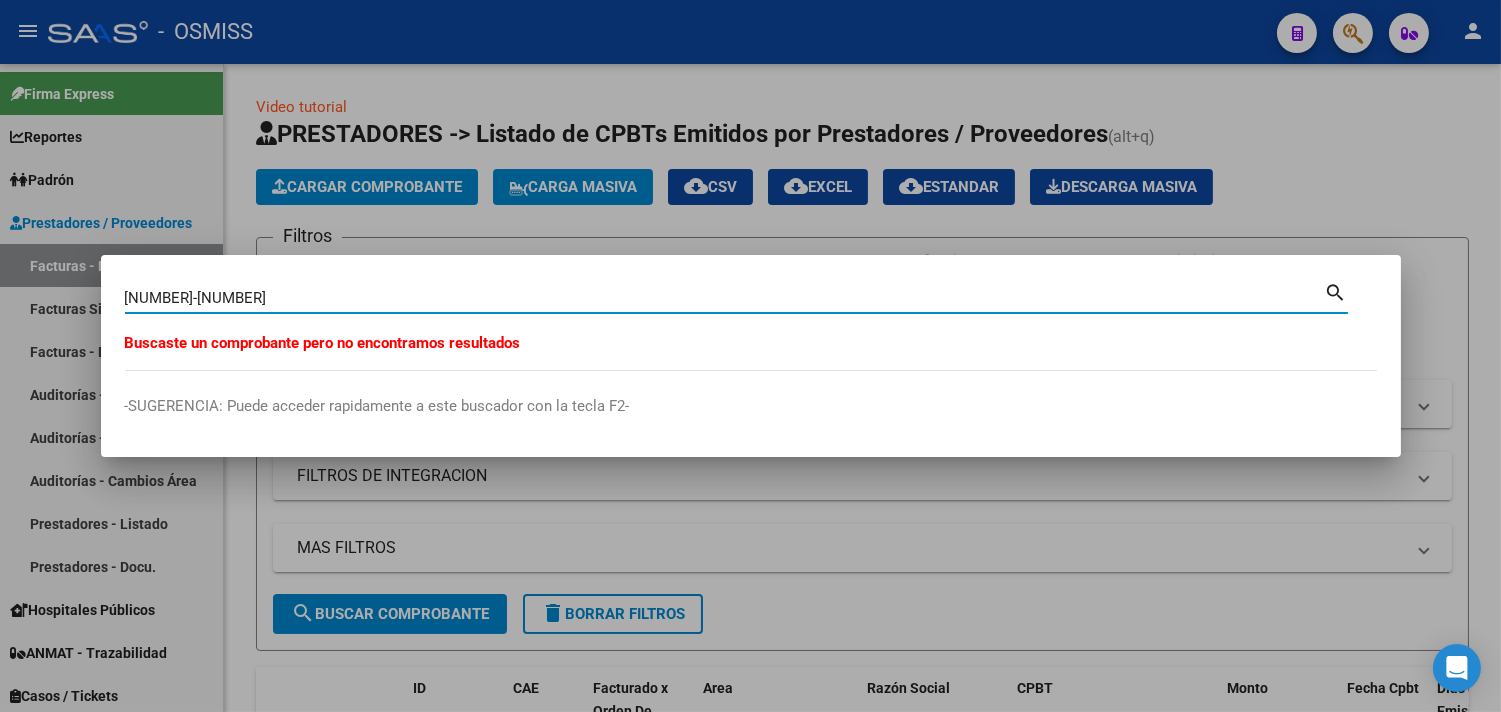 type on "[NUMBER]-[NUMBER]" 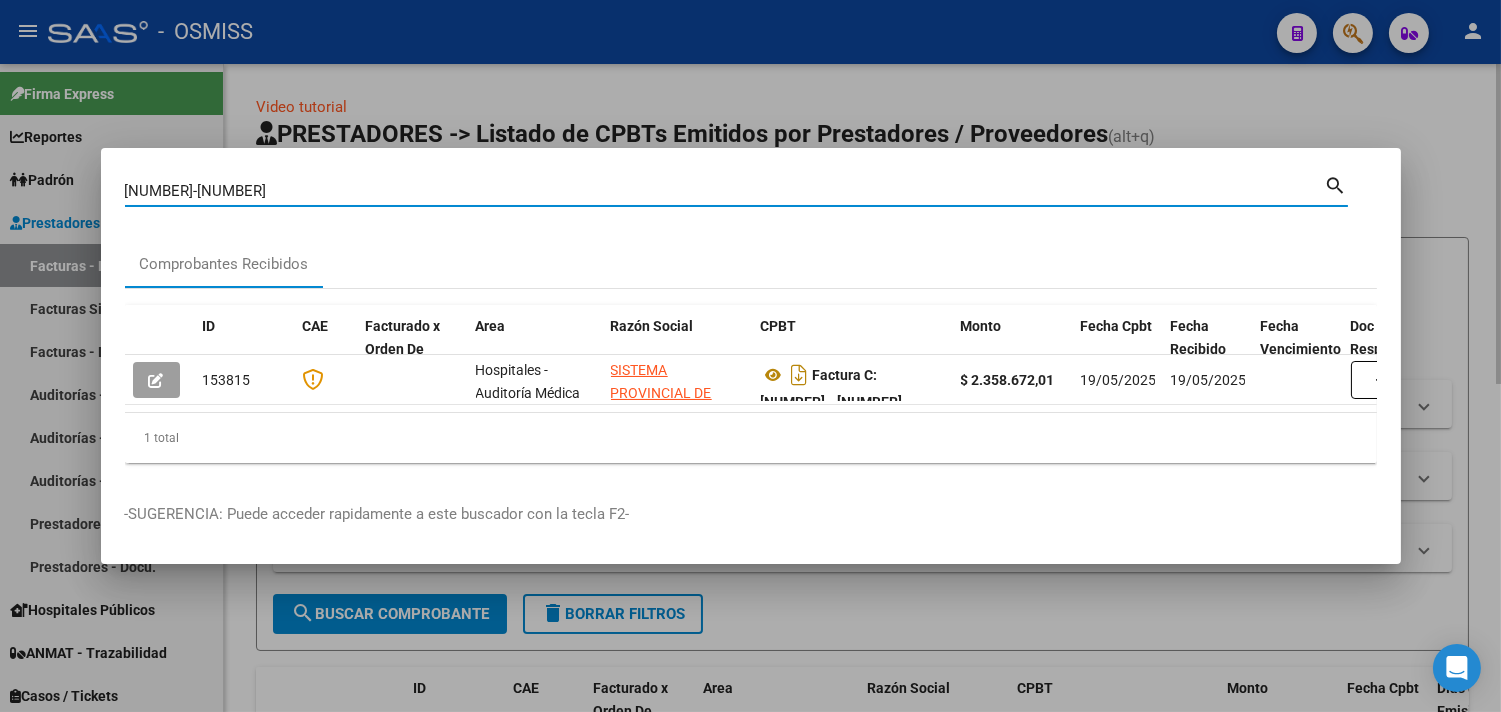 click at bounding box center (750, 356) 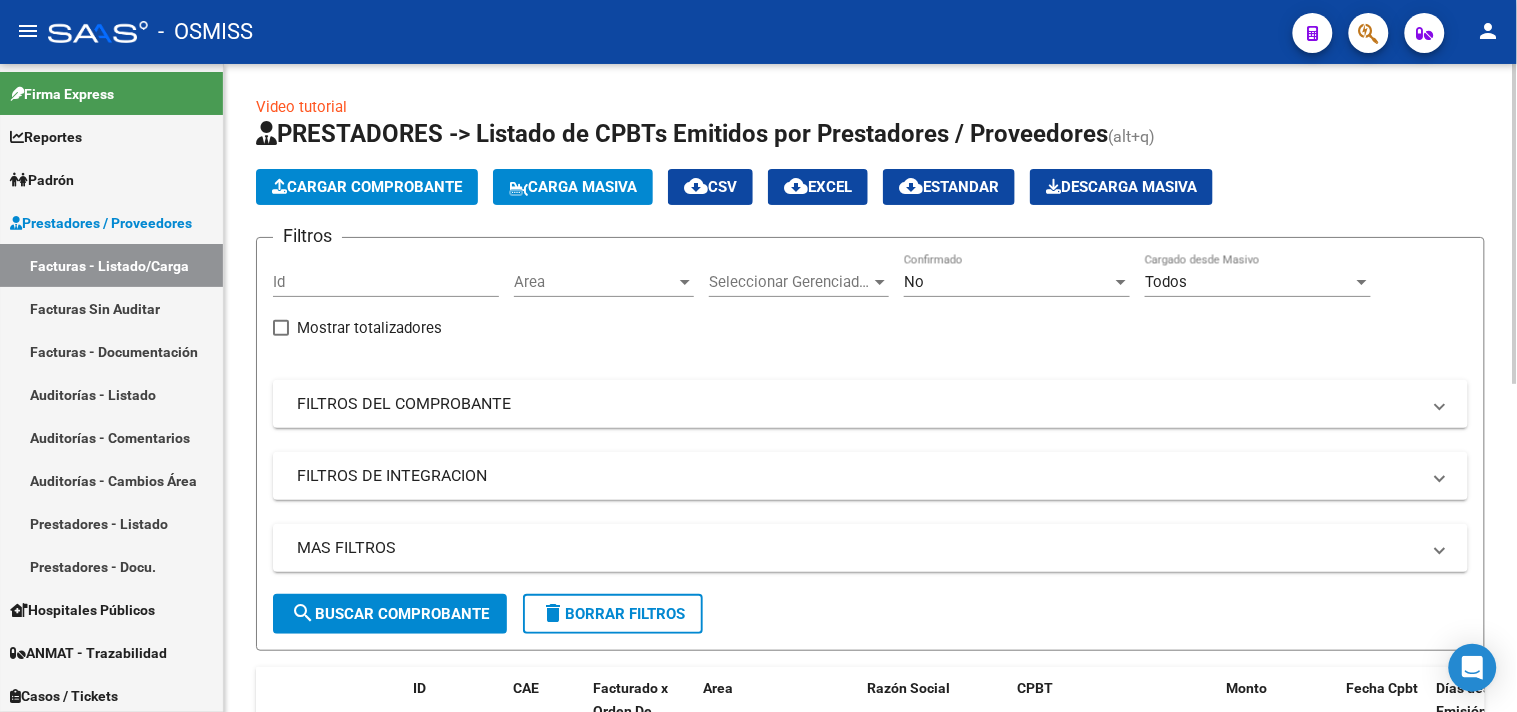 click on "Cargar Comprobante" 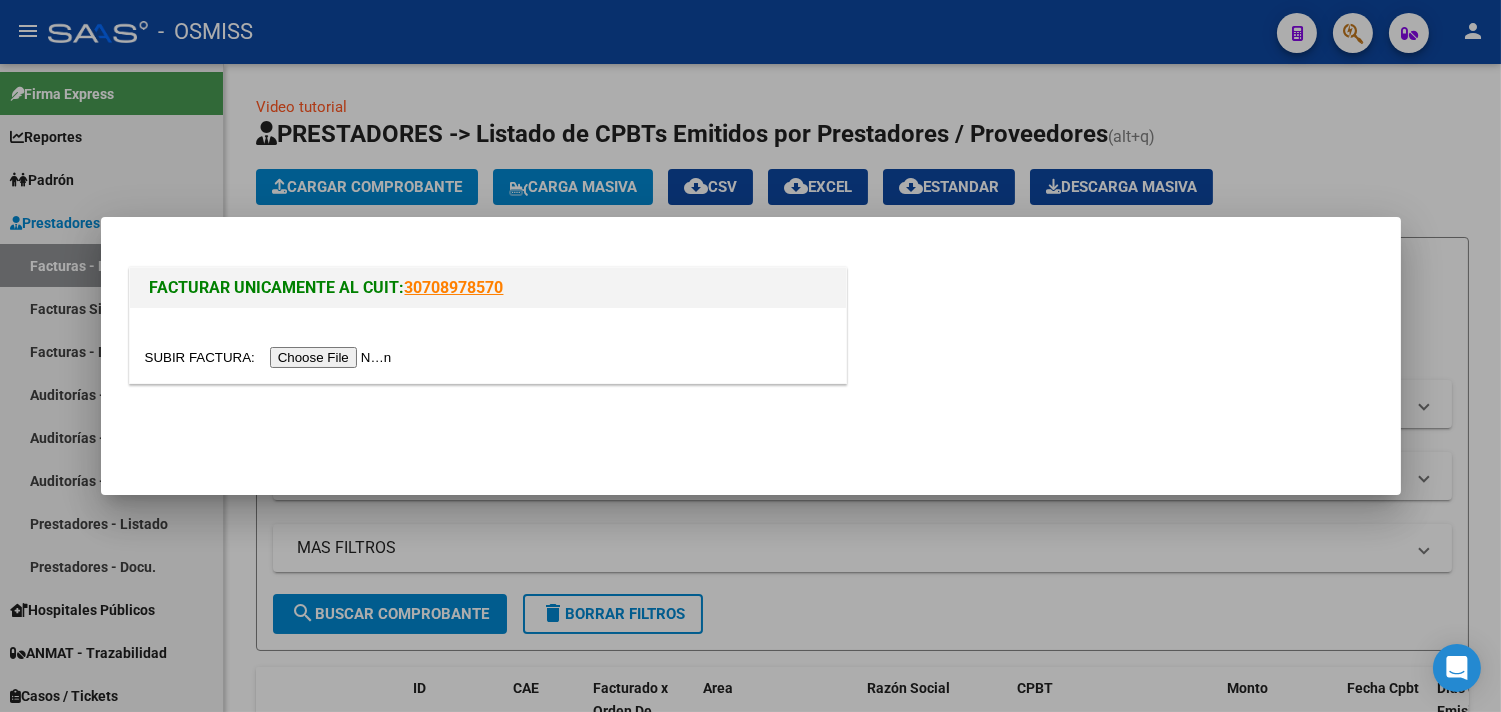 click at bounding box center [271, 357] 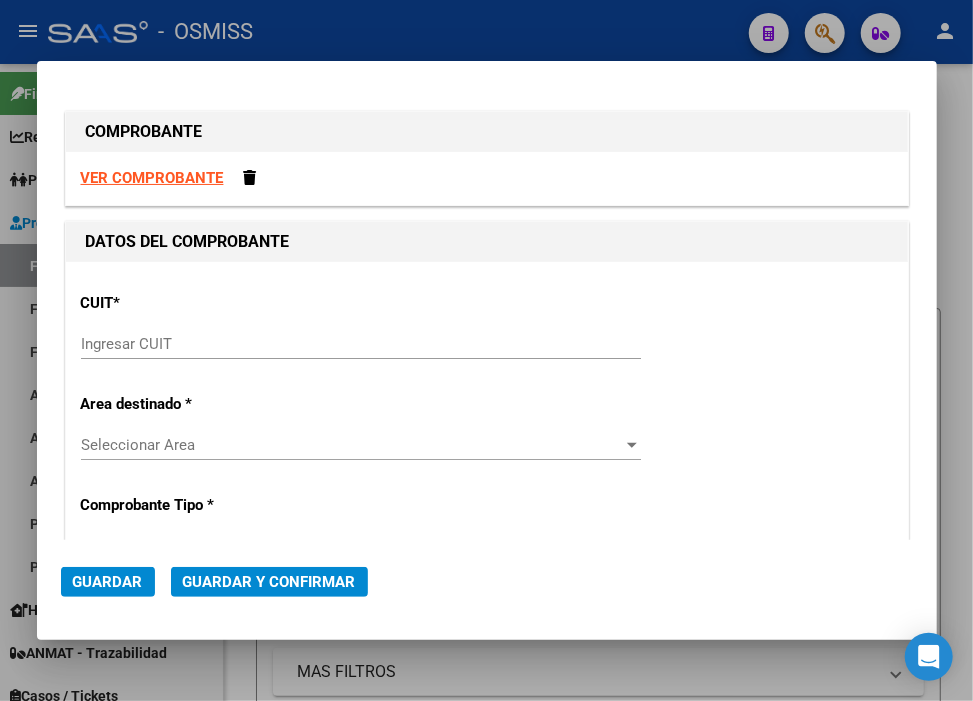click on "Ingresar CUIT" at bounding box center [361, 344] 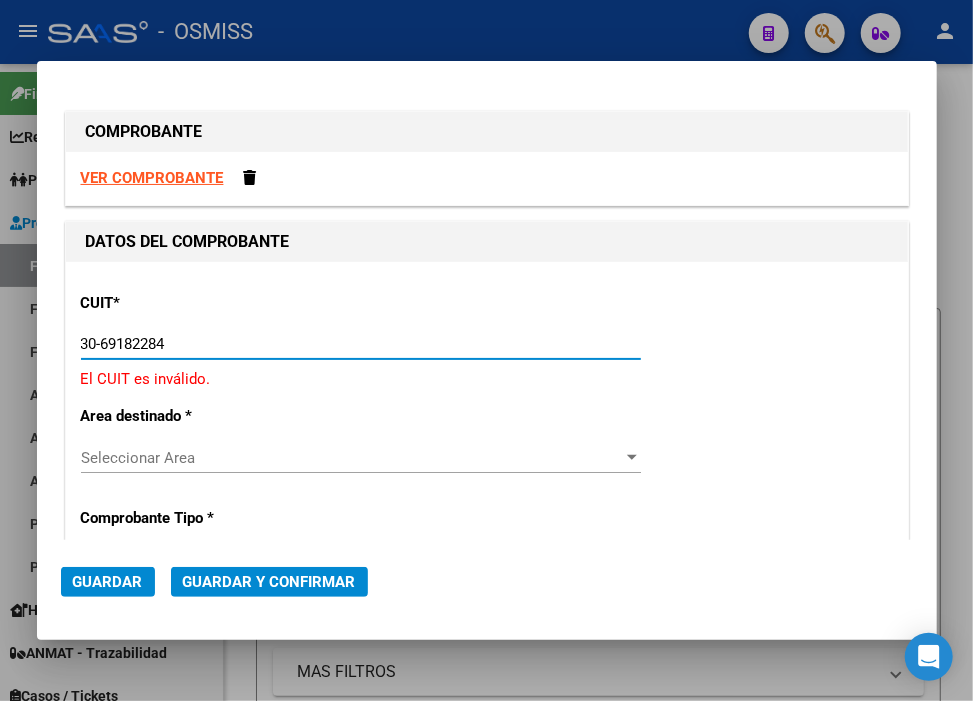 type on "30-69182284-9" 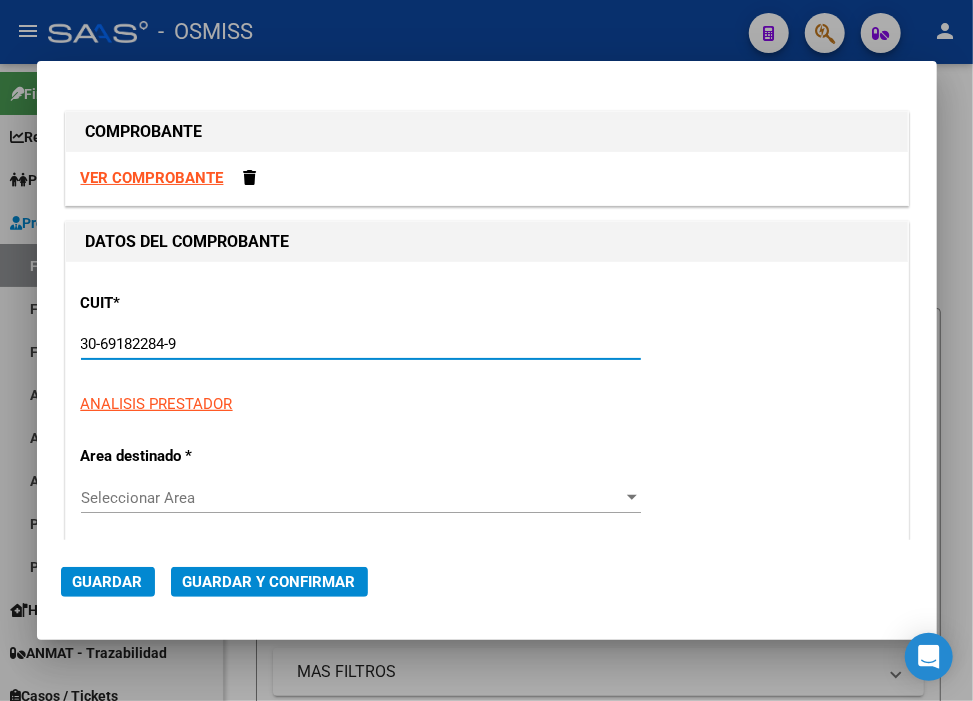 type on "1605" 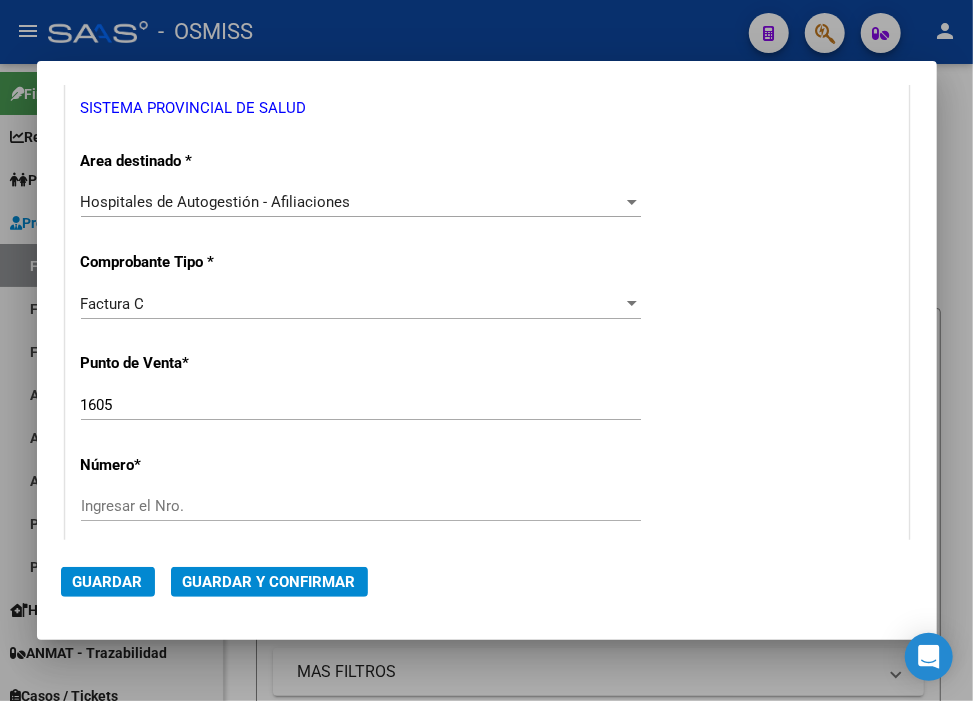 scroll, scrollTop: 444, scrollLeft: 0, axis: vertical 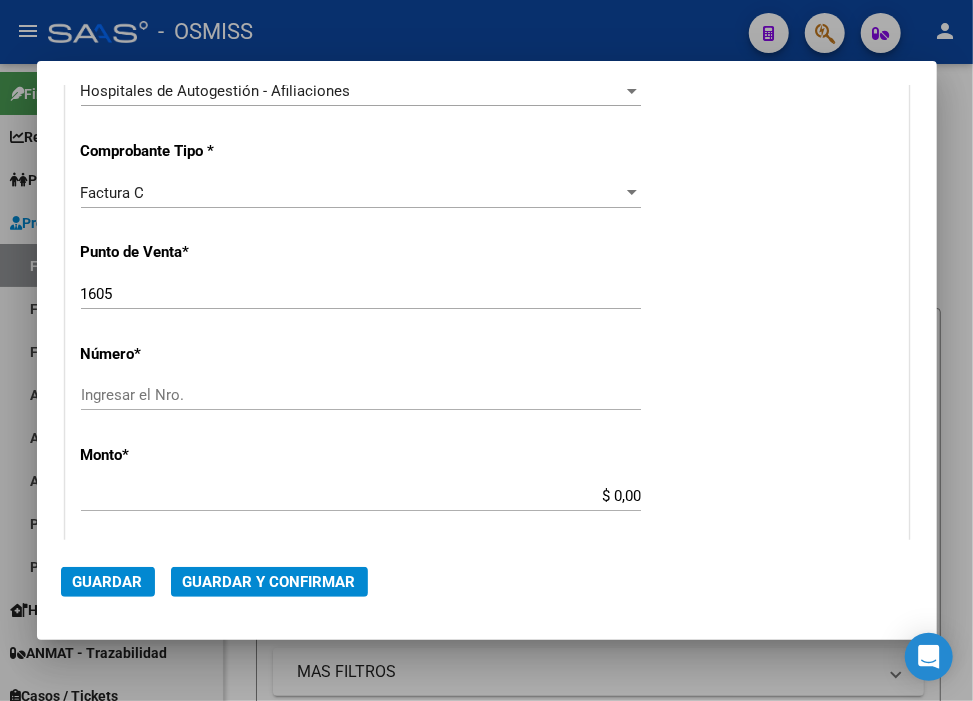 type on "30-69182284-9" 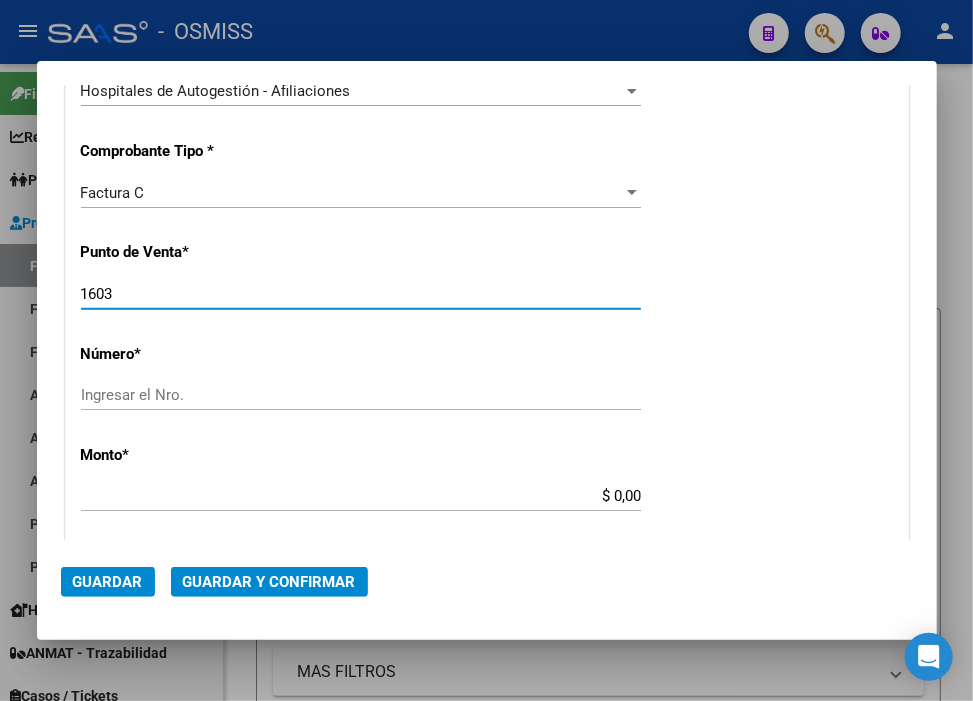 type on "1603" 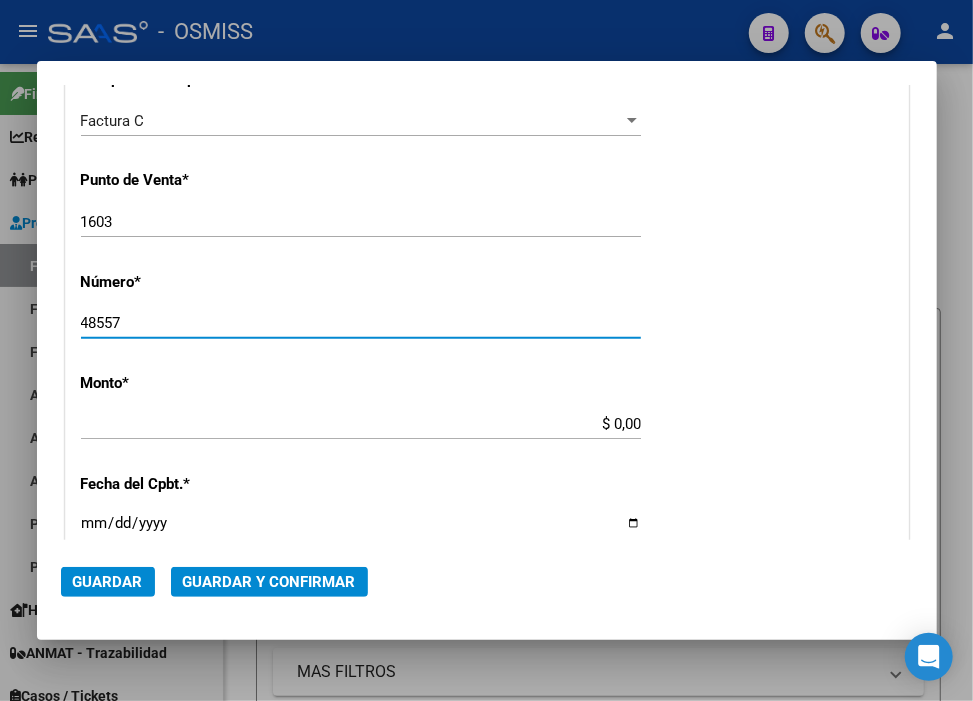 scroll, scrollTop: 555, scrollLeft: 0, axis: vertical 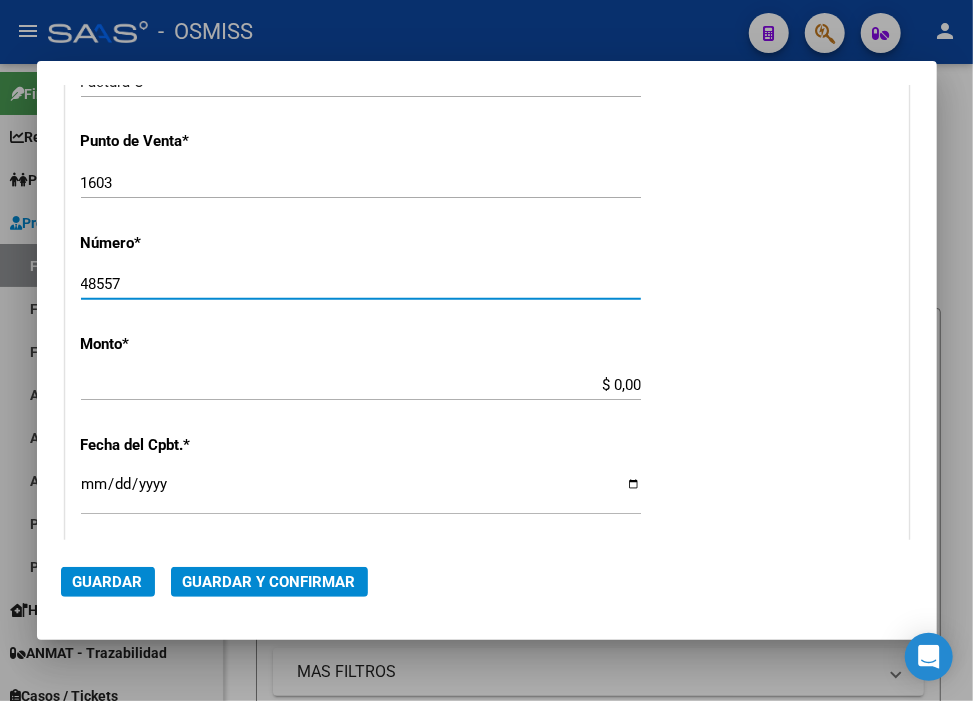 type on "48557" 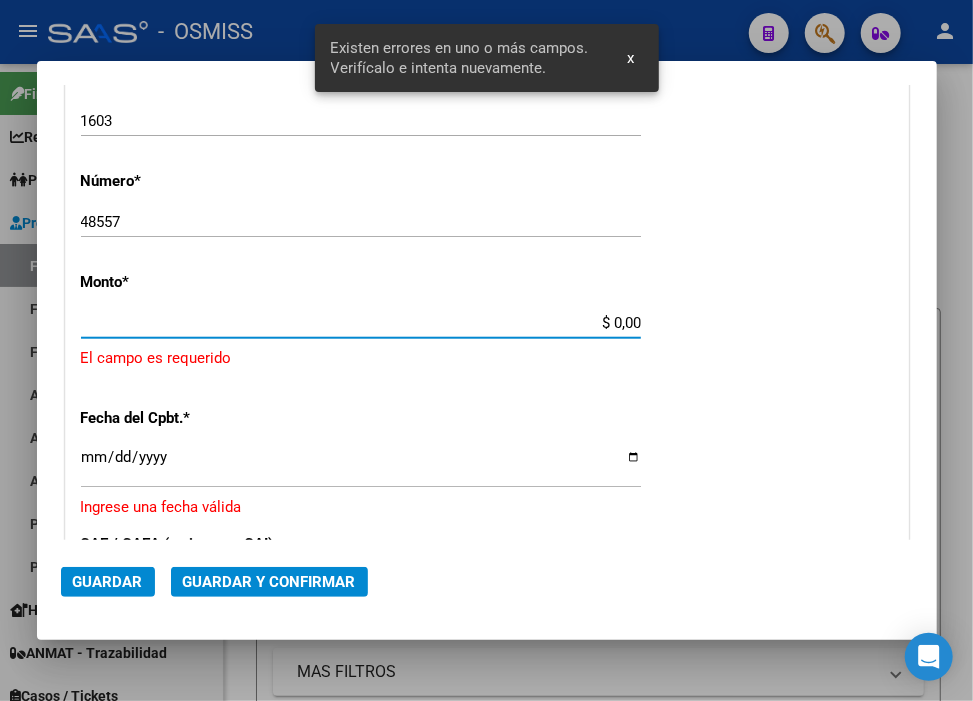 scroll, scrollTop: 618, scrollLeft: 0, axis: vertical 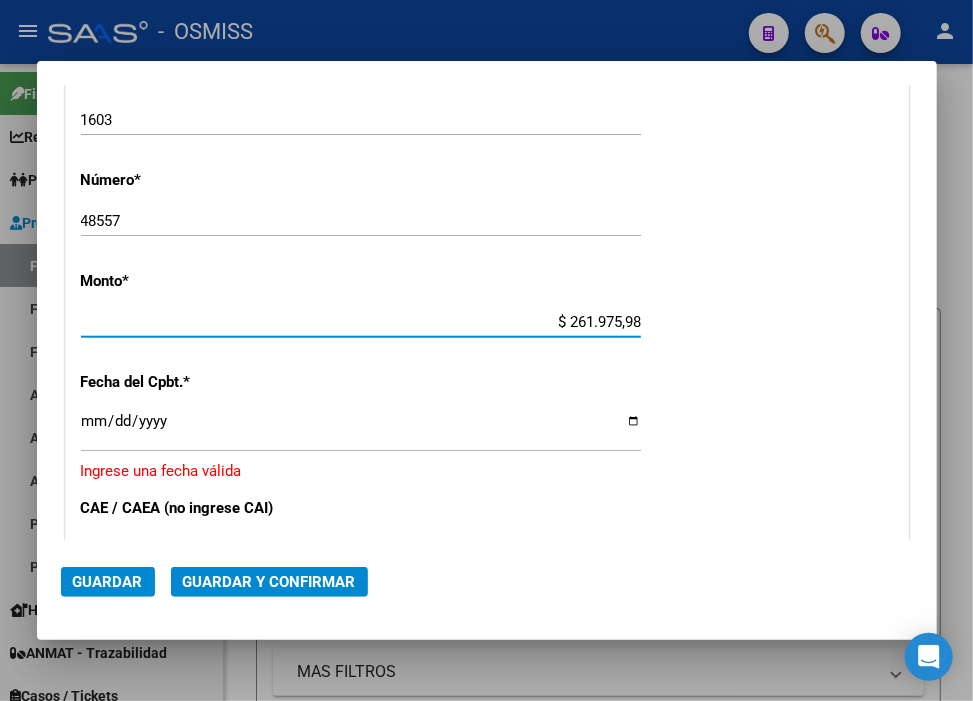 type on "$ 2.619.759,89" 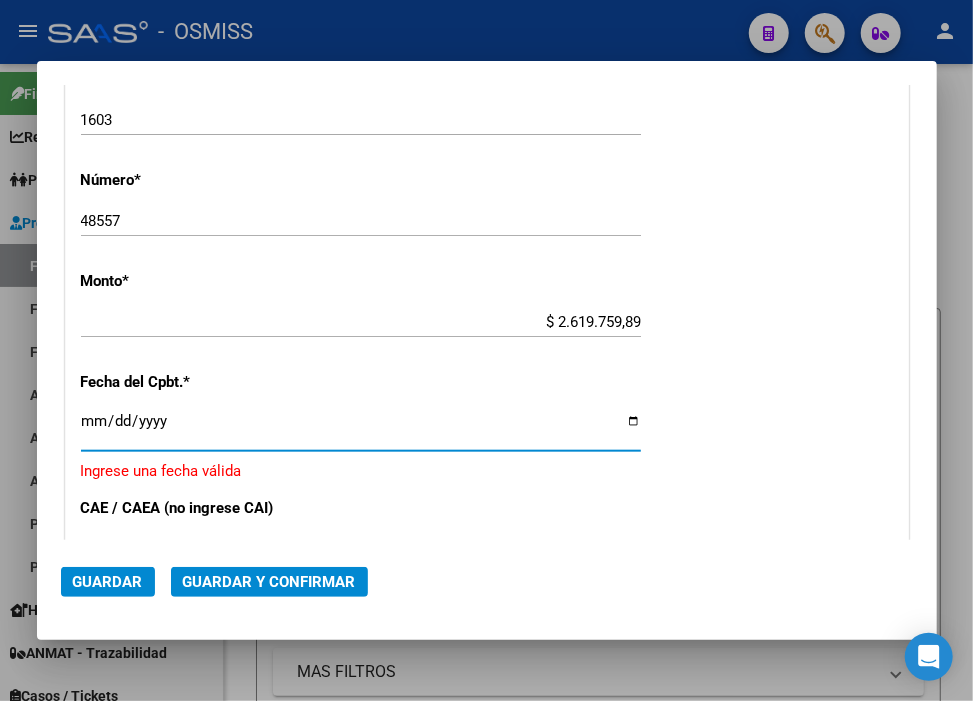 click on "Ingresar la fecha" at bounding box center (361, 429) 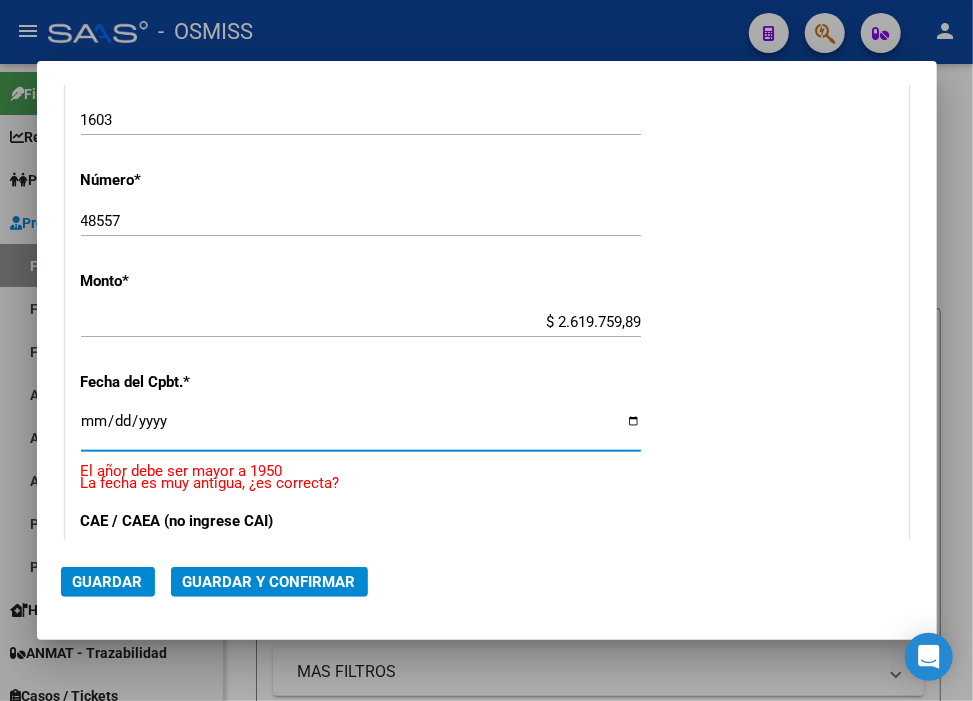 type on "2025-07-29" 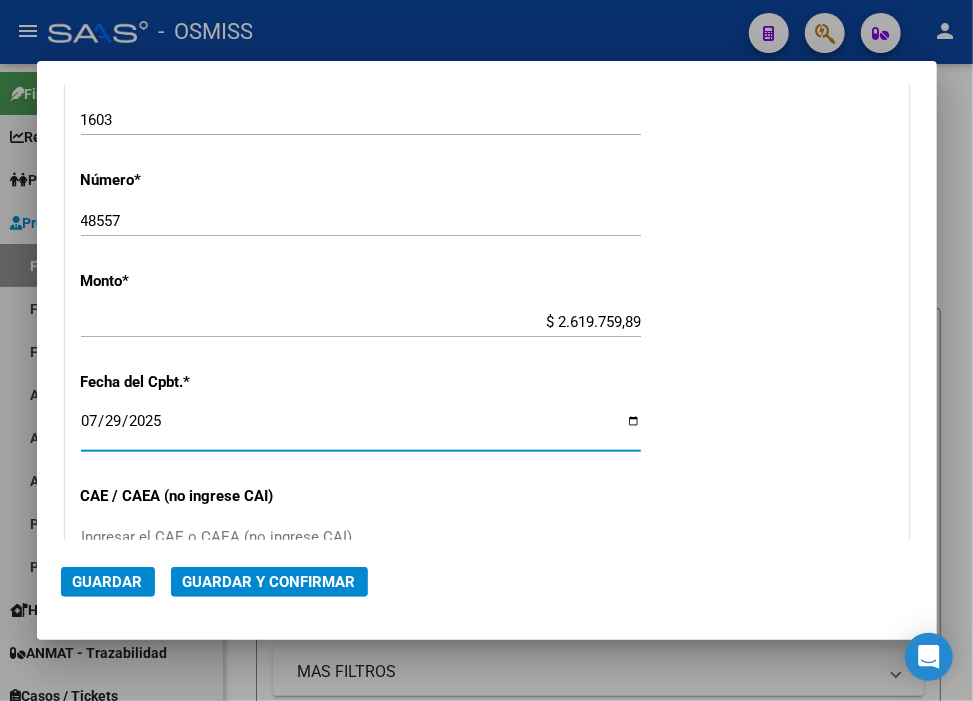 click on "Guardar y Confirmar" 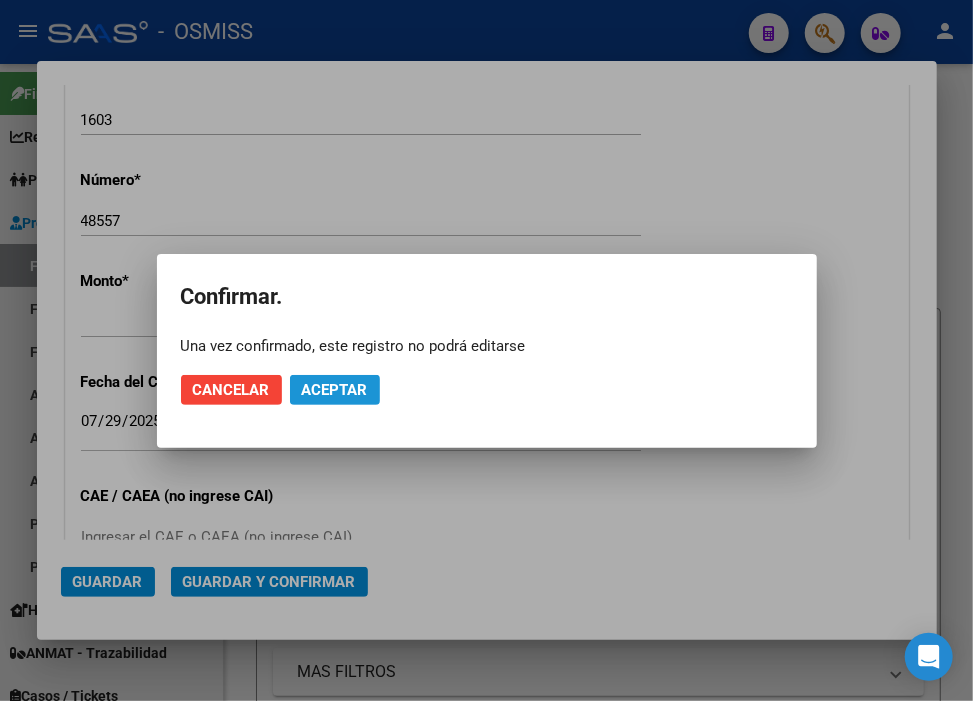 click on "Aceptar" 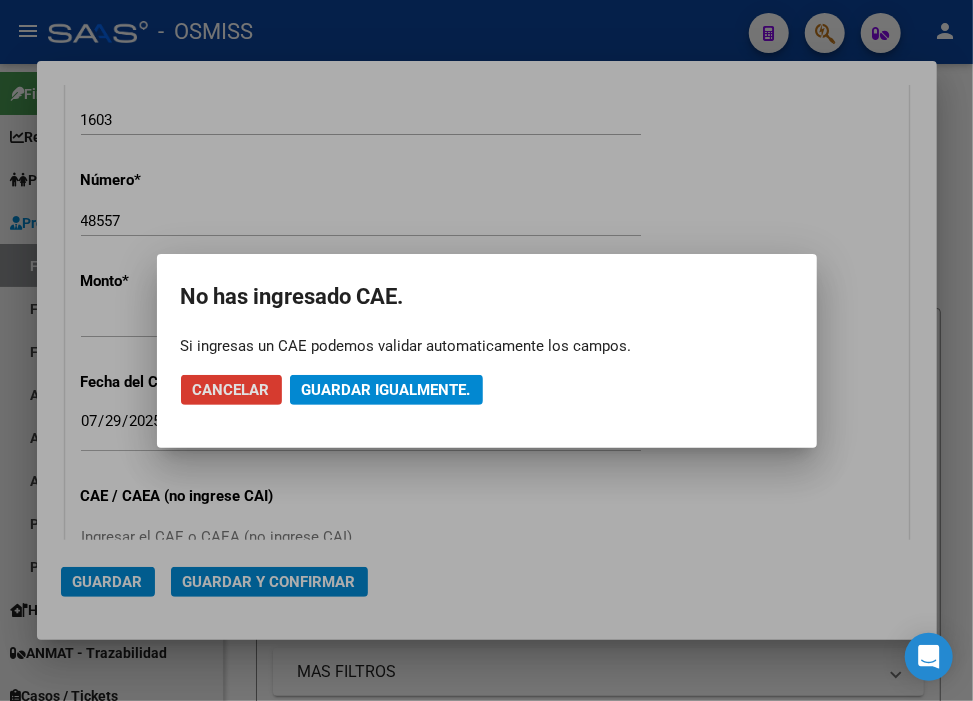 click on "Guardar igualmente." 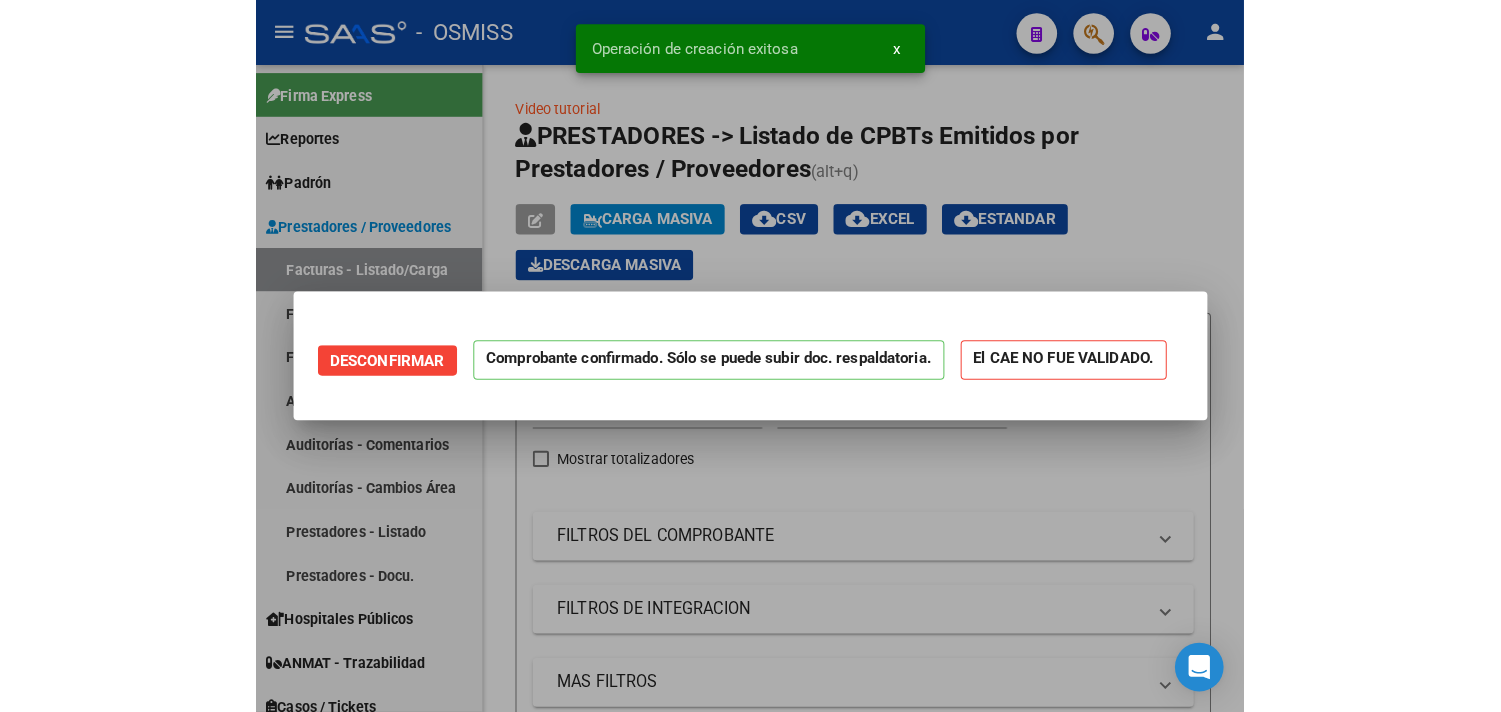 scroll, scrollTop: 0, scrollLeft: 0, axis: both 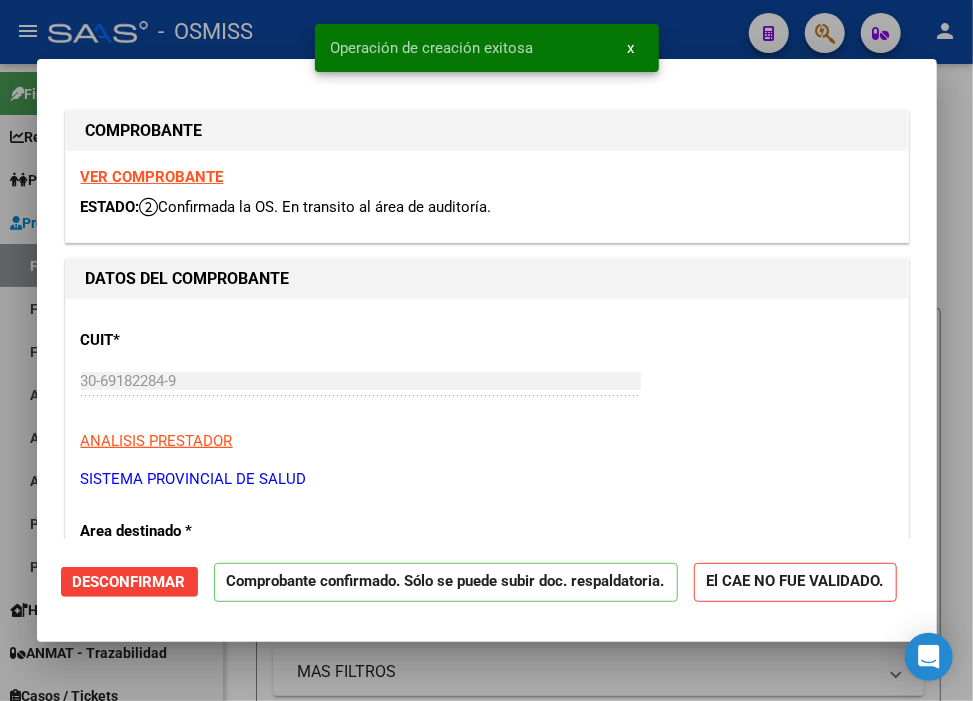type on "2025-09-27" 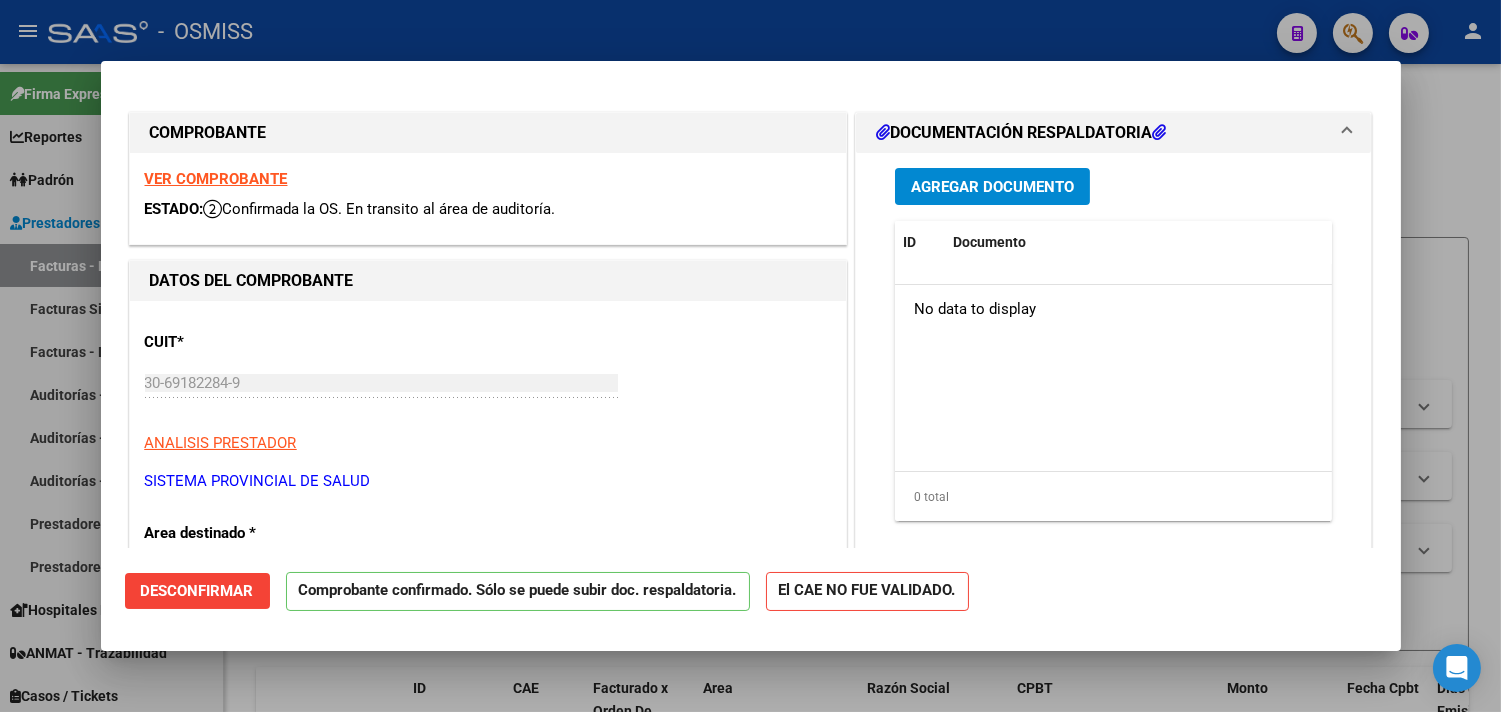 click at bounding box center [750, 356] 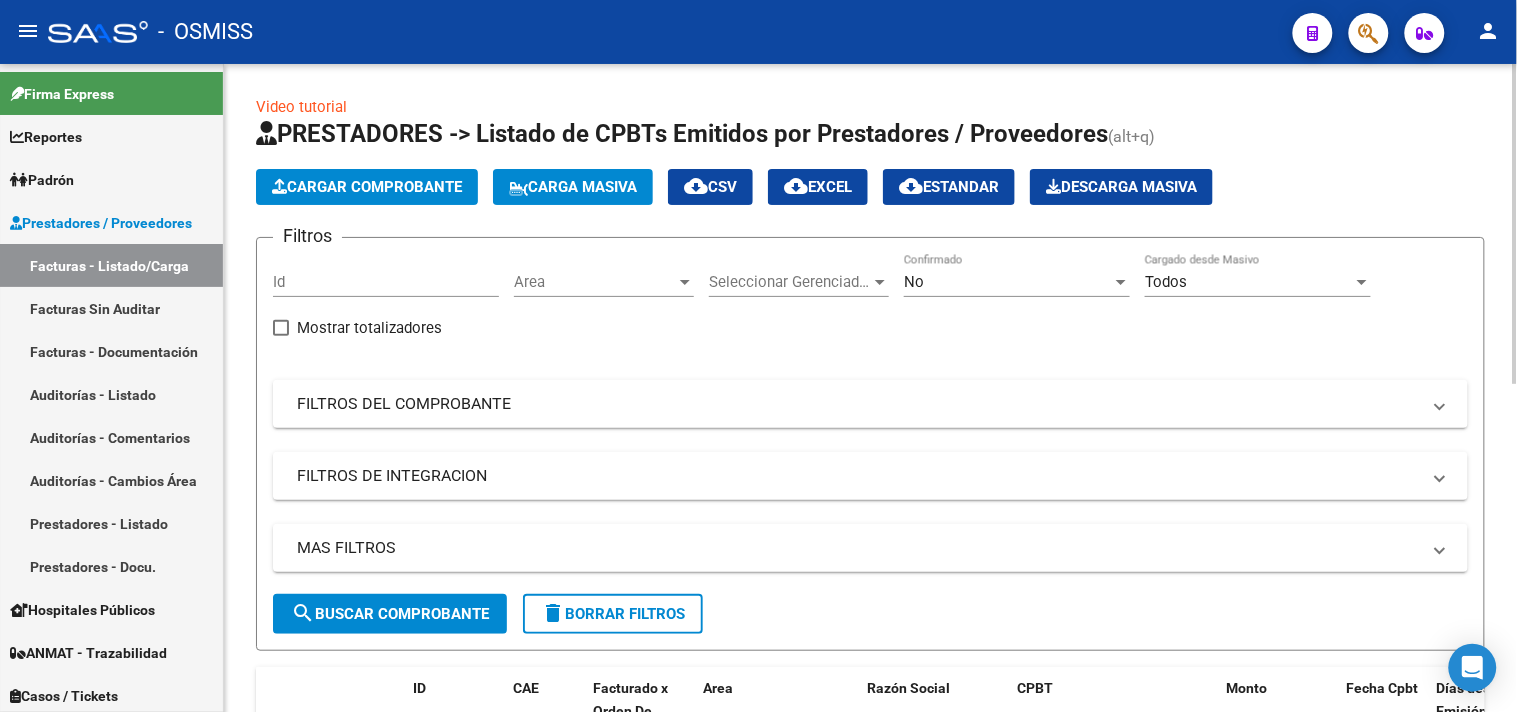 click on "Cargar Comprobante" 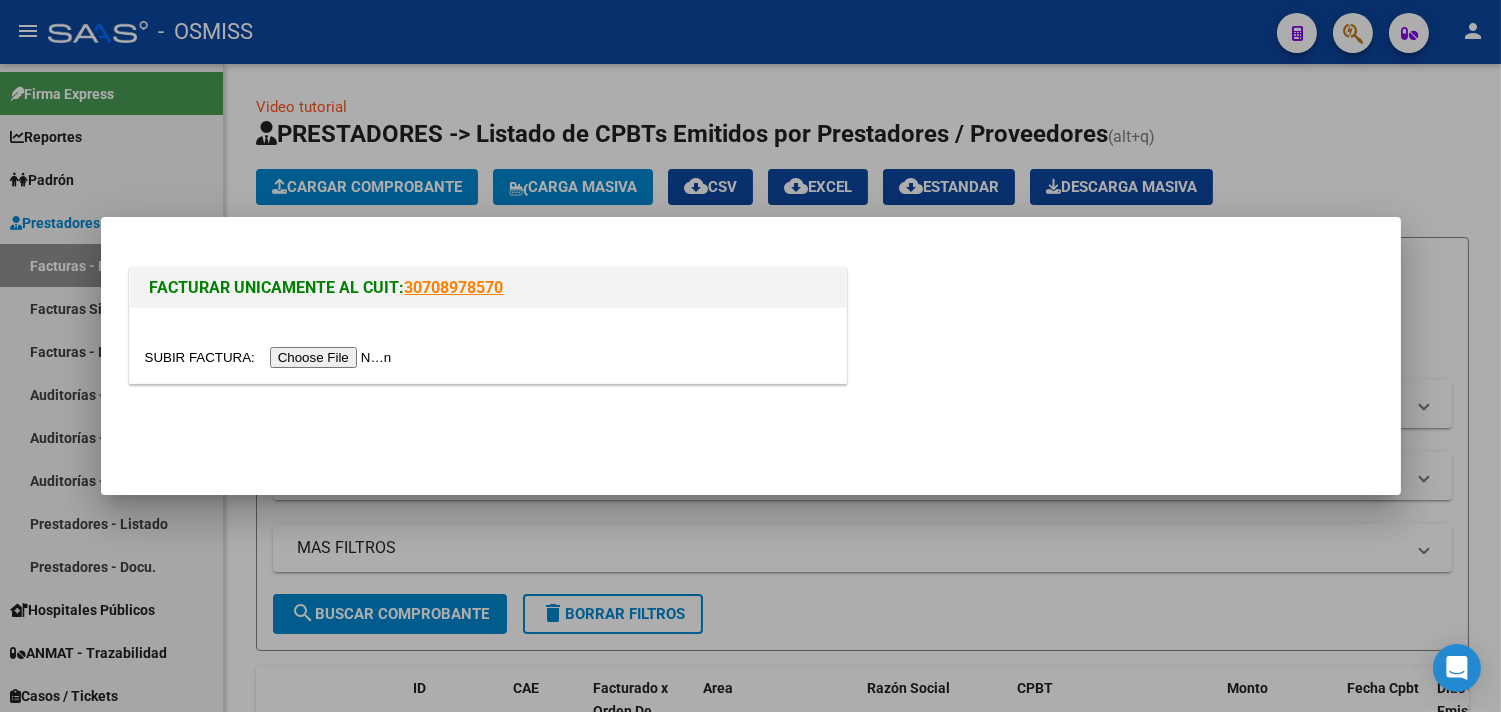 click at bounding box center (271, 357) 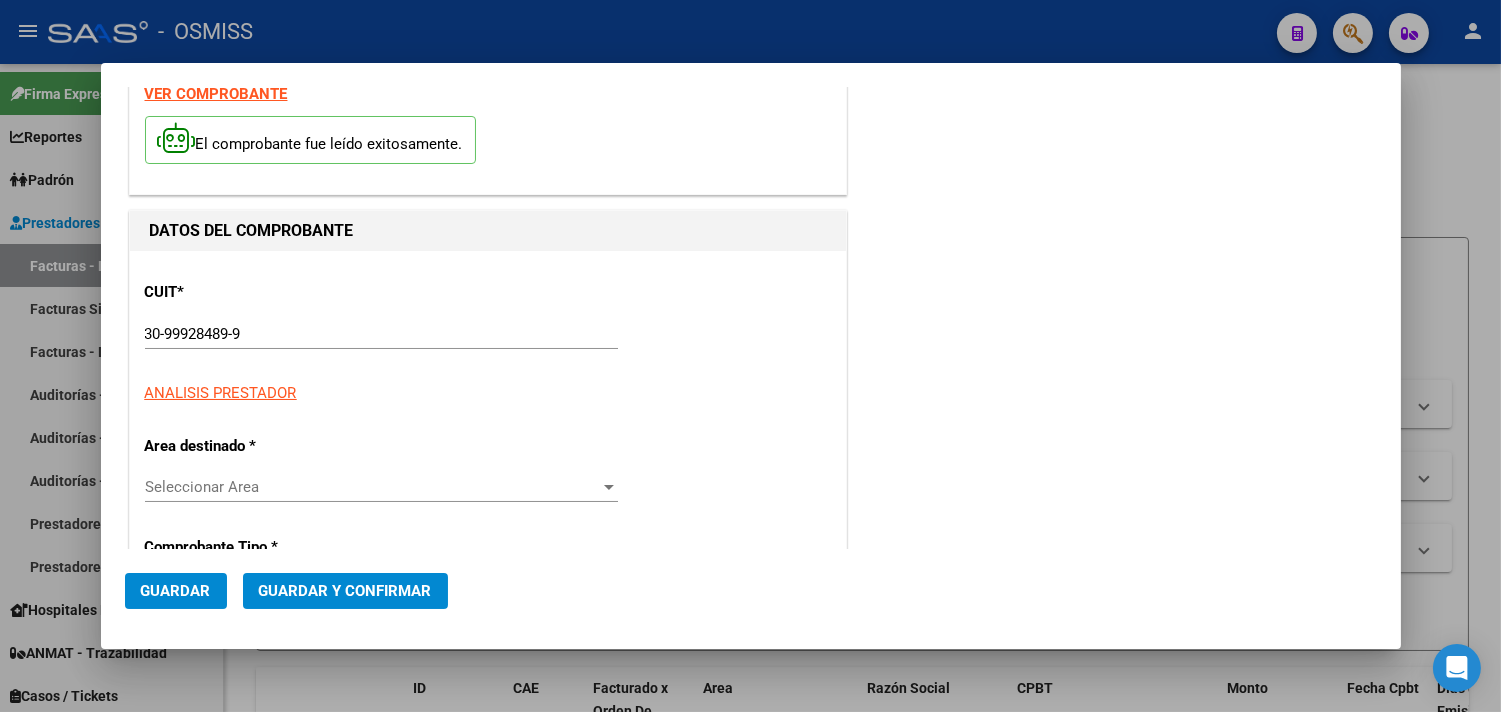 scroll, scrollTop: 111, scrollLeft: 0, axis: vertical 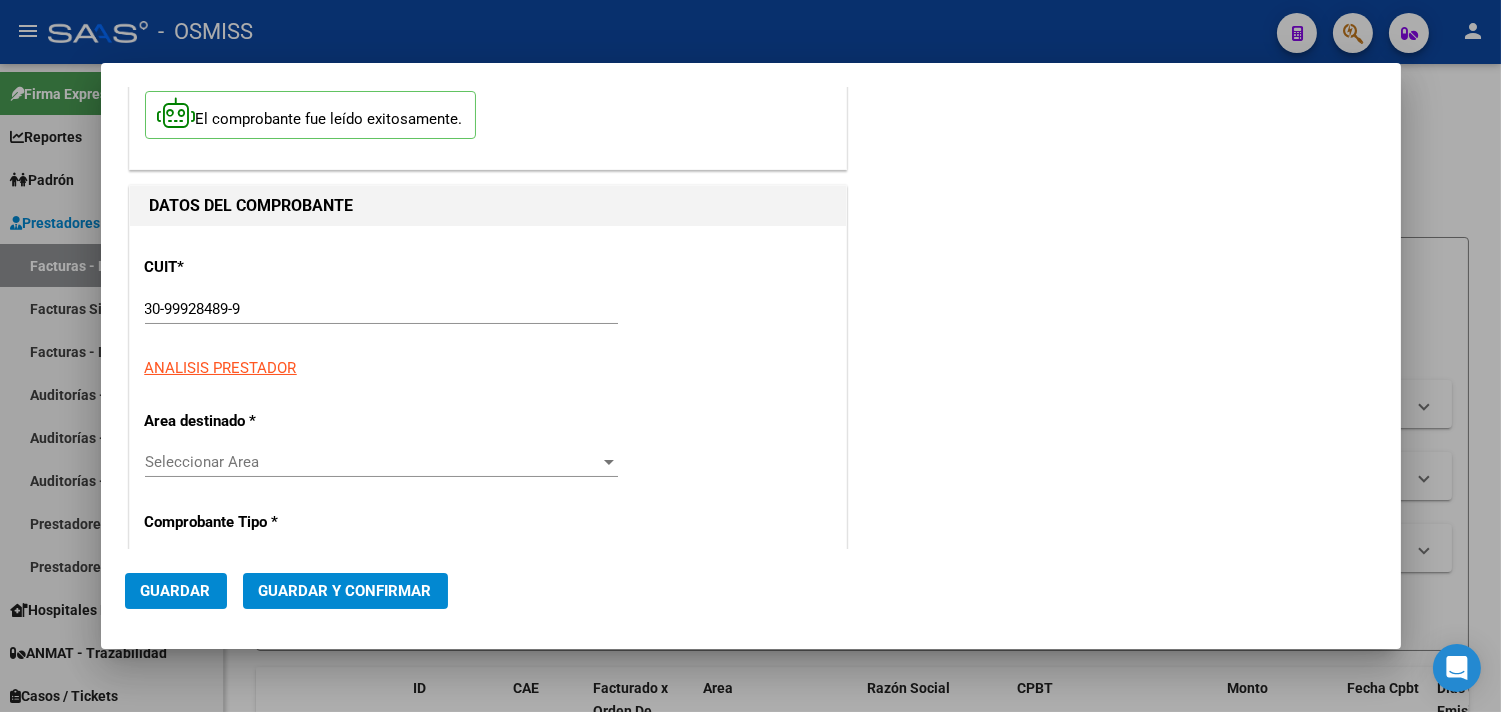 click on "30-99928489-9" at bounding box center [381, 309] 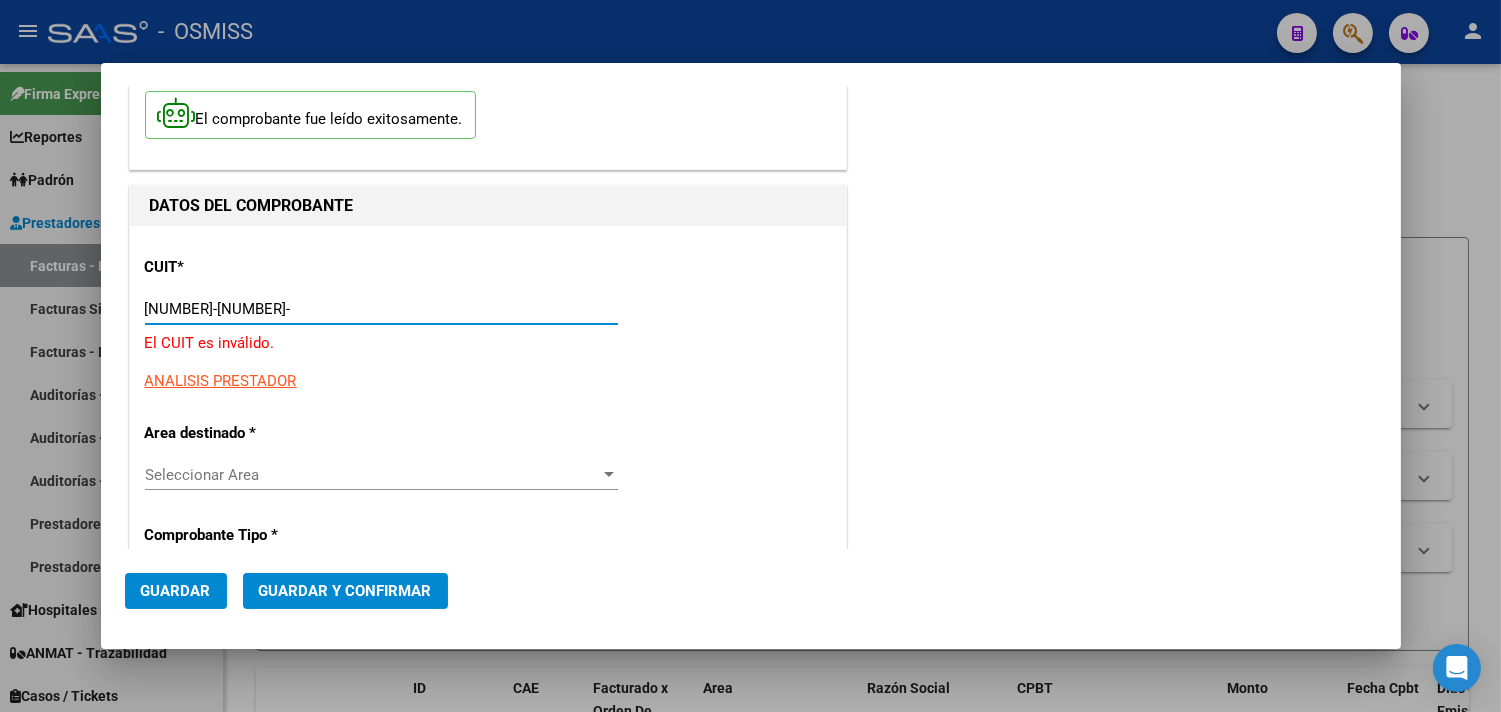 type on "30-99928489-9" 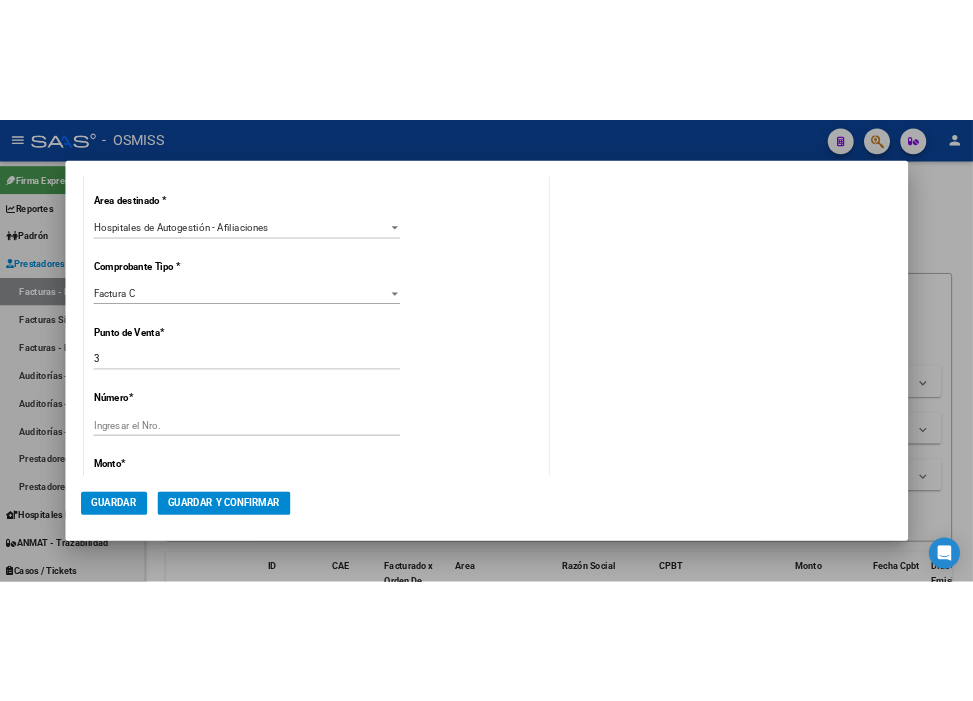 scroll, scrollTop: 555, scrollLeft: 0, axis: vertical 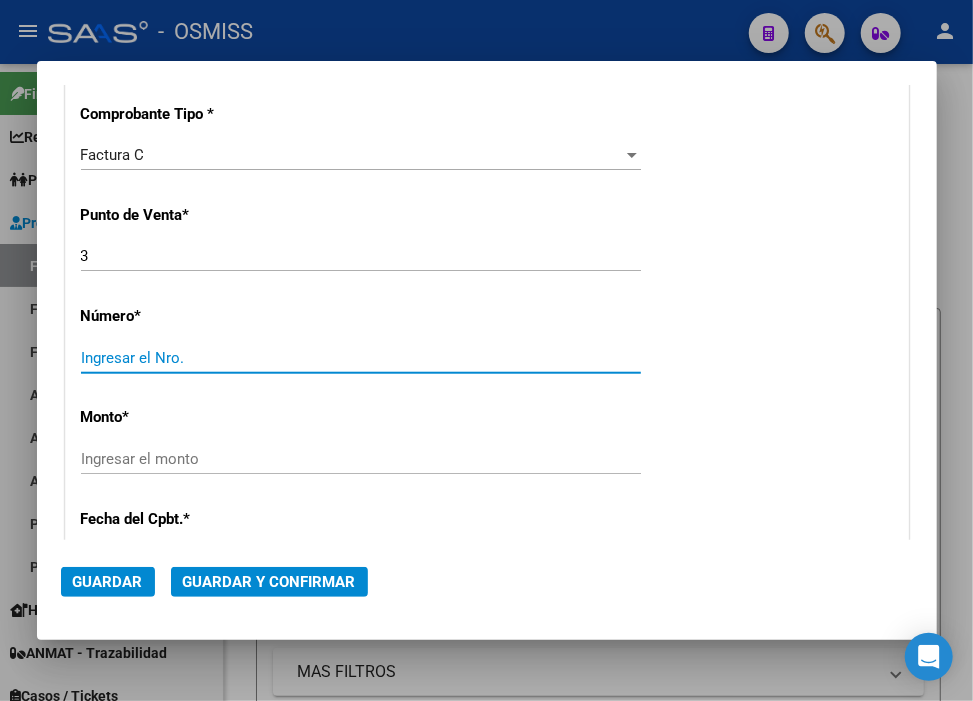 click on "Ingresar el Nro." at bounding box center (361, 358) 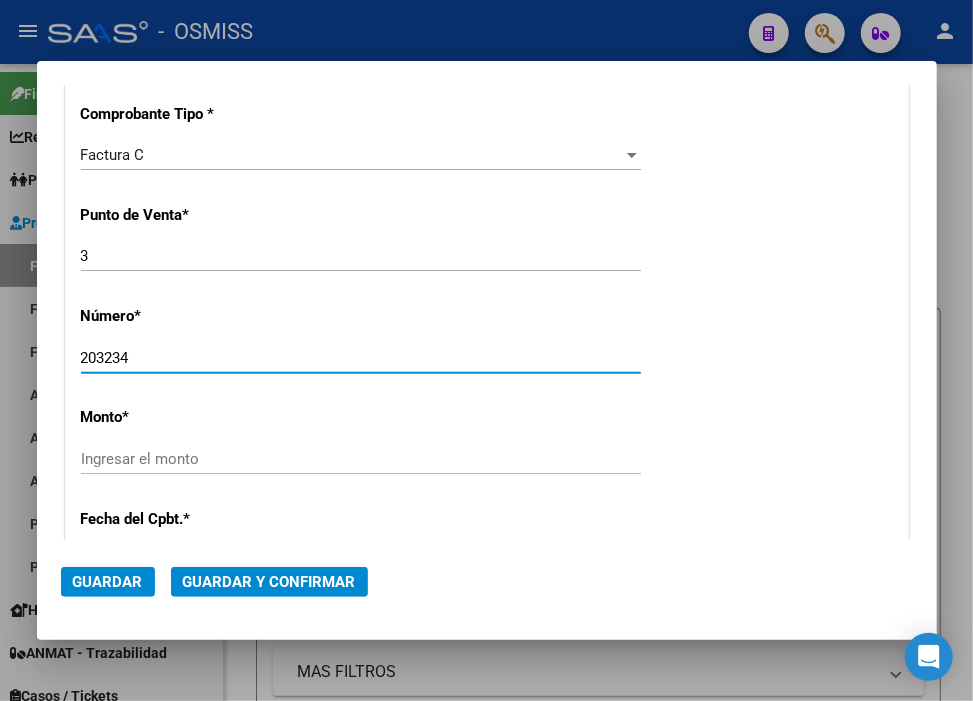 type on "203234" 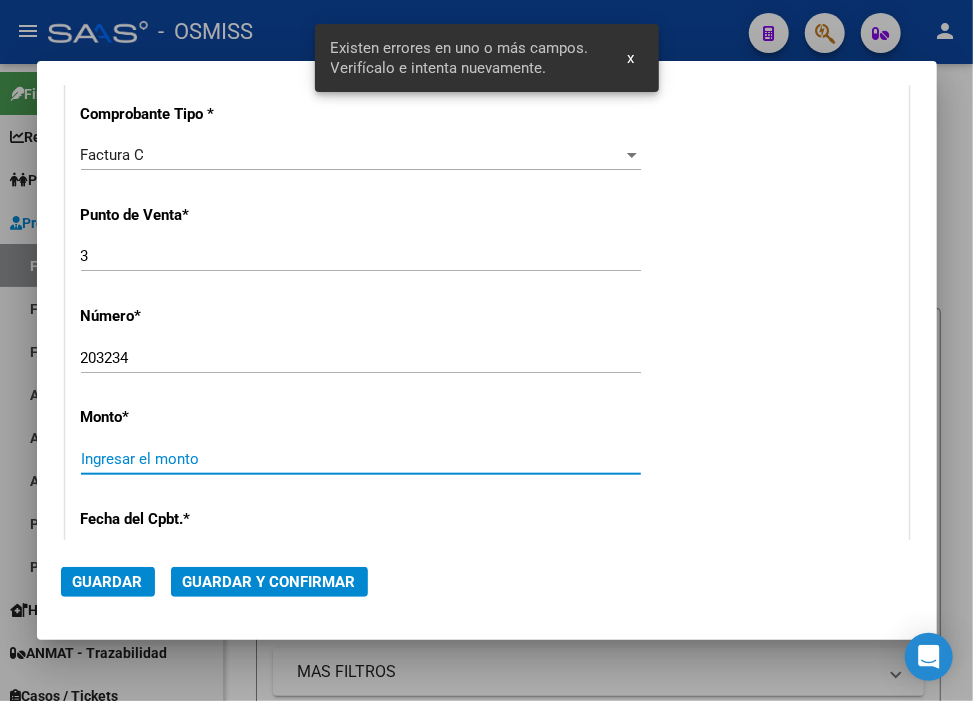 scroll, scrollTop: 691, scrollLeft: 0, axis: vertical 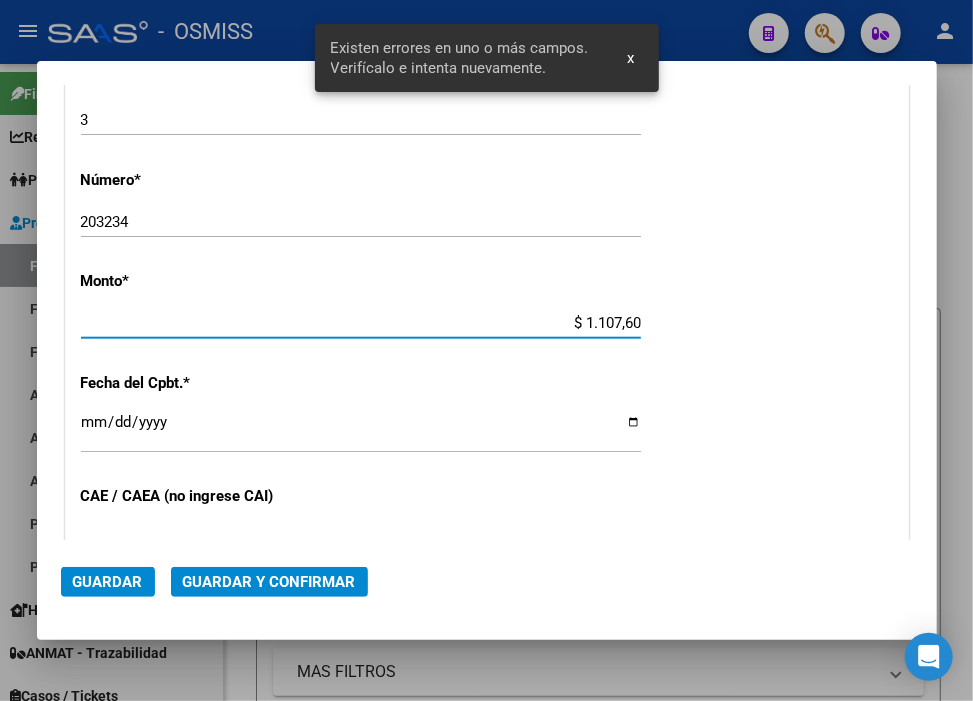 type on "$ 11.076,00" 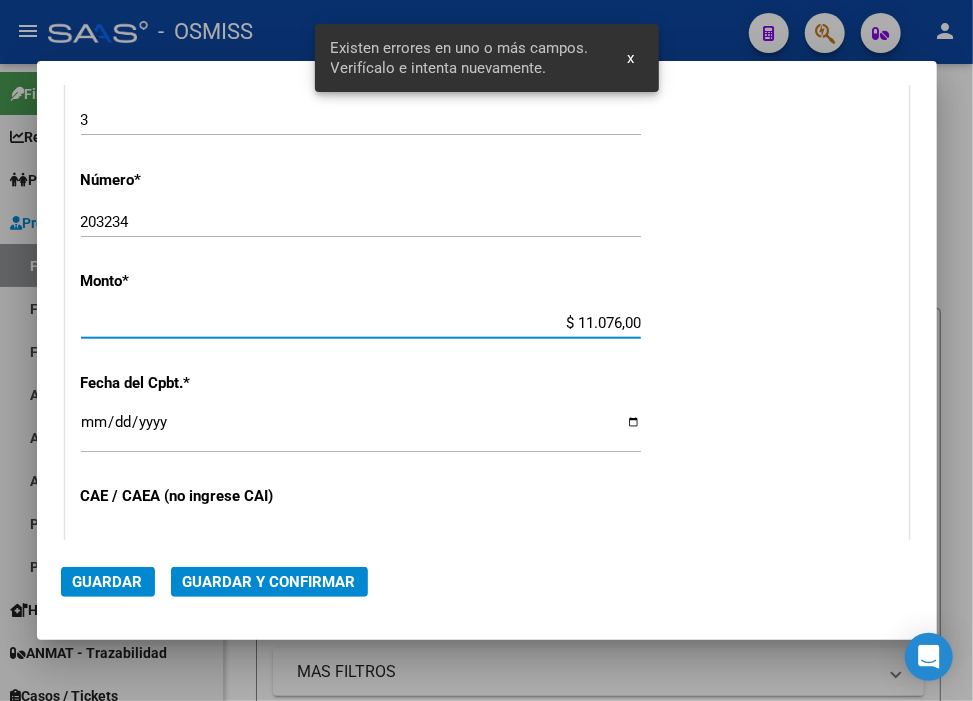 click on "Ingresar la fecha" at bounding box center [361, 430] 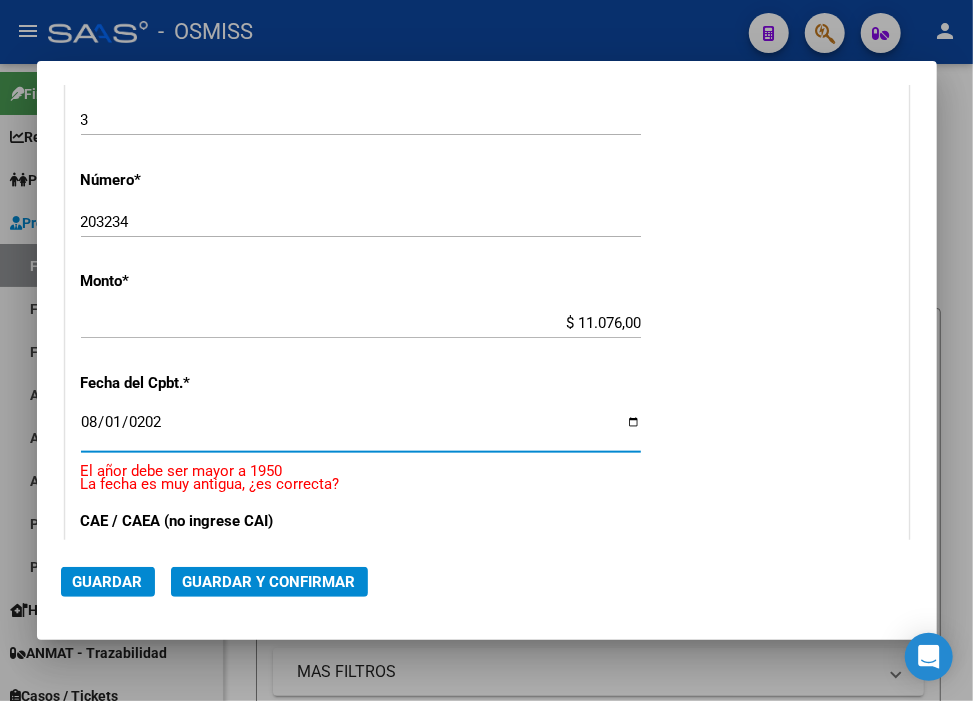 type on "2025-08-01" 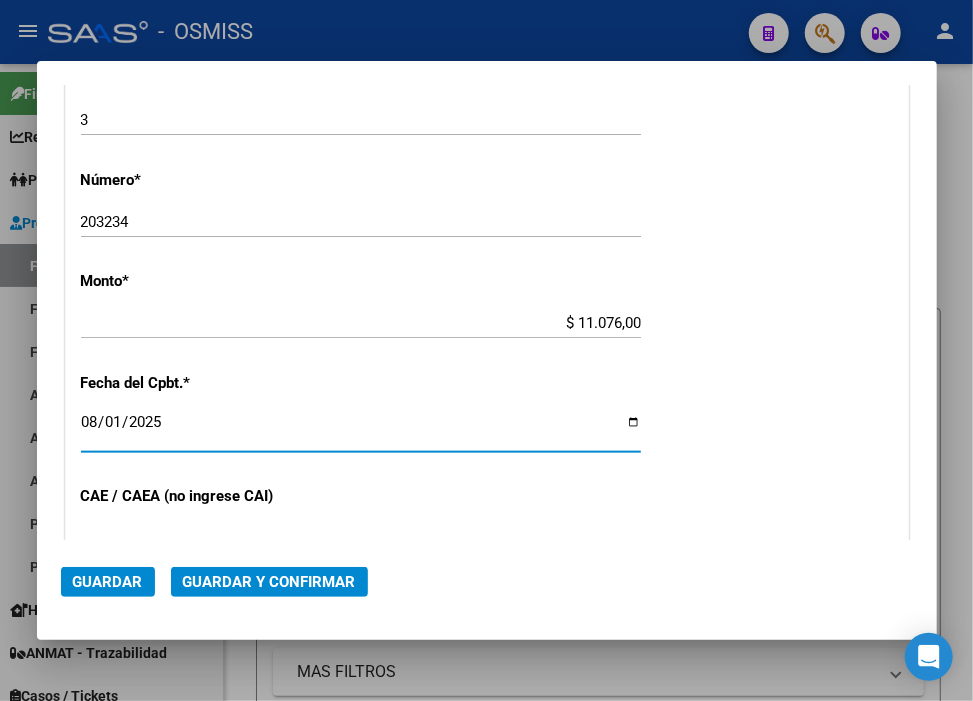 click on "Guardar y Confirmar" 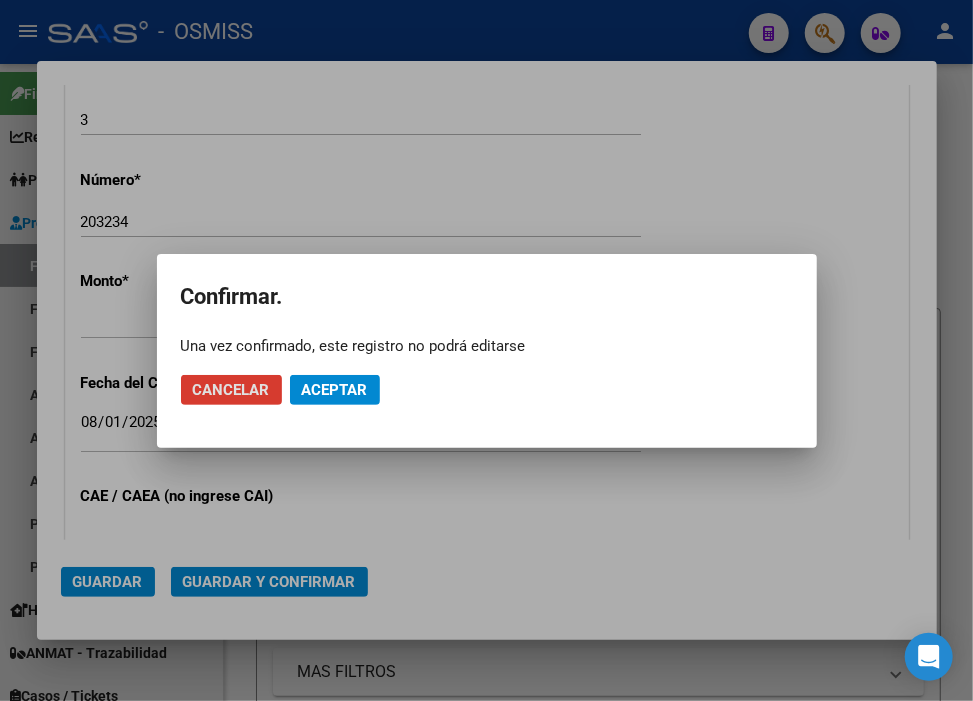 click on "Aceptar" 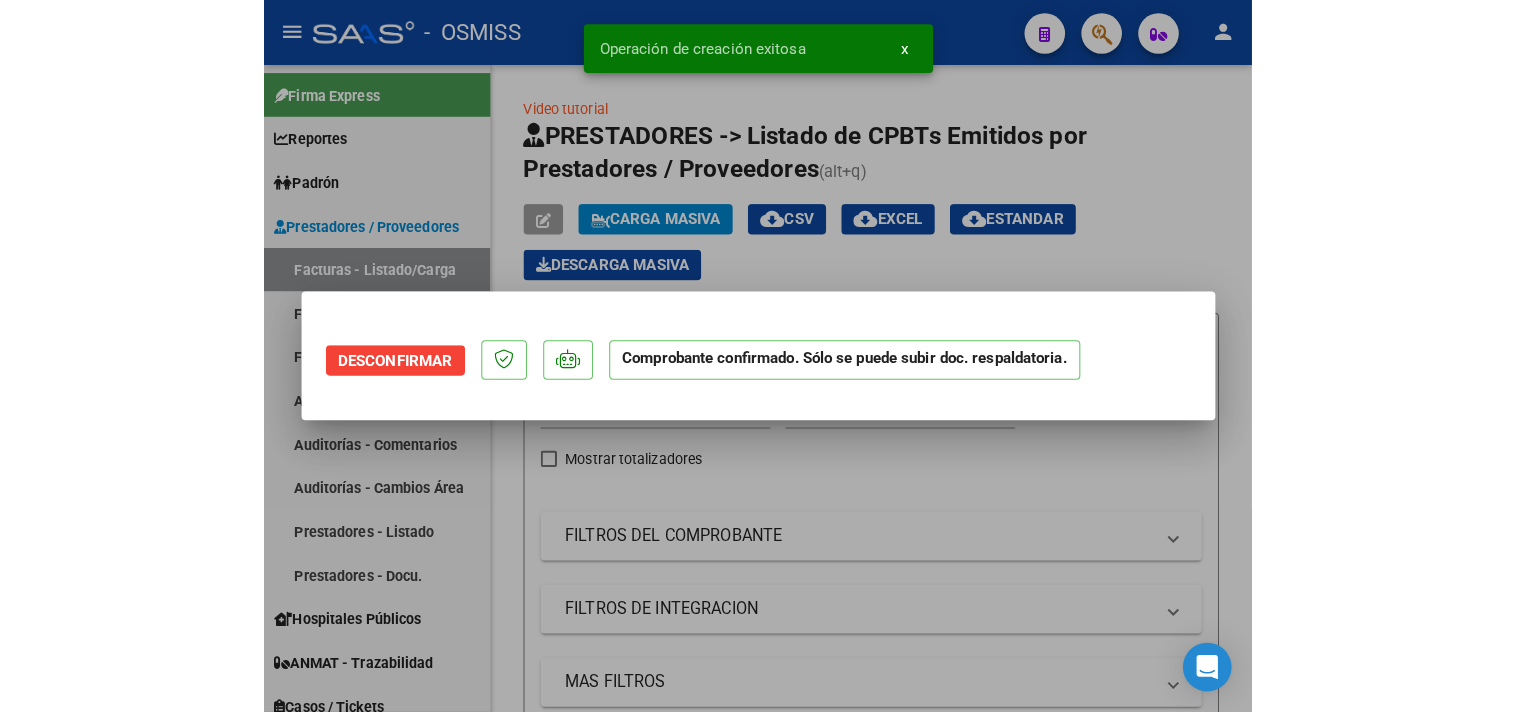 scroll, scrollTop: 0, scrollLeft: 0, axis: both 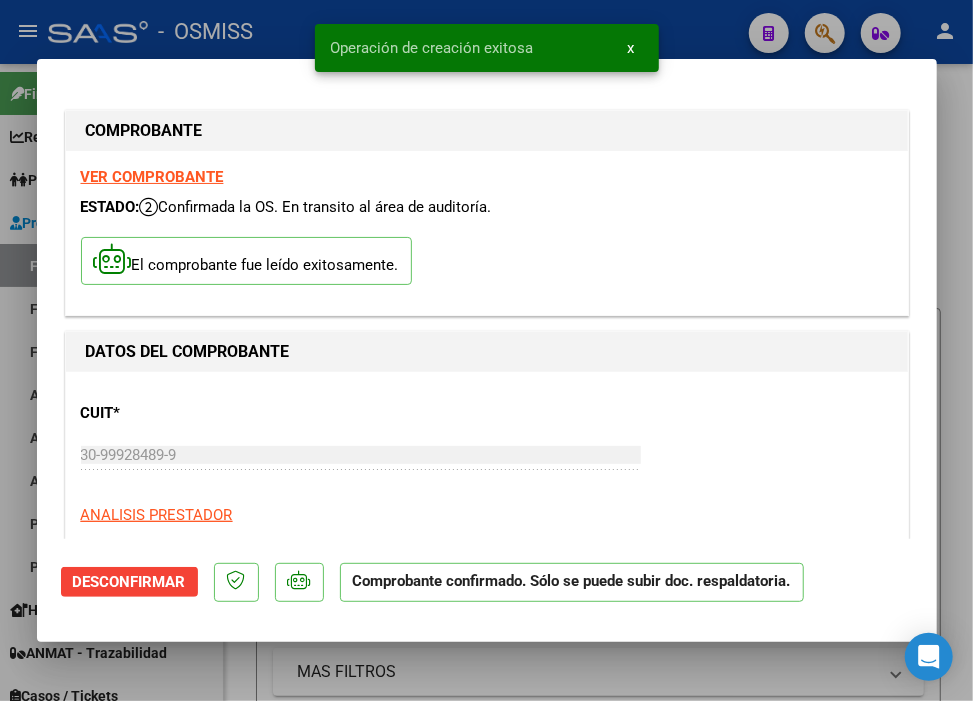 type on "2025-09-30" 